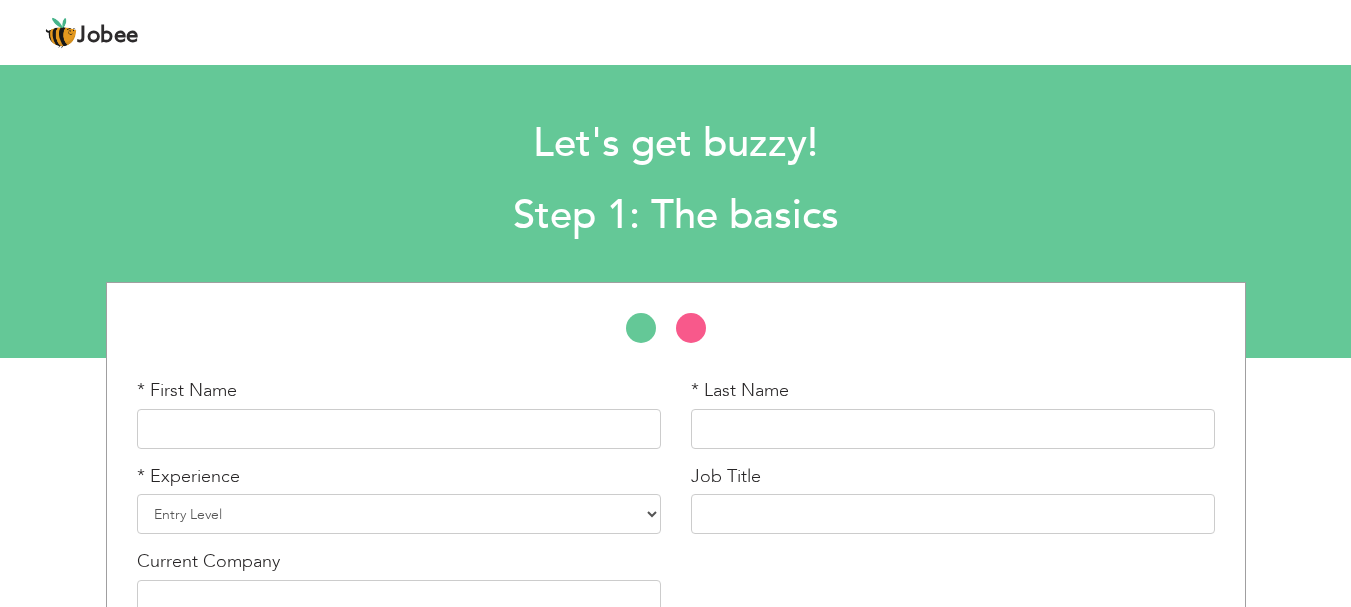 scroll, scrollTop: 0, scrollLeft: 0, axis: both 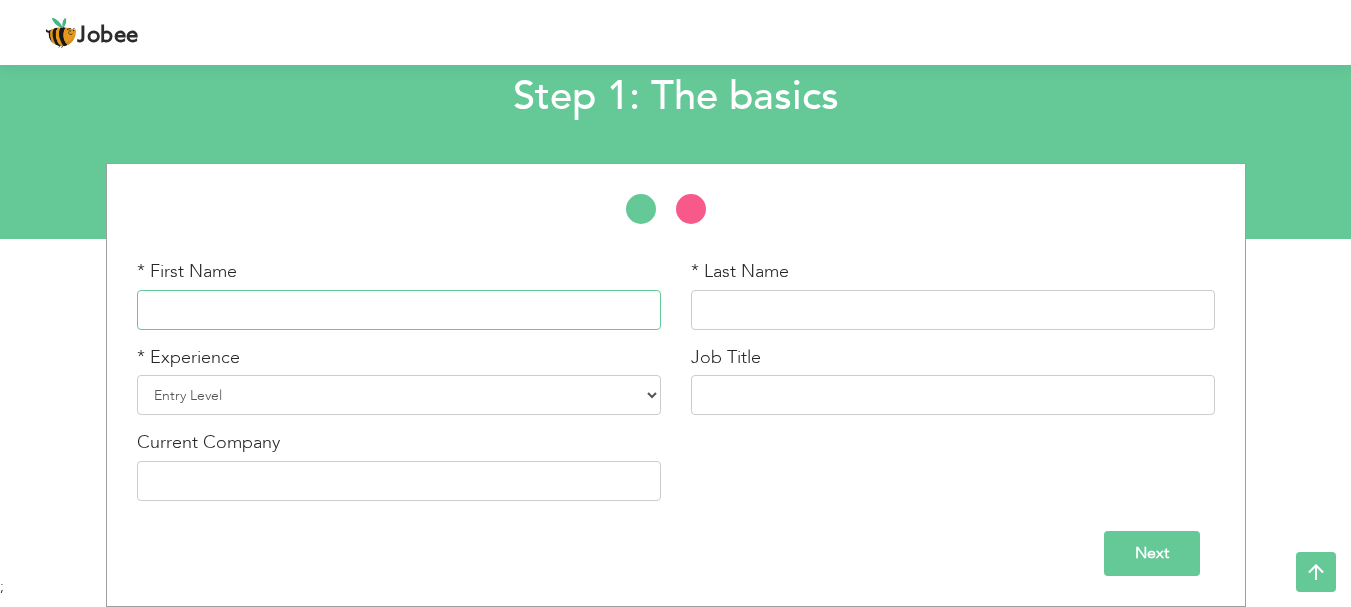click at bounding box center [399, 310] 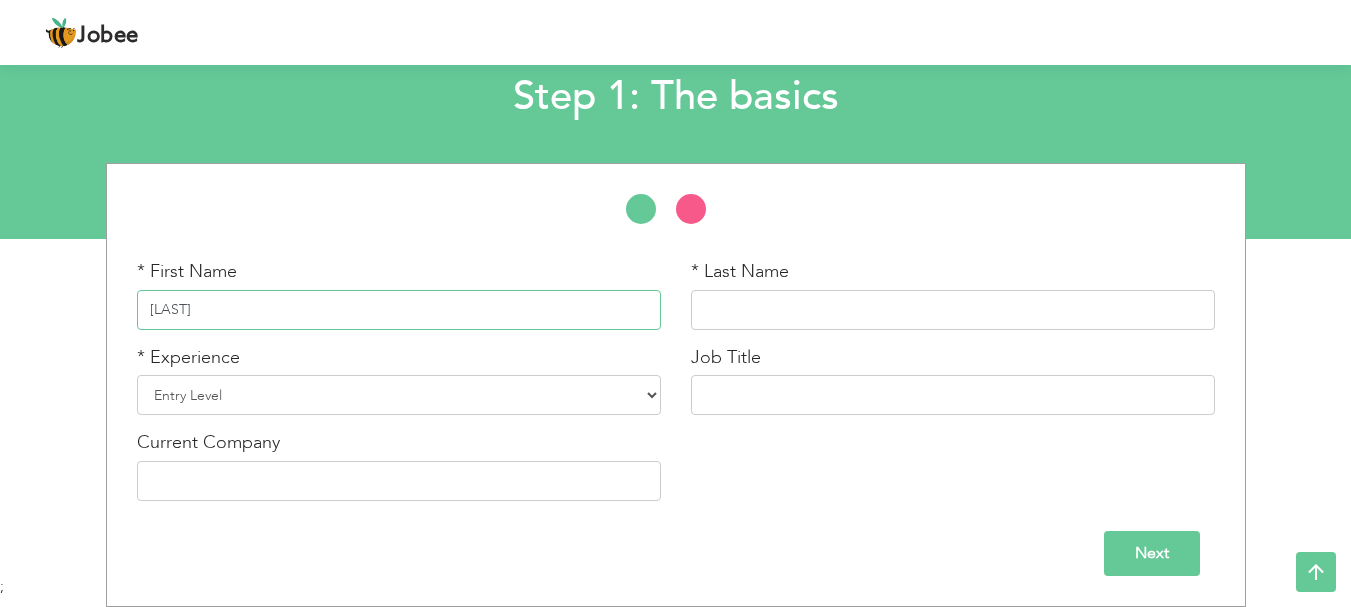 type on "[LAST]" 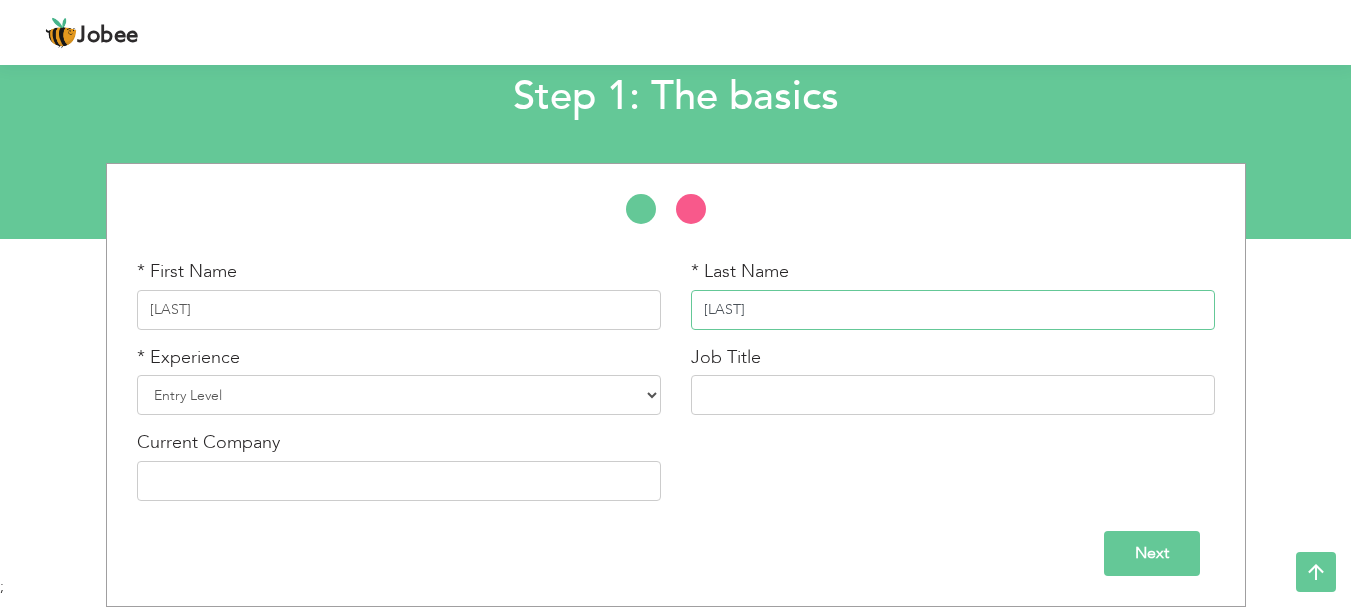 type on "[LAST]" 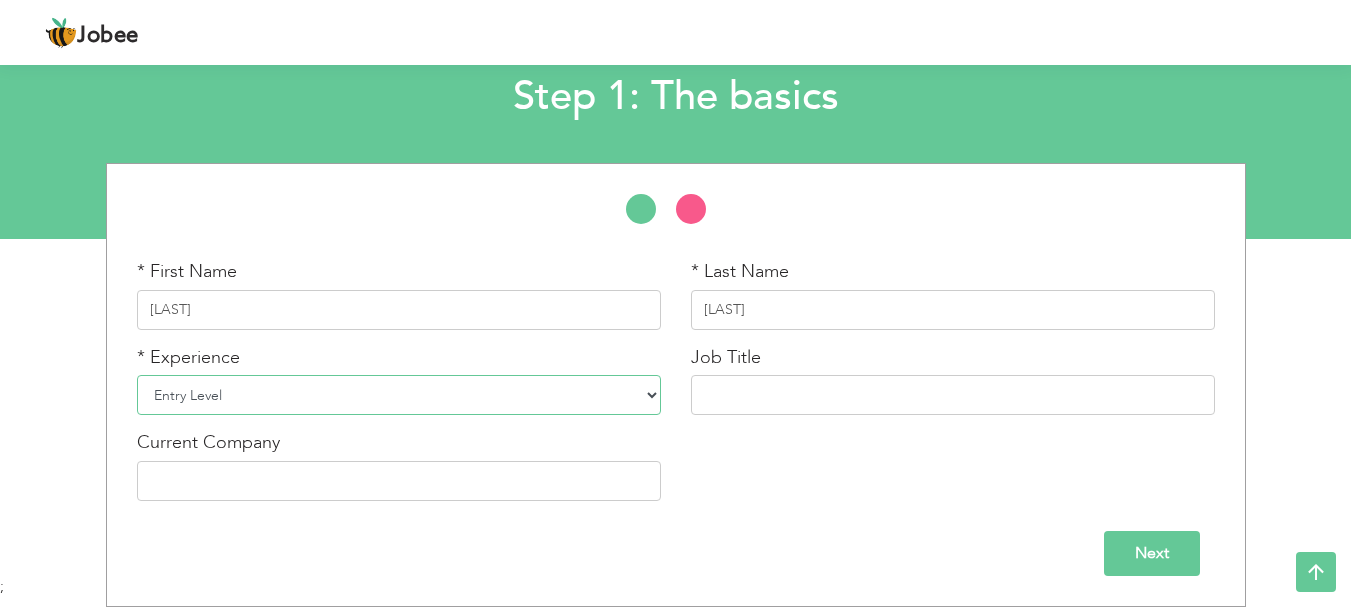 click on "Entry Level
Less than 1 Year
1 Year
2 Years
3 Years
4 Years
5 Years
6 Years
7 Years
8 Years
9 Years
10 Years
11 Years
12 Years
13 Years
14 Years
15 Years
16 Years
17 Years
18 Years
19 Years
20 Years
21 Years
22 Years
23 Years
24 Years
25 Years
26 Years
27 Years
28 Years
29 Years
30 Years
31 Years
32 Years
33 Years
34 Years
35 Years
More than 35 Years" at bounding box center [399, 395] 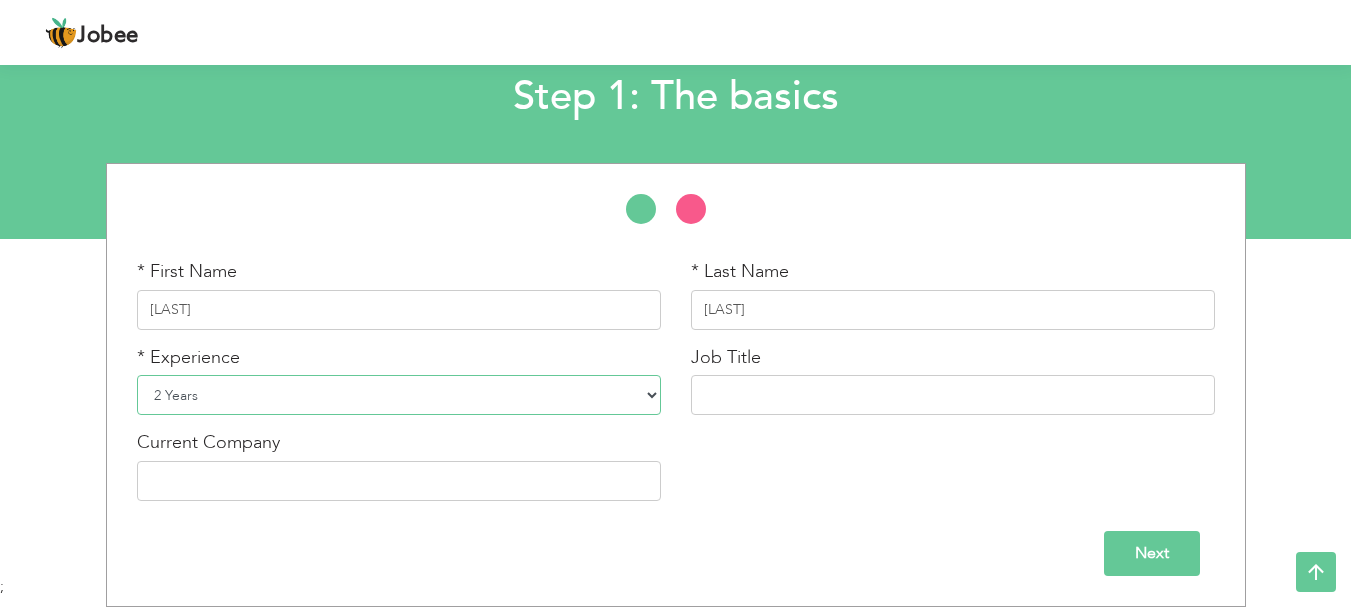 click on "Entry Level
Less than 1 Year
1 Year
2 Years
3 Years
4 Years
5 Years
6 Years
7 Years
8 Years
9 Years
10 Years
11 Years
12 Years
13 Years
14 Years
15 Years
16 Years
17 Years
18 Years
19 Years
20 Years
21 Years
22 Years
23 Years
24 Years
25 Years
26 Years
27 Years
28 Years
29 Years
30 Years
31 Years
32 Years
33 Years
34 Years
35 Years
More than 35 Years" at bounding box center (399, 395) 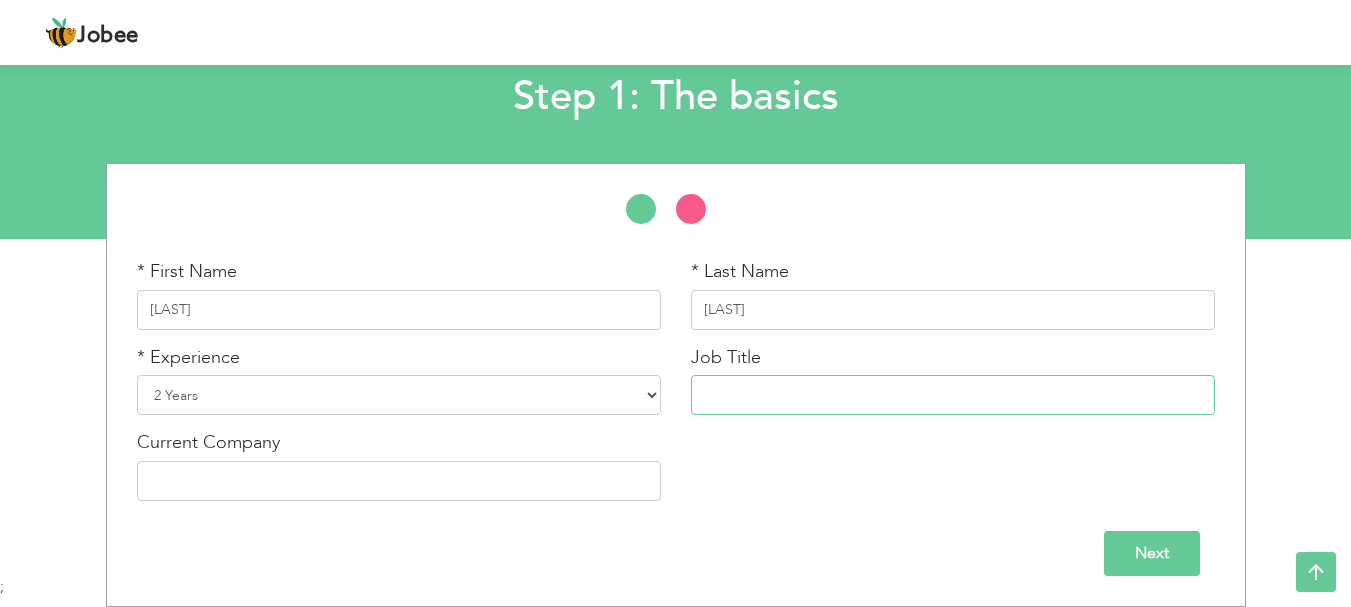 click at bounding box center [953, 395] 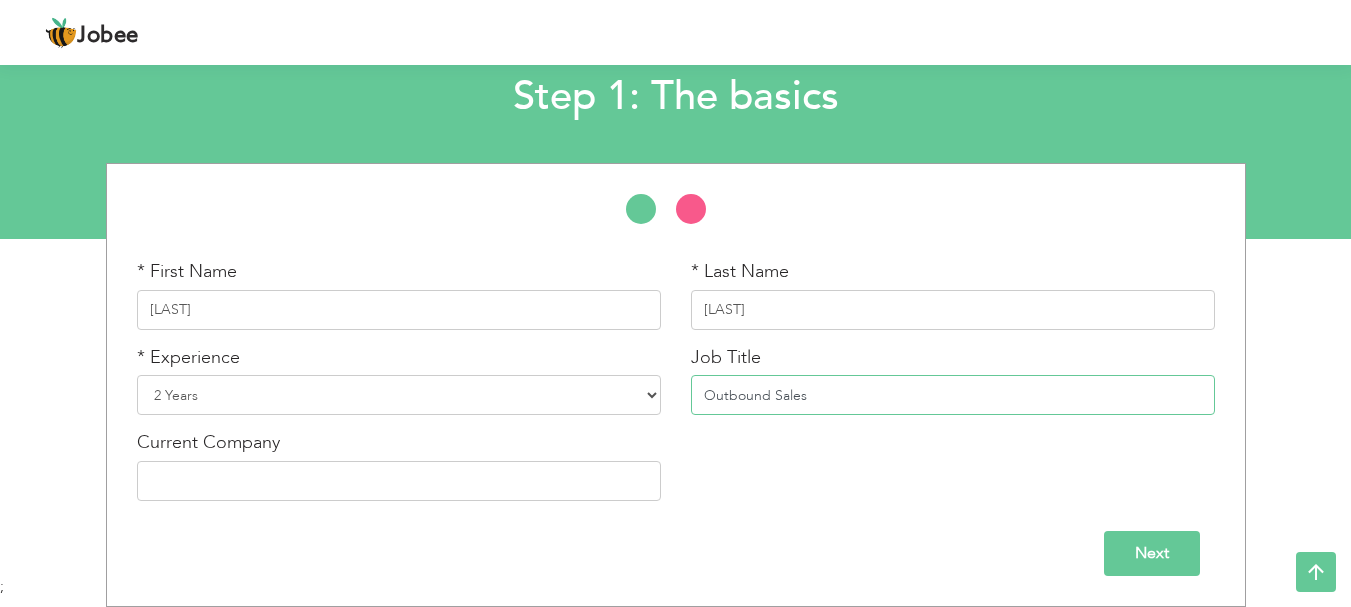 click on "Outbound Sales" at bounding box center (953, 395) 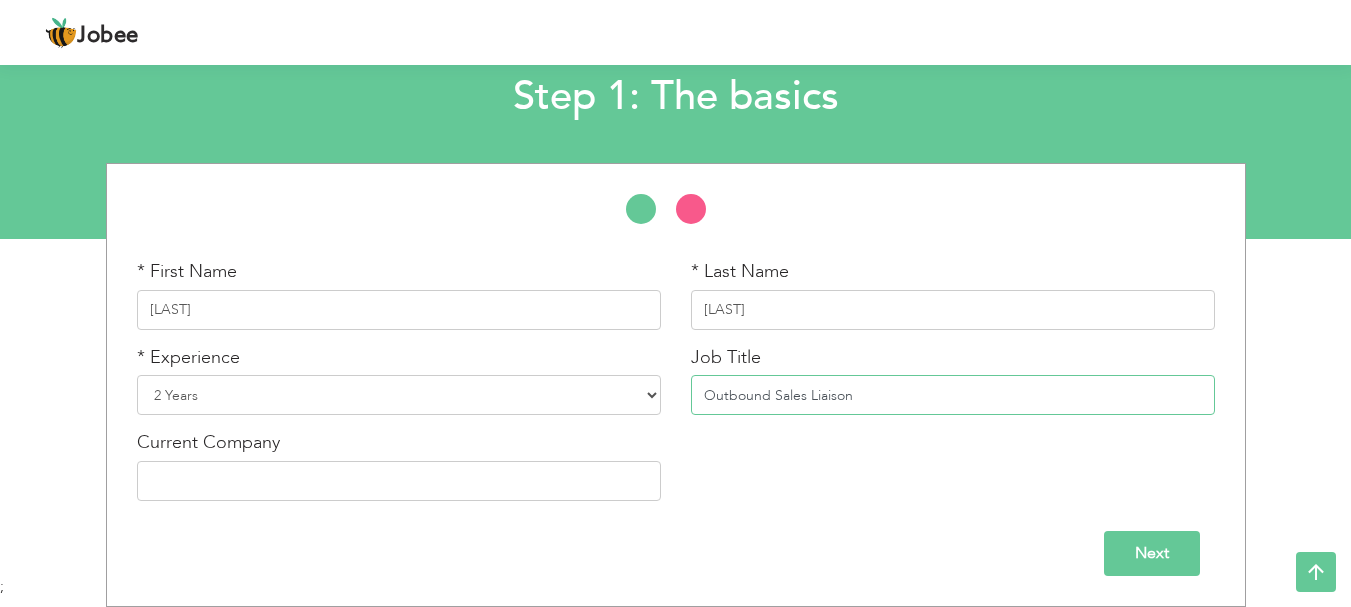 drag, startPoint x: 850, startPoint y: 395, endPoint x: 810, endPoint y: 395, distance: 40 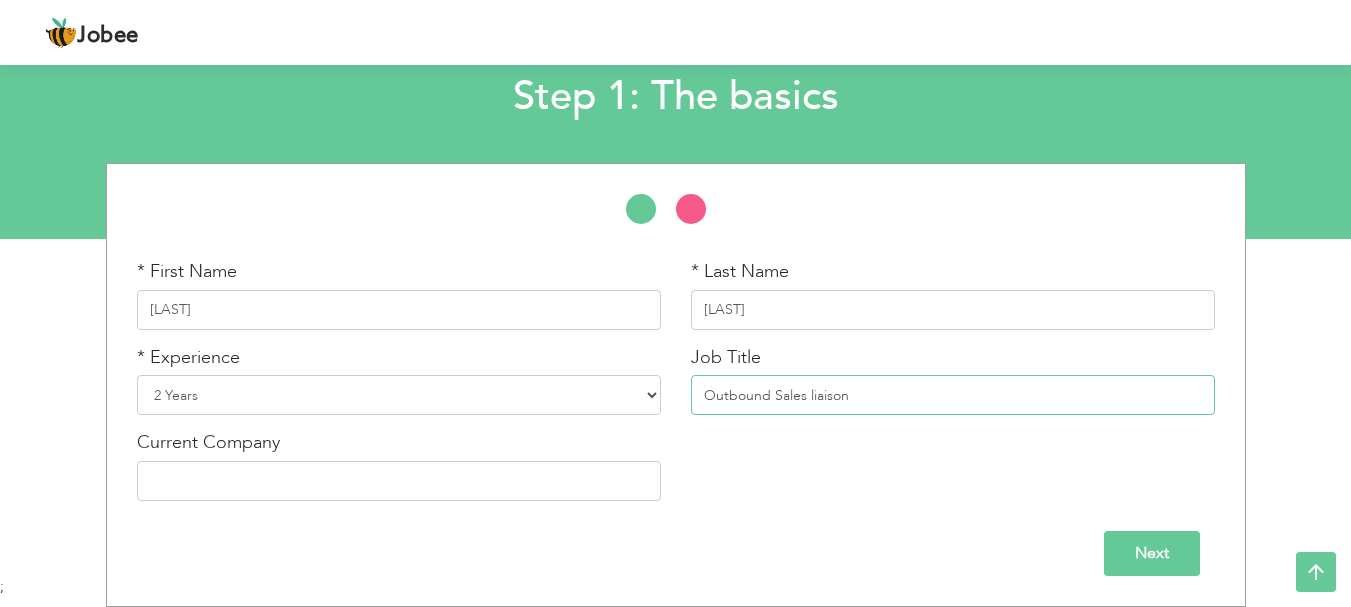 click on "Outbound Sales liaison" at bounding box center [953, 395] 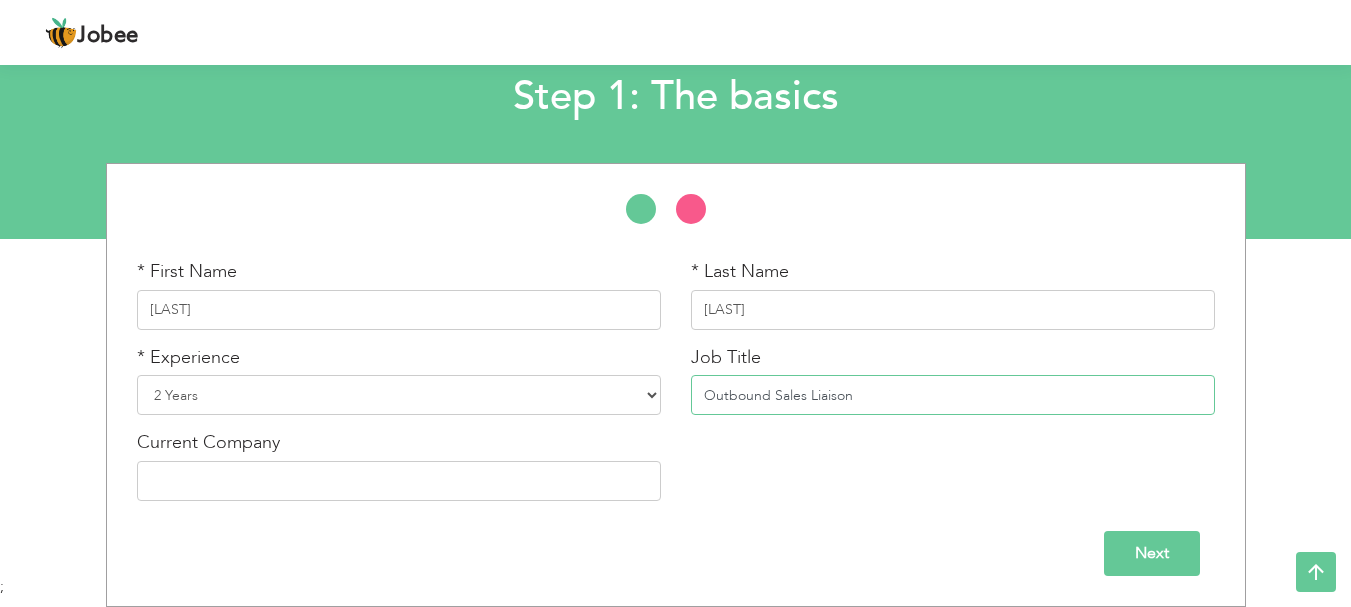 click on "Outbound Sales Liaison" at bounding box center [953, 395] 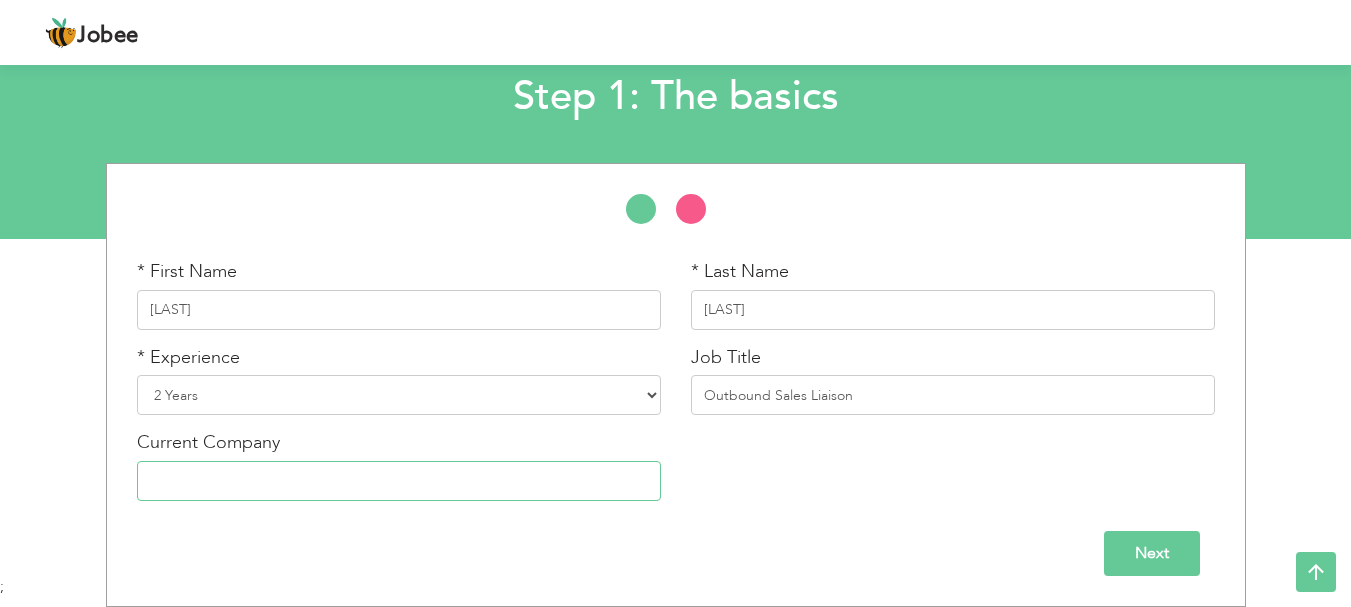 click at bounding box center (399, 481) 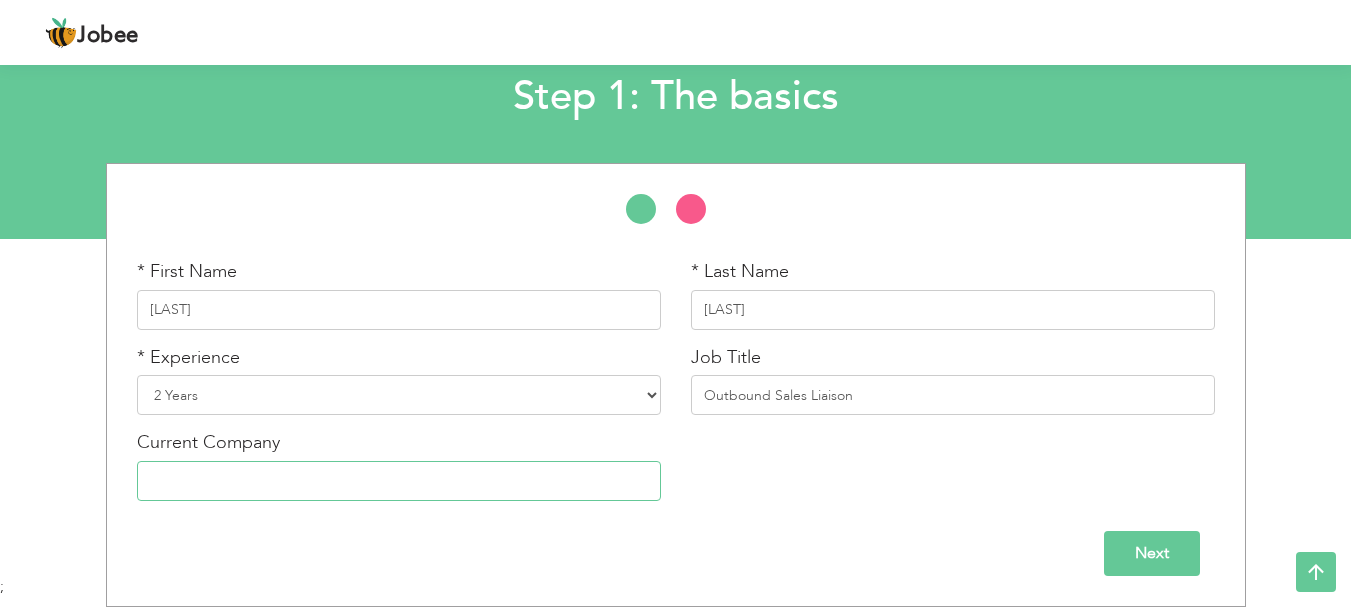 click at bounding box center (399, 481) 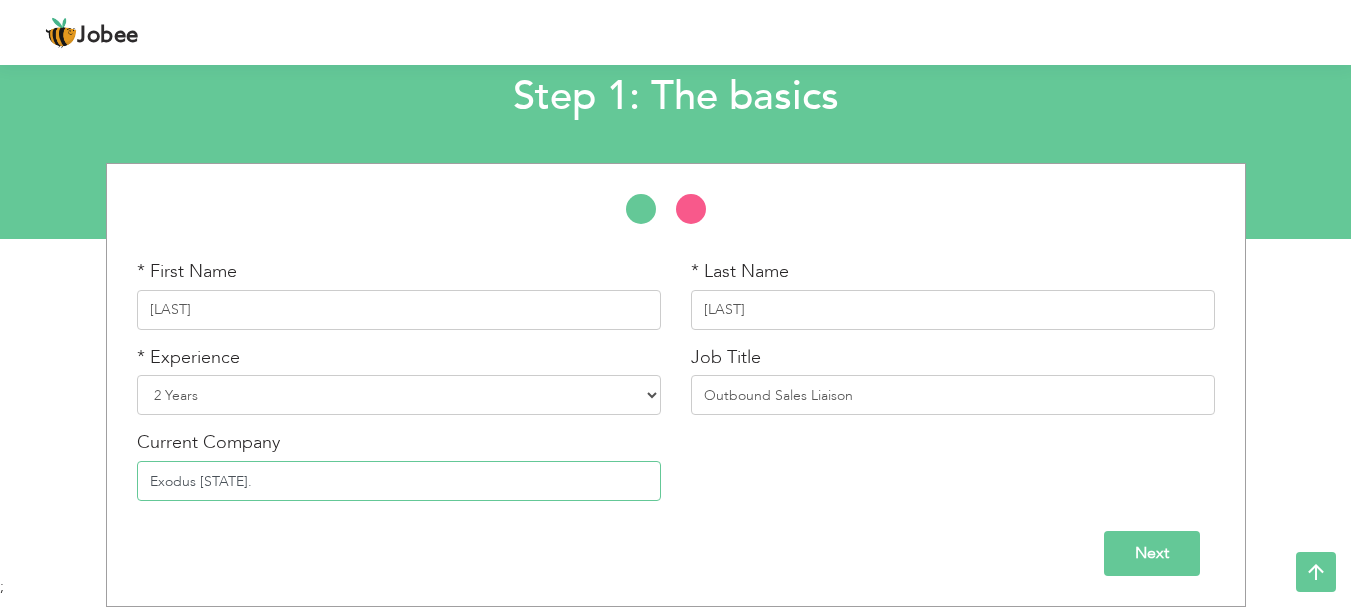 type on "Exodus FL." 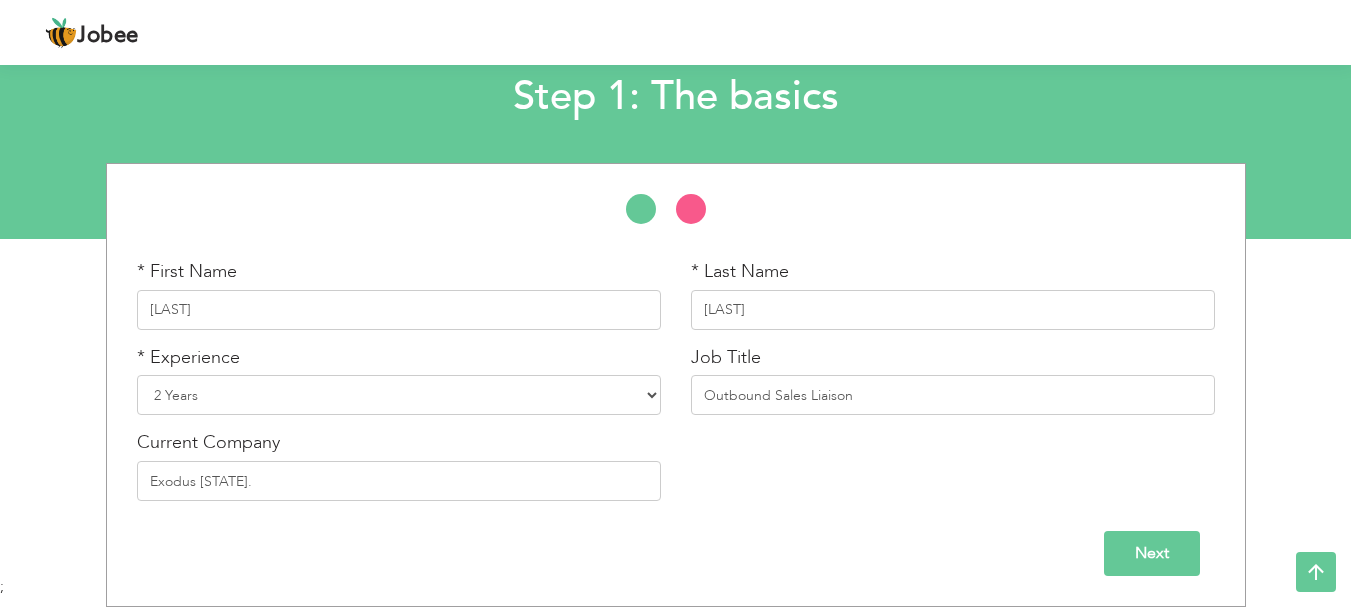 click on "Next" at bounding box center [1152, 553] 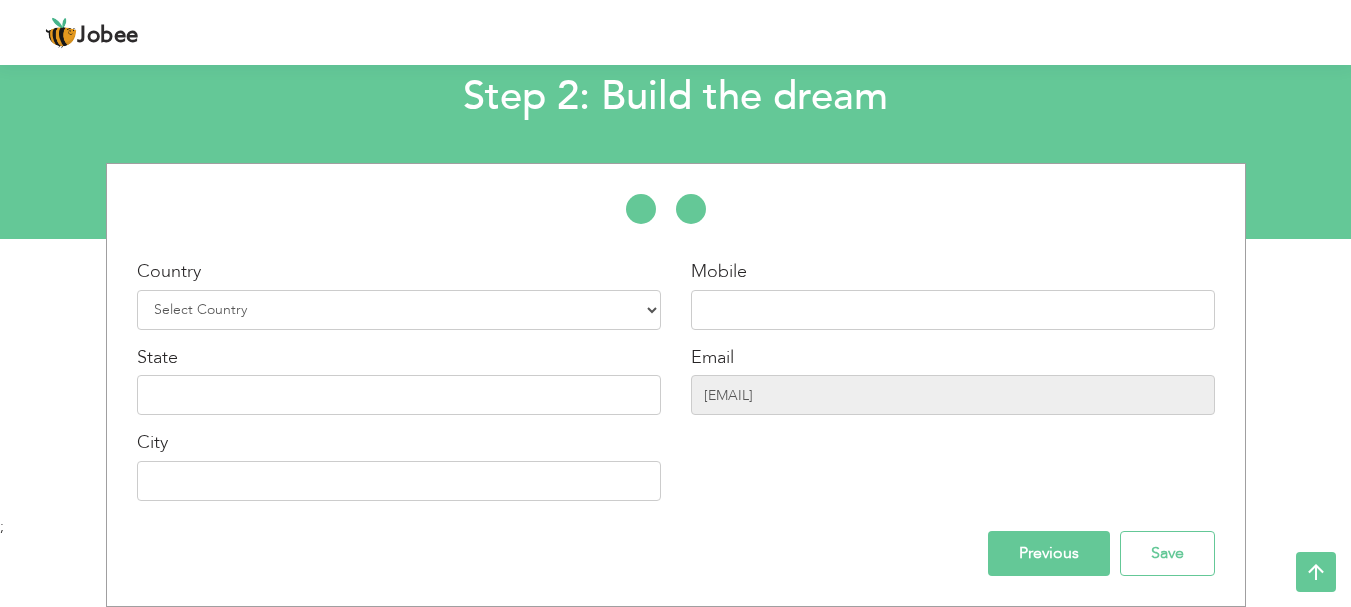 click on "Country
Select Country
Afghanistan
Albania
Algeria
American Samoa
Andorra
Angola
Anguilla
Antarctica
Antigua and Barbuda
Argentina
Armenia
Aruba
Australia
Austria
Azerbaijan
Bahamas
Bahrain
Bangladesh
Barbados
Belarus
Belgium
Belize
Benin
Bermuda
Bhutan
Bolivia
Bosnia-Herzegovina
Botswana
Bouvet Island
Brazil
British Indian Ocean Territory
Brunei Darussalam
Bulgaria
Burkina Faso
Burundi
Cambodia
Cameroon
Canada
Cape Verde
Cayman Islands
Central African Republic
Chad
Chile
China
Christmas Island
Cocos (Keeling) Islands
Colombia
Comoros
Congo
Congo, Dem. Republic
Cook Islands
Costa Rica
Croatia
Cuba
Cyprus
Czech Rep
Denmark
Djibouti
Dominica
Dominican Republic
Ecuador
Egypt
El Salvador
Equatorial Guinea
Eritrea
Estonia
Ethiopia
European Union
Faroe Islands
Fiji" at bounding box center [399, 387] 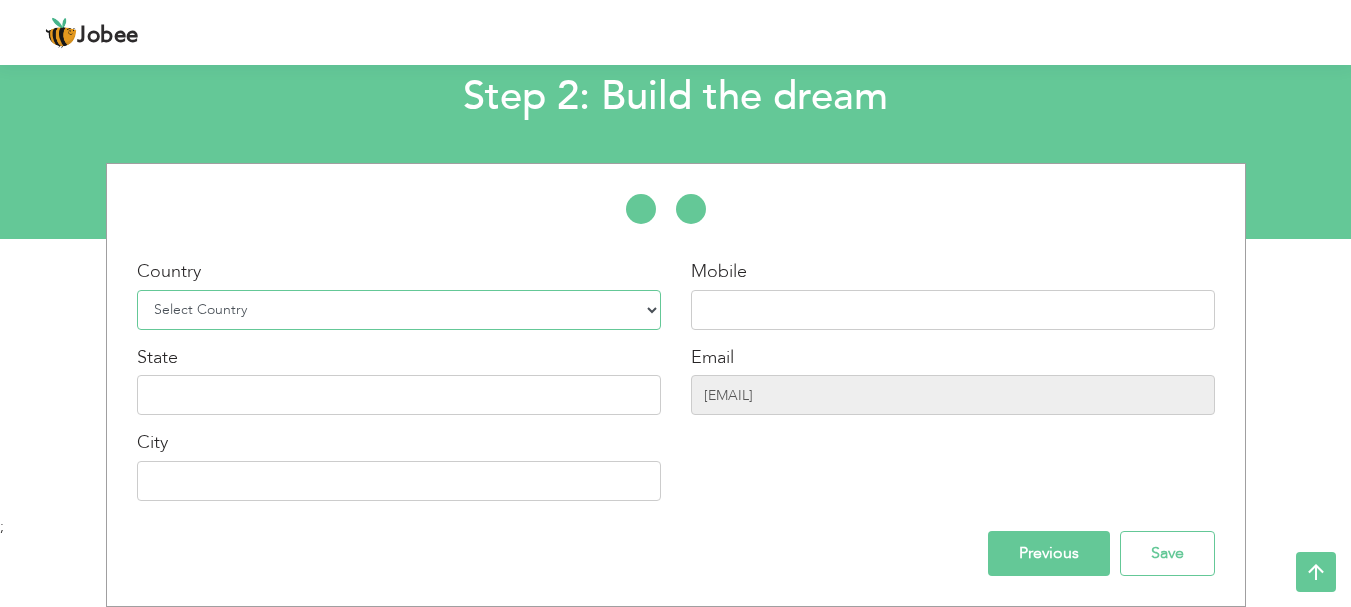 click on "Select Country
Afghanistan
Albania
Algeria
American Samoa
Andorra
Angola
Anguilla
Antarctica
Antigua and Barbuda
Argentina
Armenia
Aruba
Australia
Austria
Azerbaijan
Bahamas
Bahrain
Bangladesh
Barbados
Belarus
Belgium
Belize
Benin
Bermuda
Bhutan
Bolivia
Bosnia-Herzegovina
Botswana
Bouvet Island
Brazil
British Indian Ocean Territory
Brunei Darussalam
Bulgaria
Burkina Faso
Burundi
Cambodia
Cameroon
Canada
Cape Verde
Cayman Islands
Central African Republic
Chad
Chile
China
Christmas Island
Cocos (Keeling) Islands
Colombia
Comoros
Congo
Congo, Dem. Republic
Cook Islands
Costa Rica
Croatia
Cuba
Cyprus
Czech Rep
Denmark
Djibouti
Dominica
Dominican Republic
Ecuador
Egypt
El Salvador
Equatorial Guinea
Eritrea
Estonia
Ethiopia
European Union
Falkland Islands (Malvinas)
Faroe Islands
Fiji
Finland
France
French Guiana
French Southern Territories
Gabon
Gambia
Georgia" at bounding box center [399, 310] 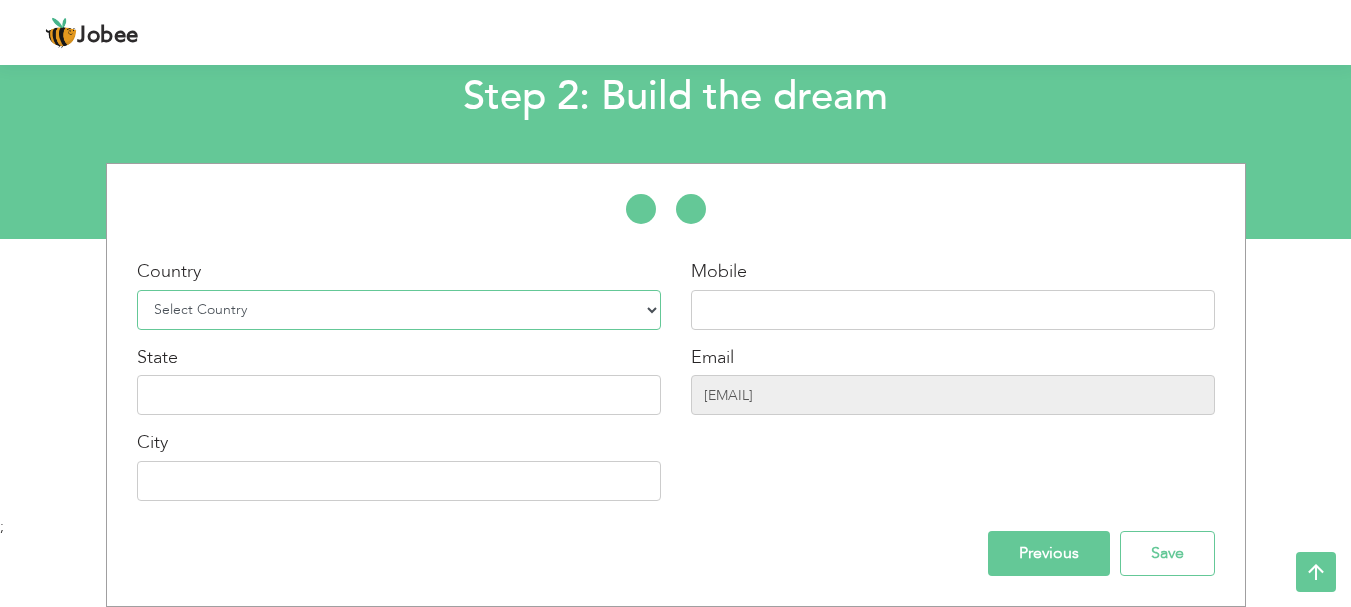 select on "166" 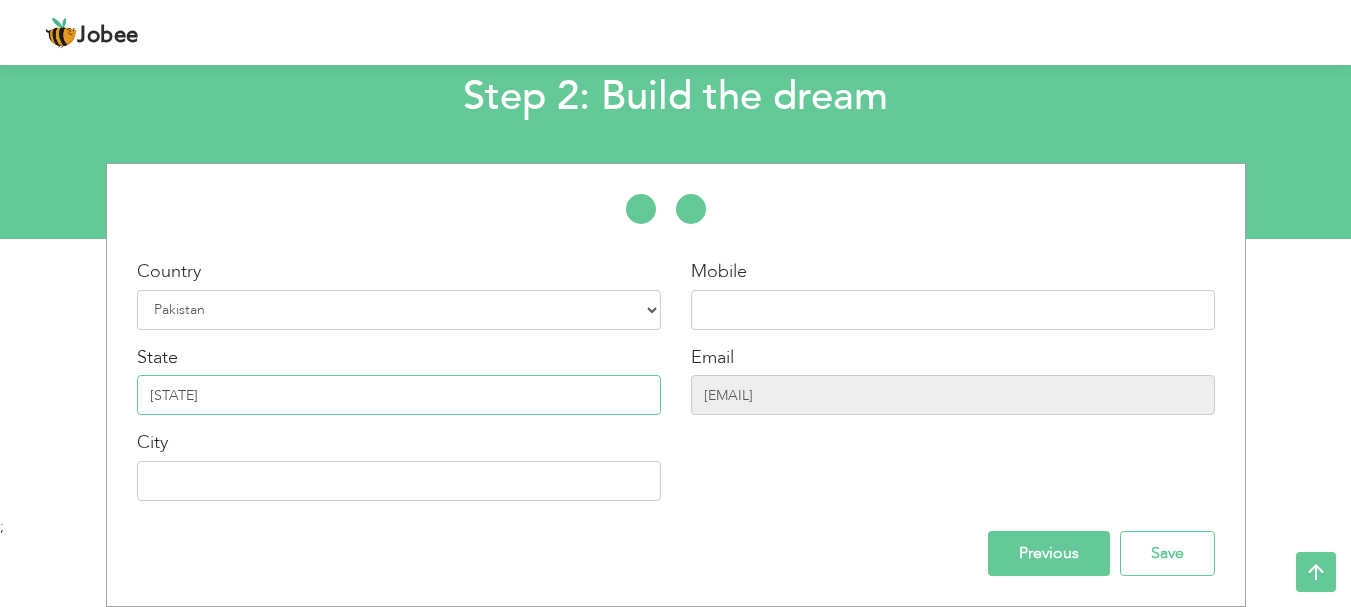 type on "sindh" 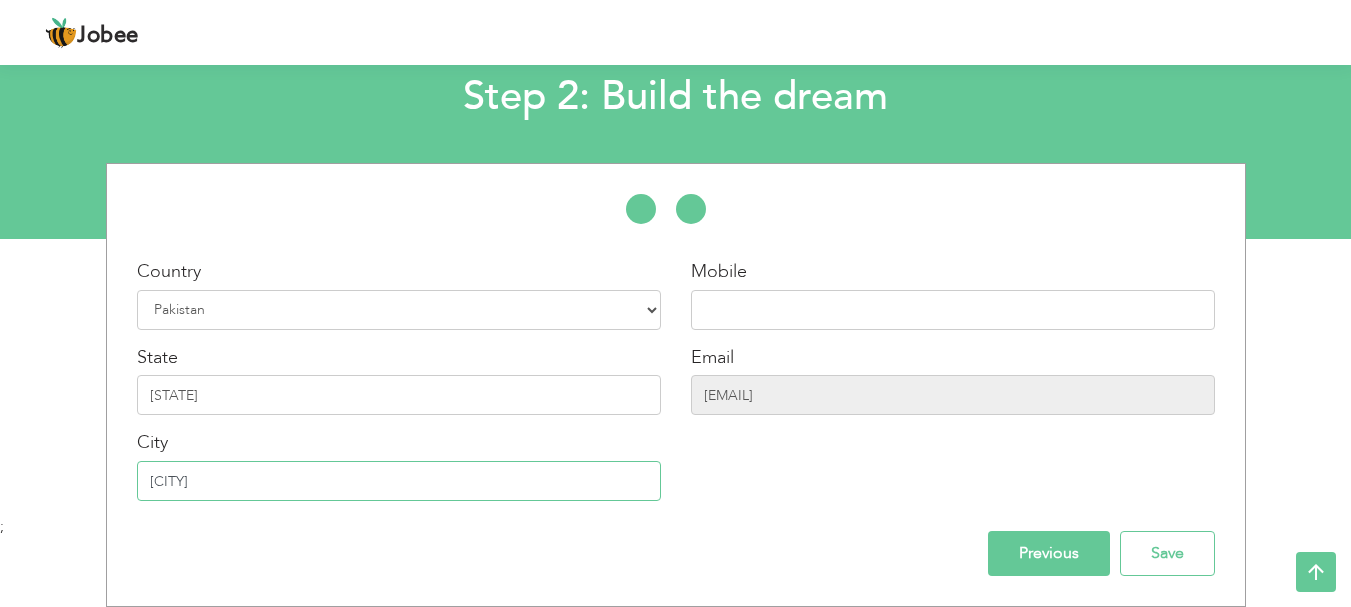 type on "karachi" 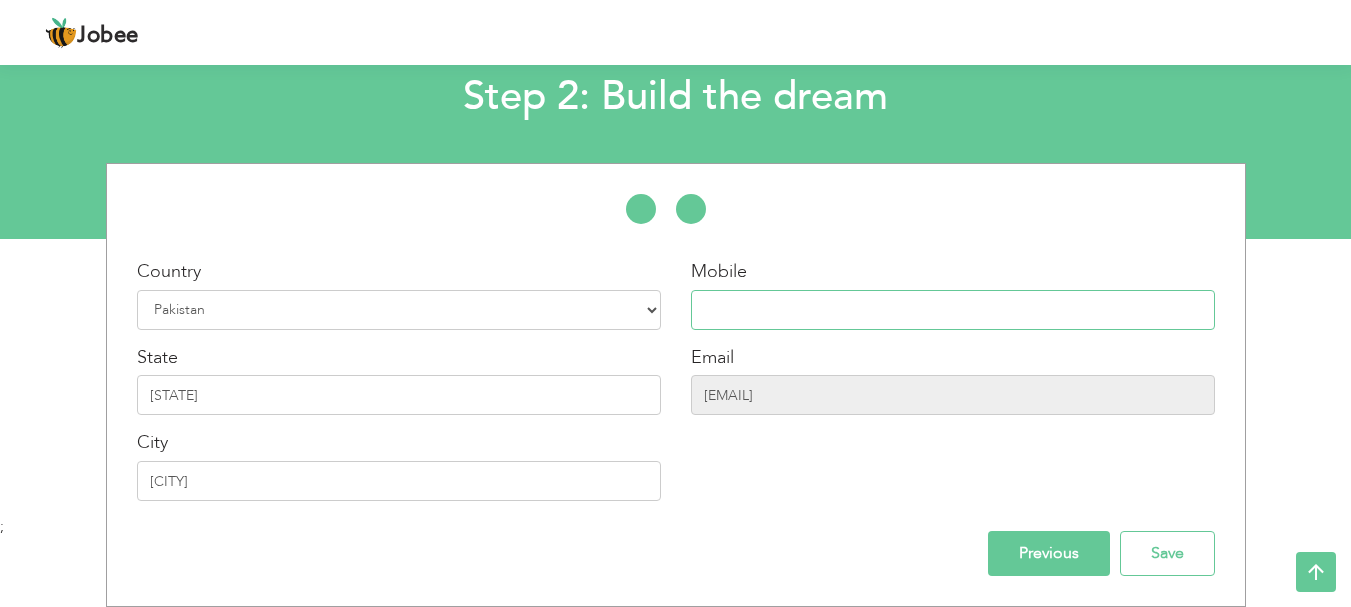 click at bounding box center (953, 310) 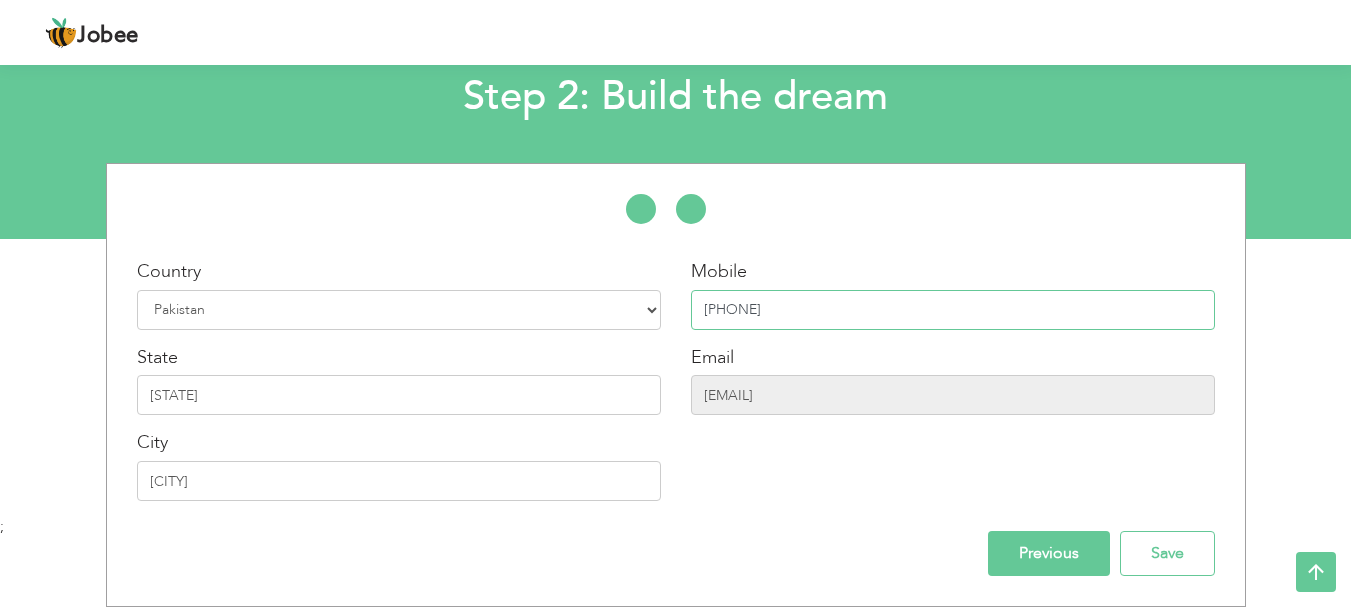 type on "[PHONE]" 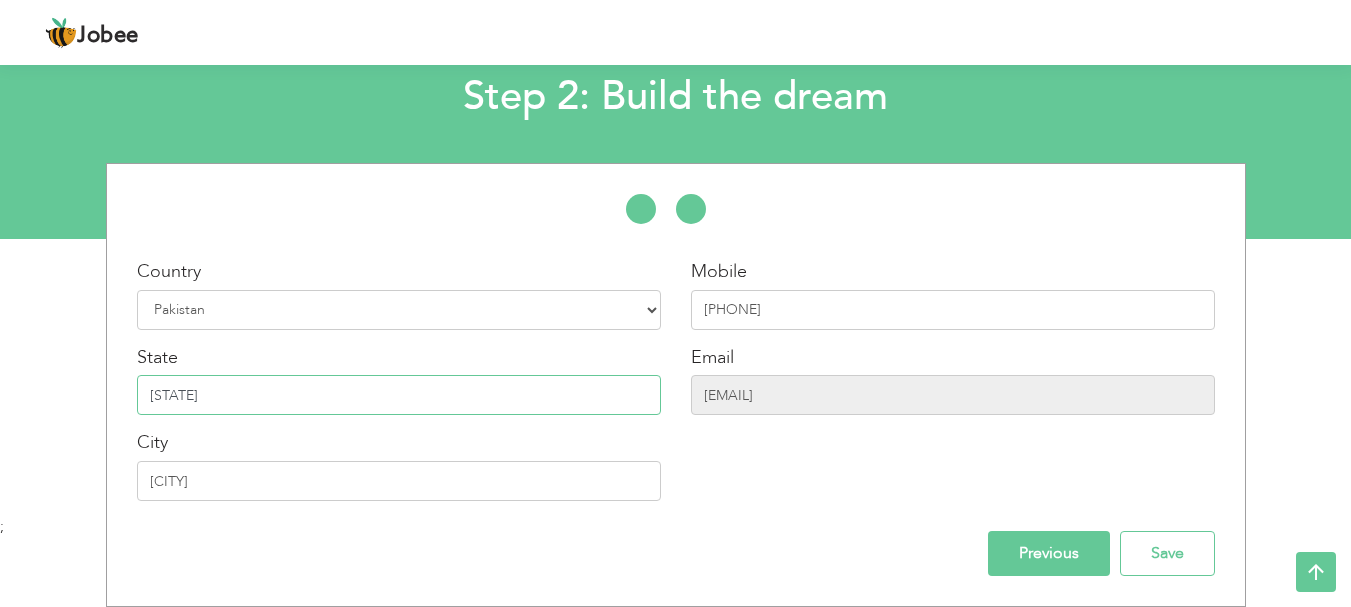 click on "sindh" at bounding box center [399, 395] 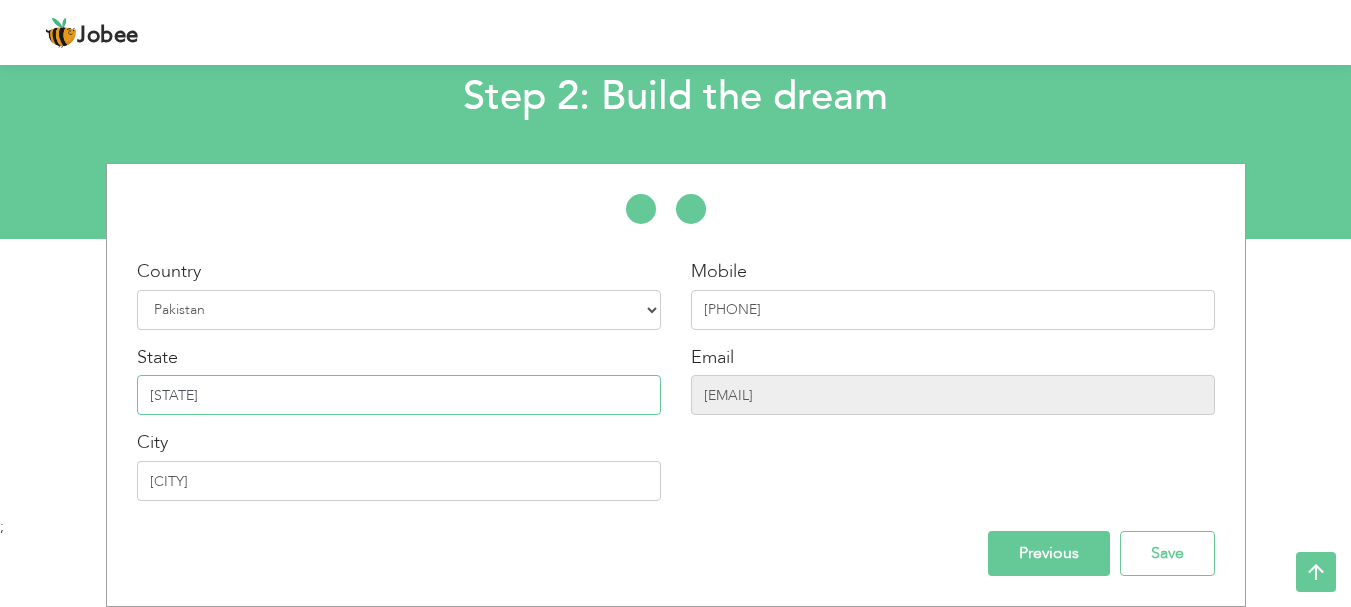 type on "Sindh" 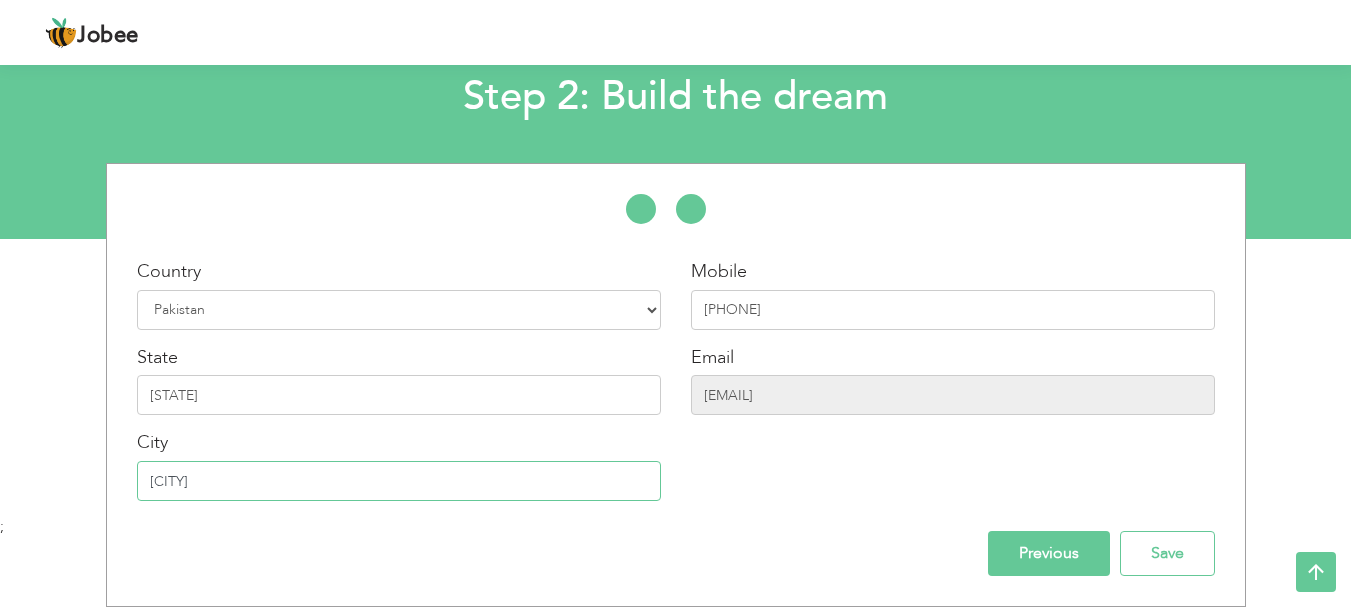 click on "karachi" at bounding box center [399, 481] 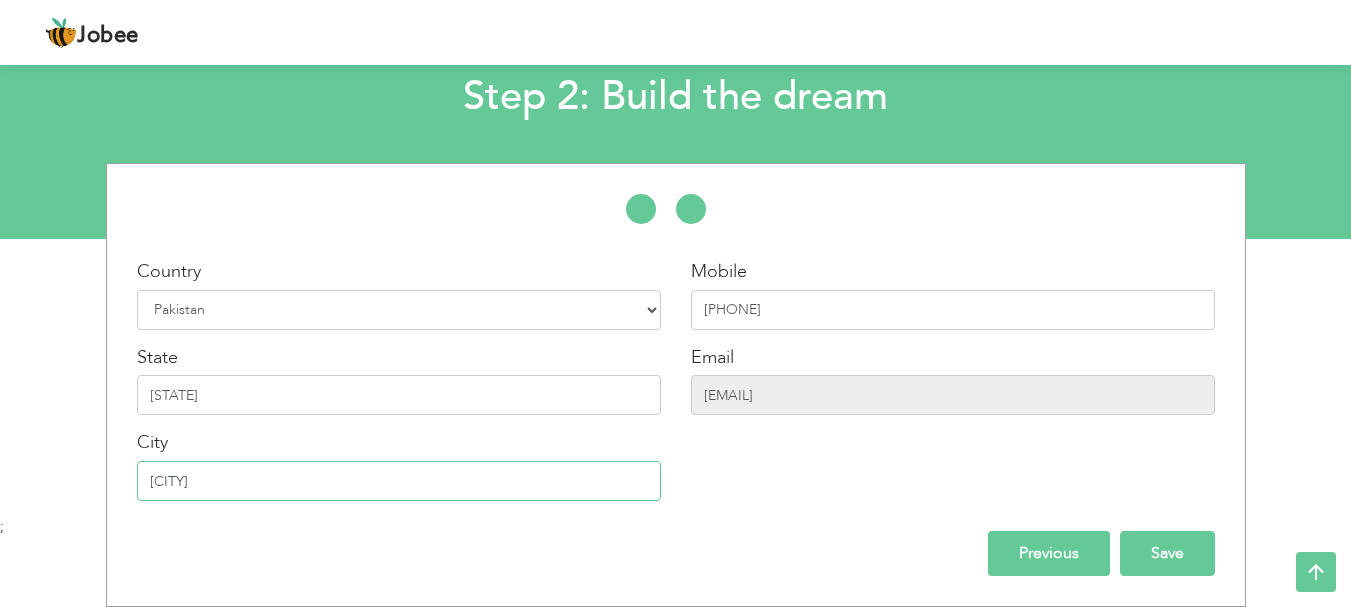 type on "[CITY]" 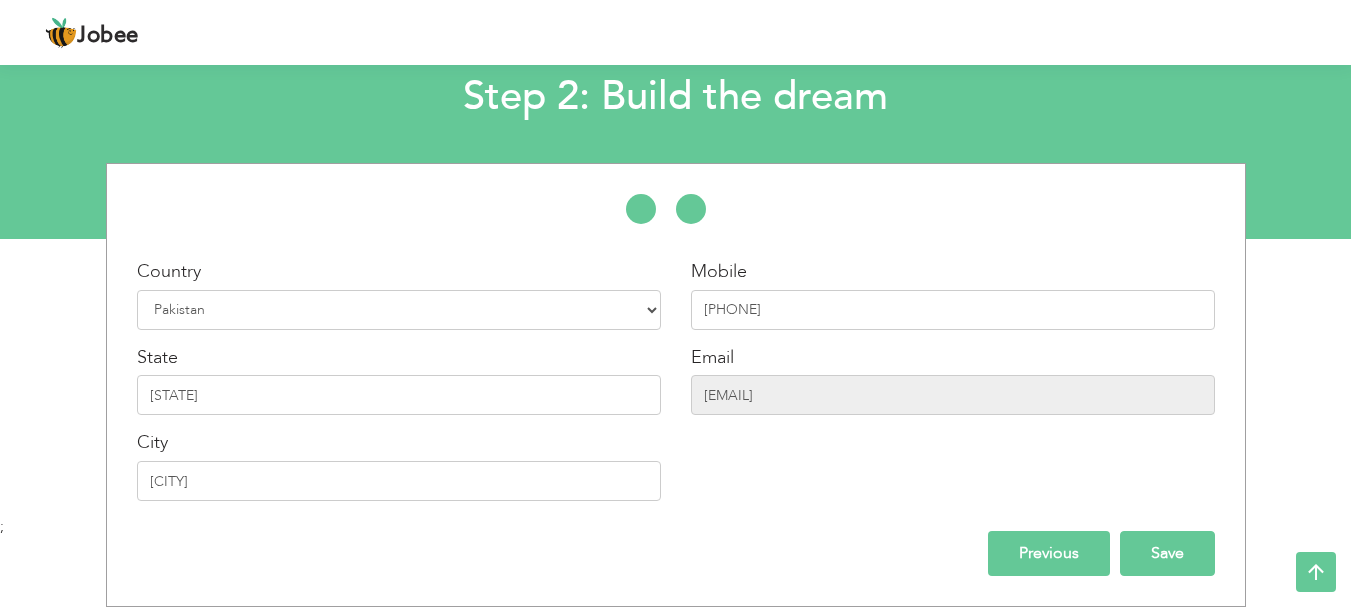 click on "Save" at bounding box center (1167, 553) 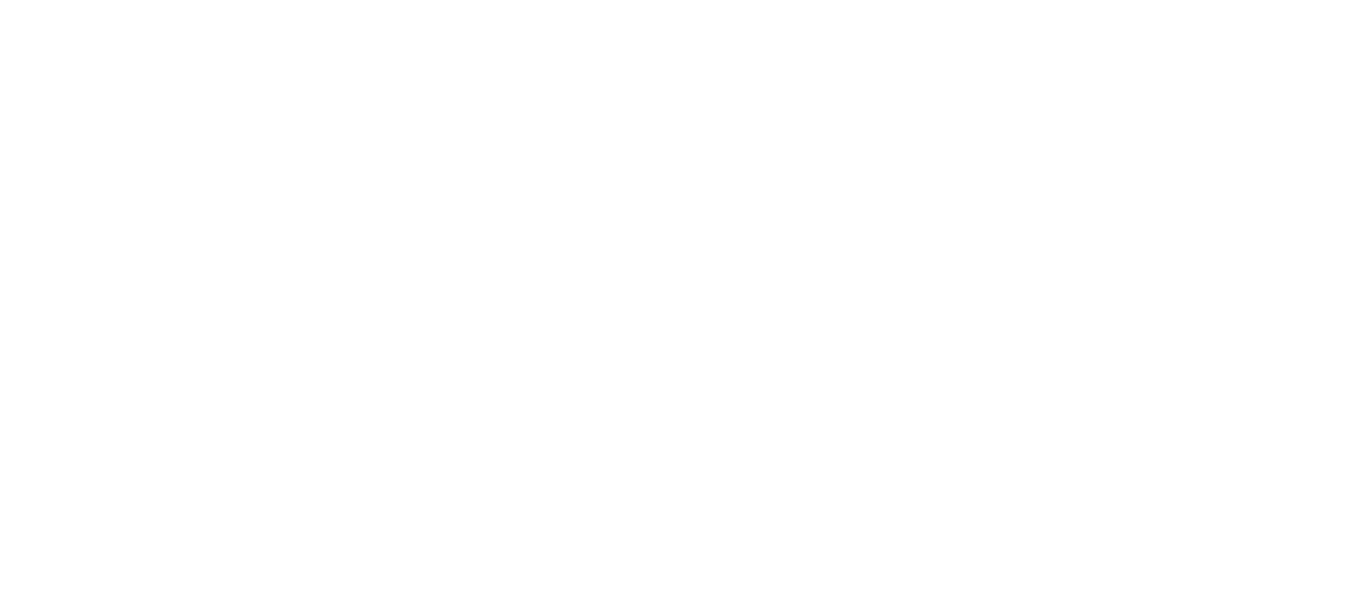 scroll, scrollTop: 0, scrollLeft: 0, axis: both 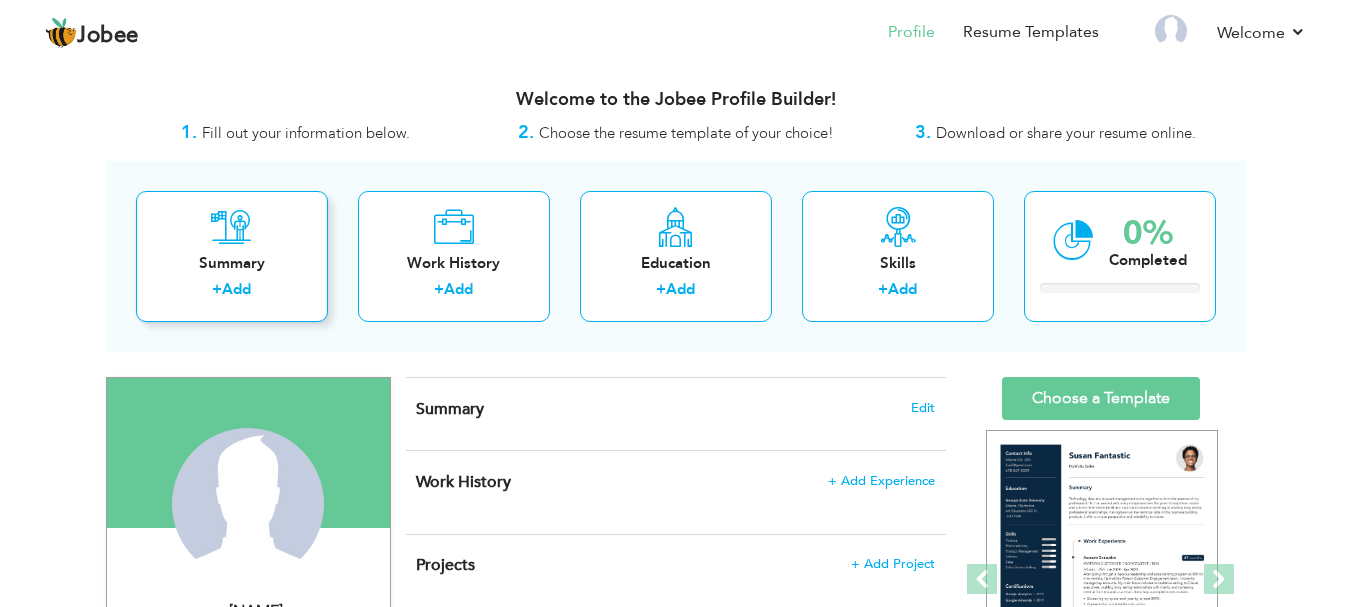 click on "Summary
+  Add" at bounding box center [232, 256] 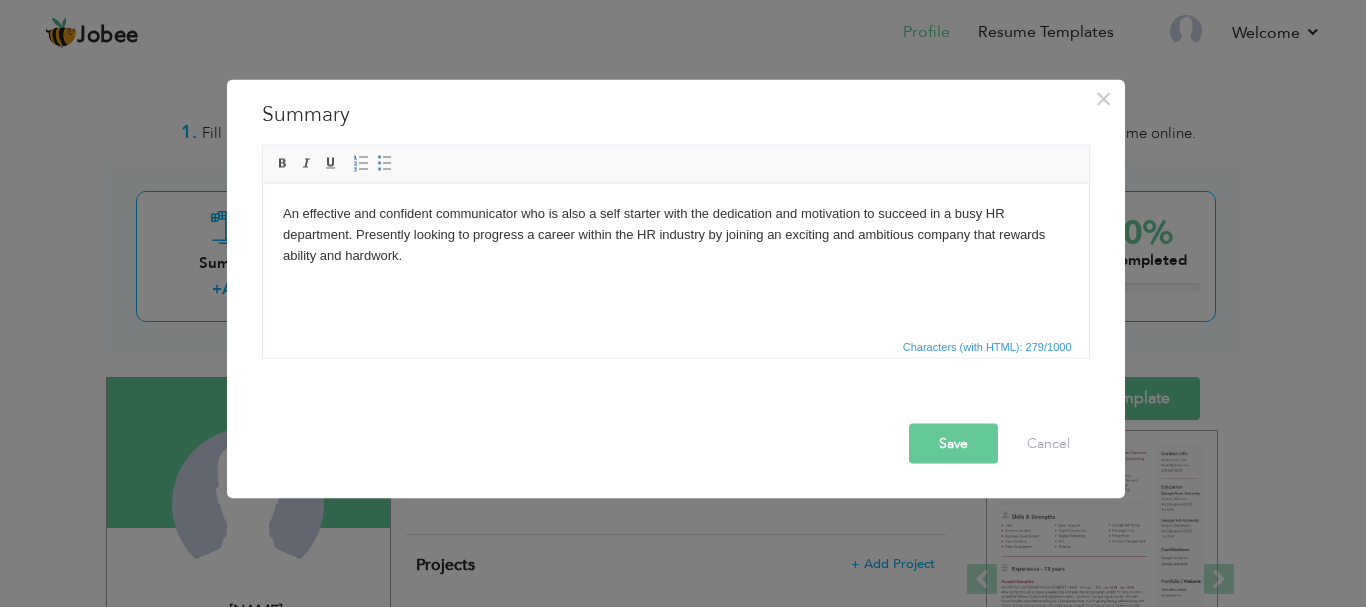 click on "Save" at bounding box center (953, 443) 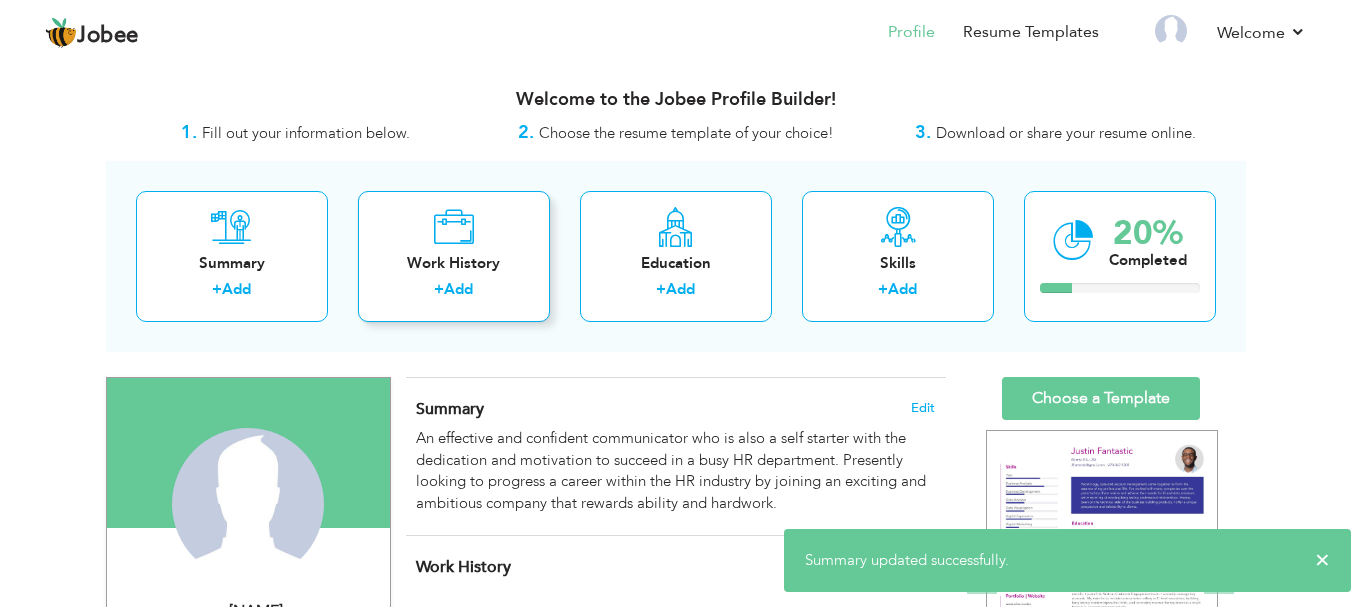 click on "Work History" at bounding box center [454, 263] 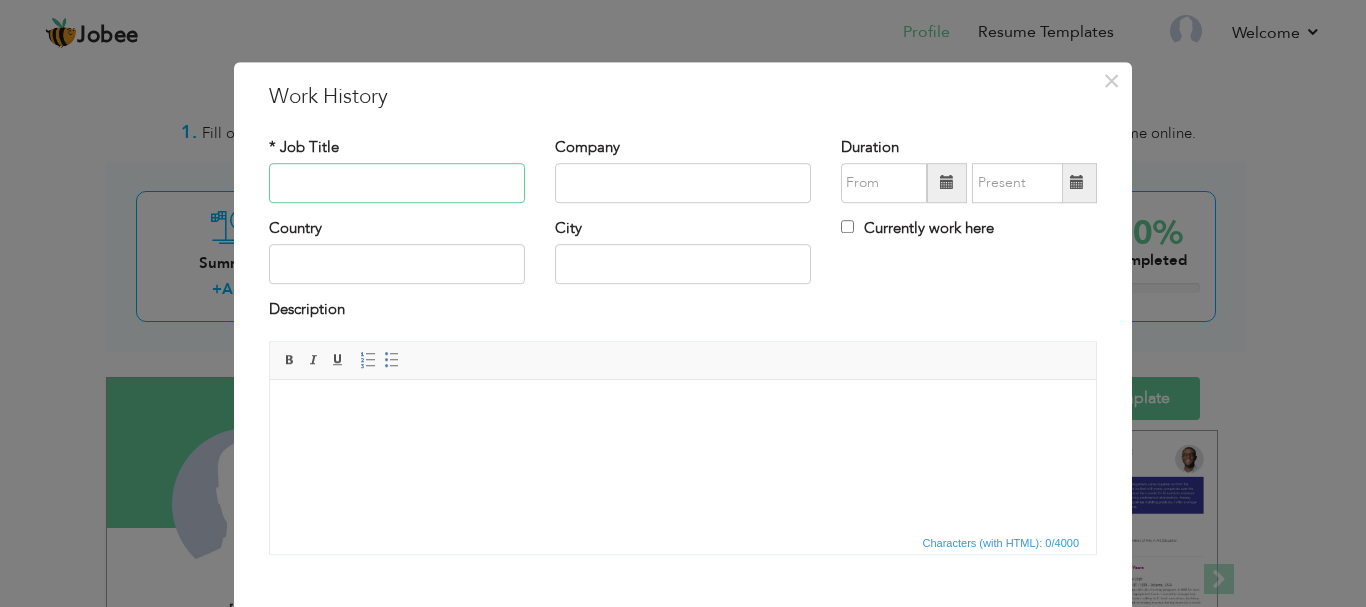 paste on "Outbound Sales Liaison" 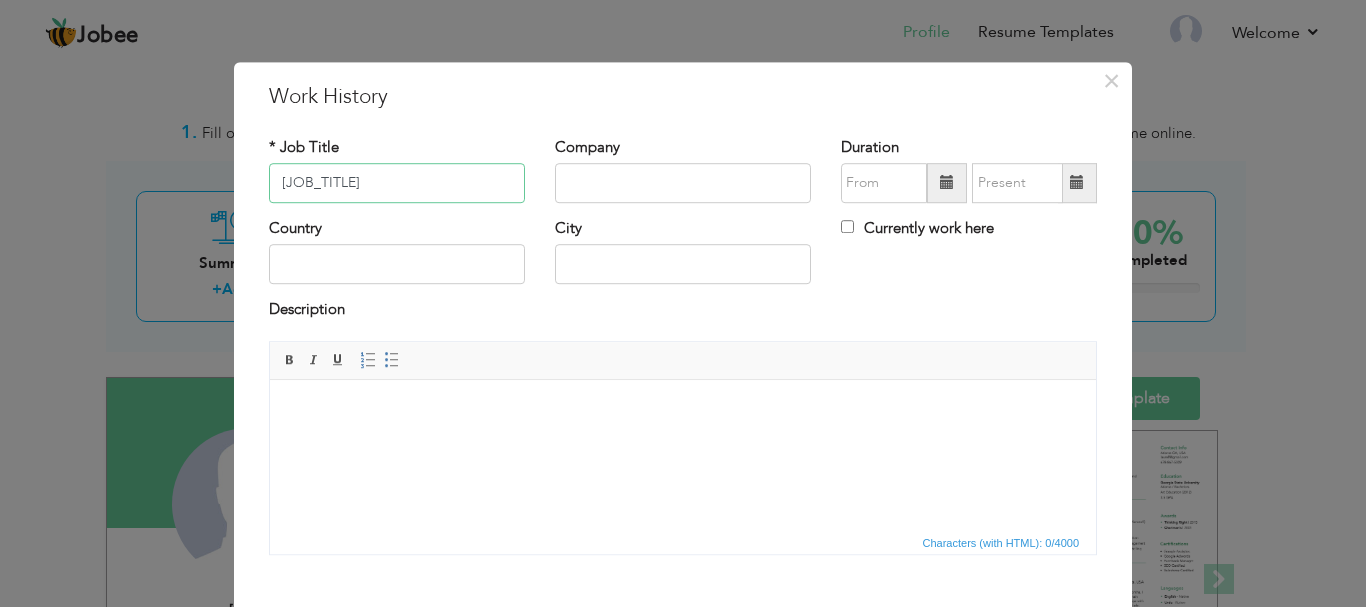 type on "Outbound Sales Liaison" 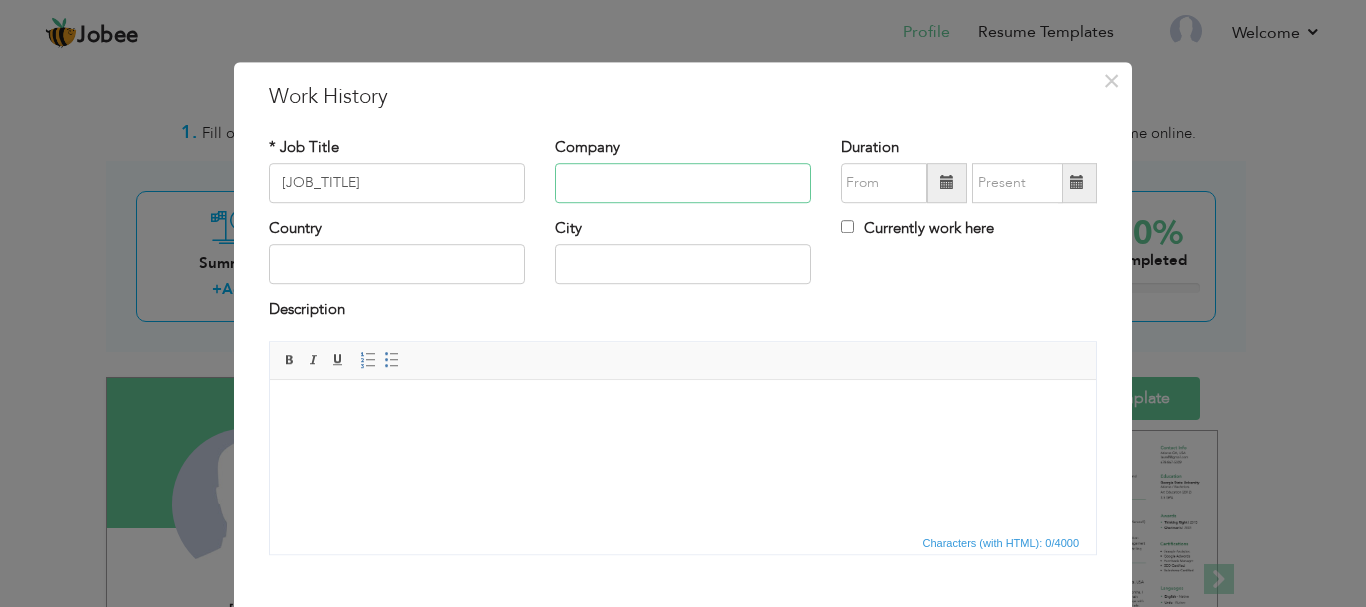 click at bounding box center [683, 183] 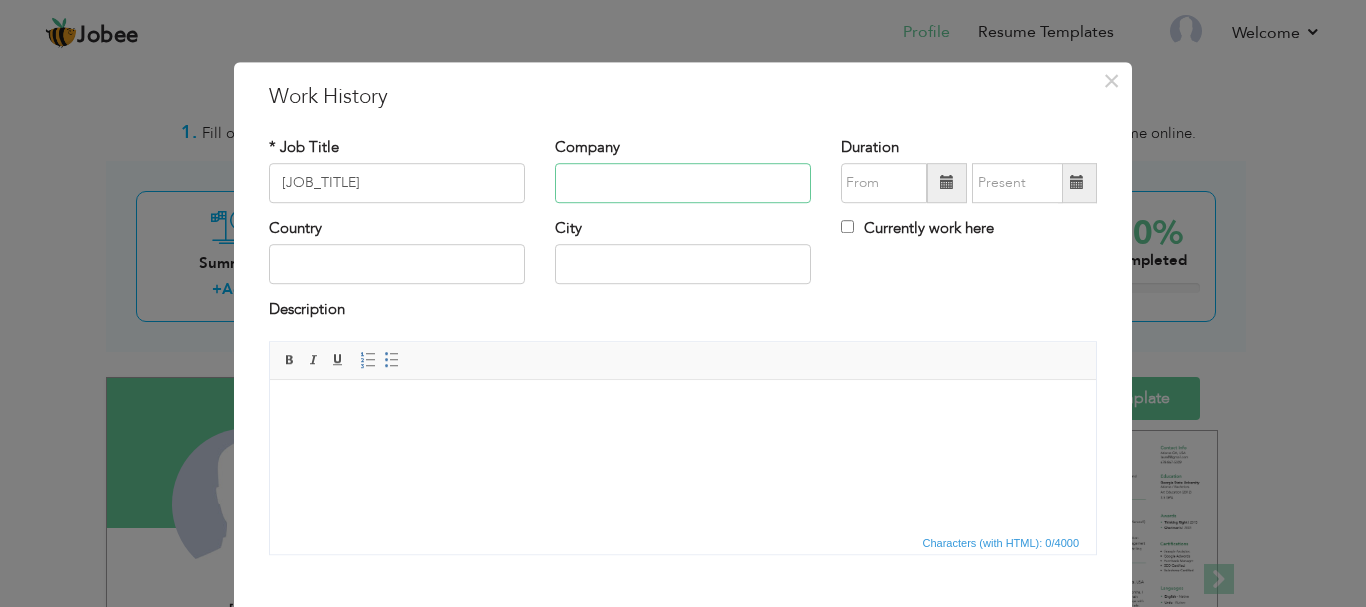 paste on "Exodus FL" 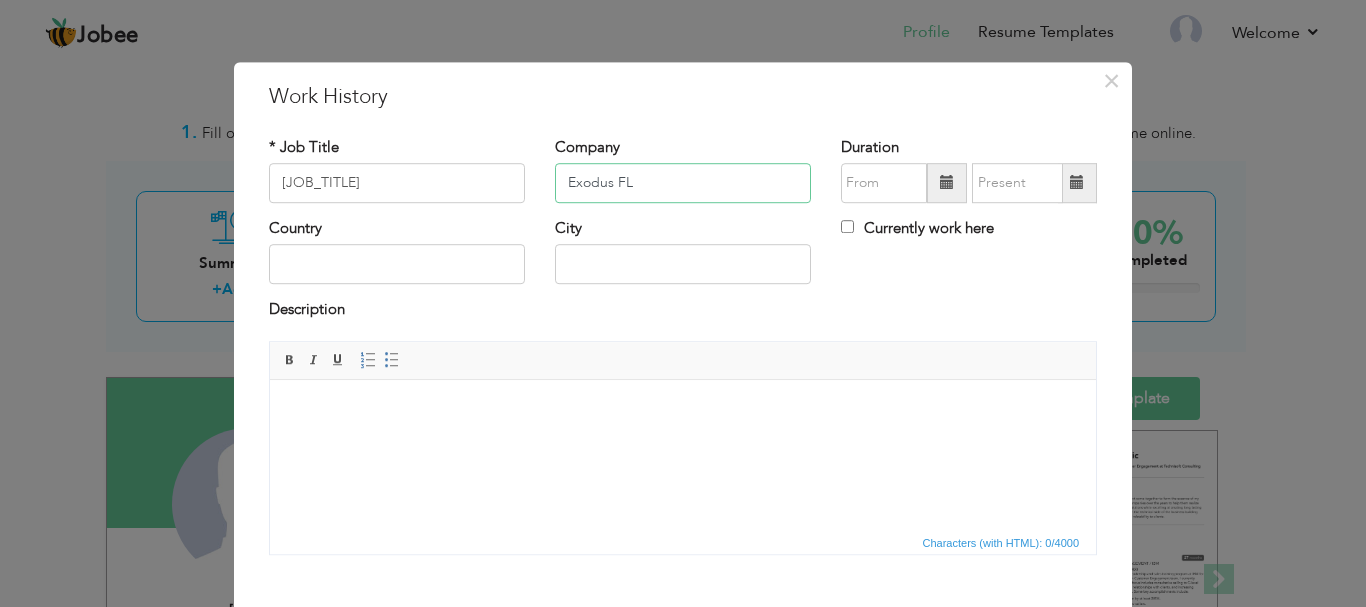 type on "Exodus FL" 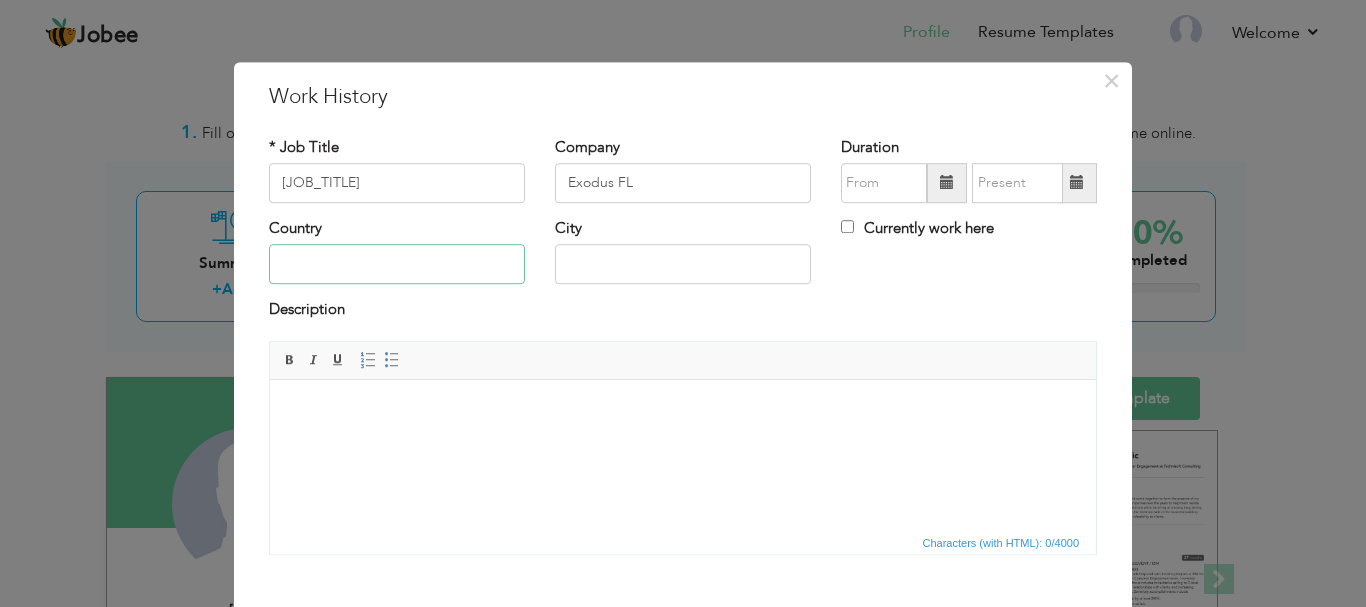 click at bounding box center [397, 265] 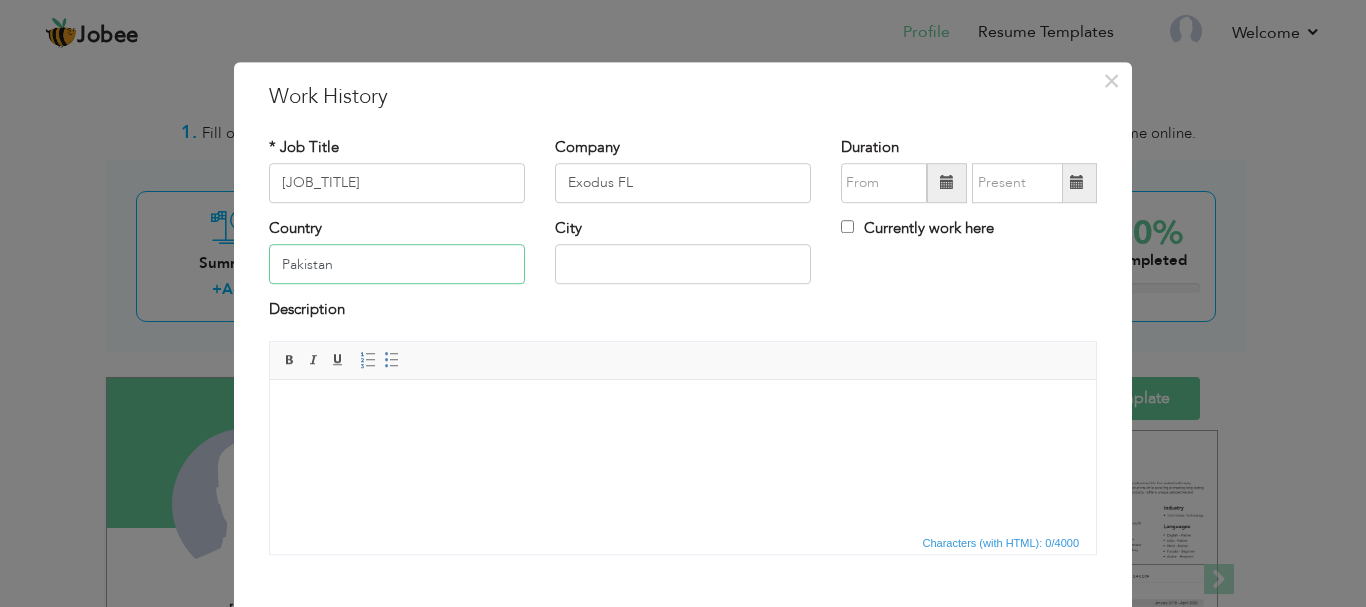 type on "Pakistan" 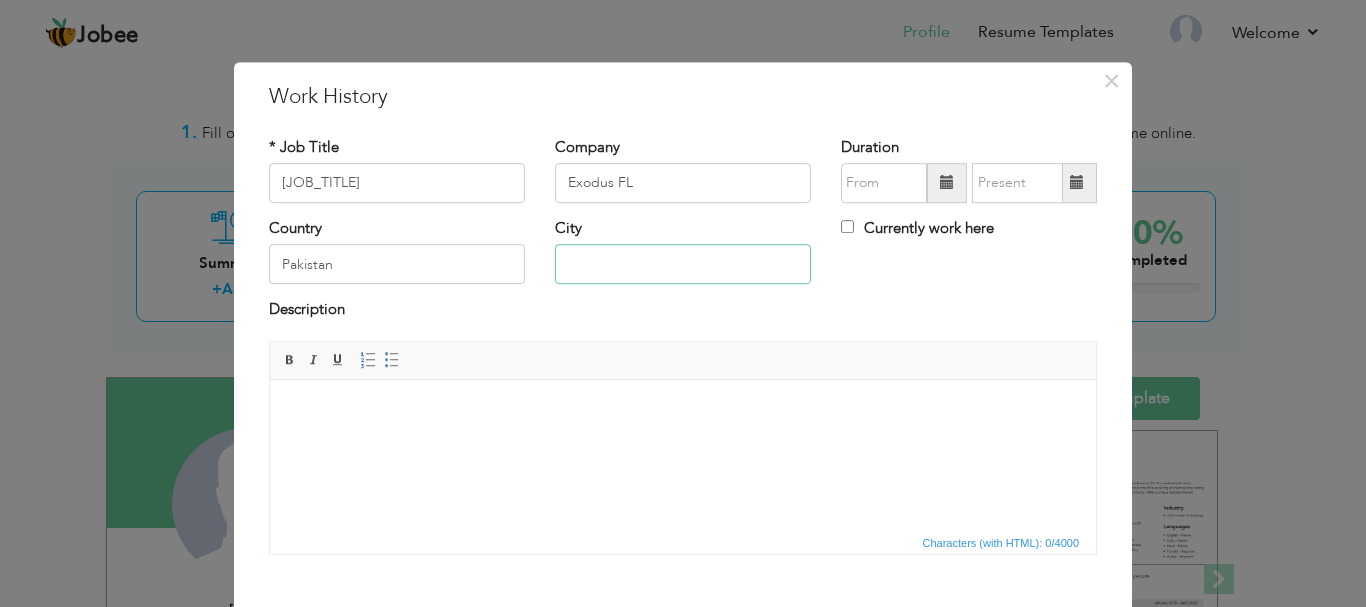 click at bounding box center (683, 265) 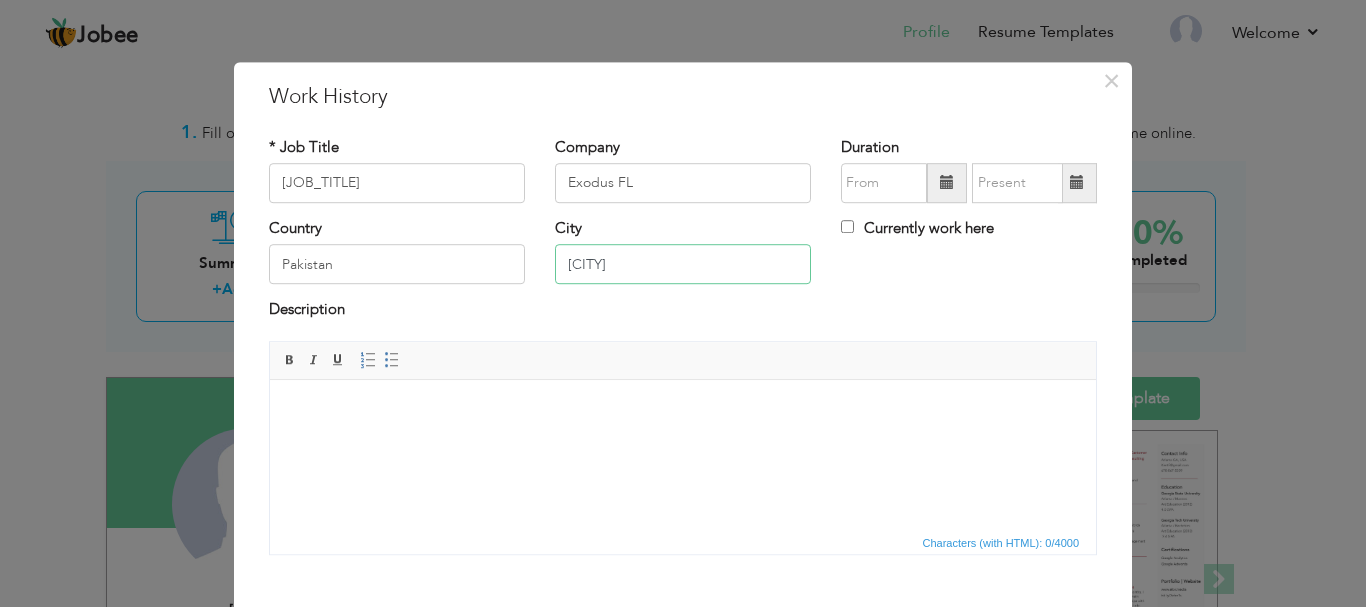 type on "[CITY]" 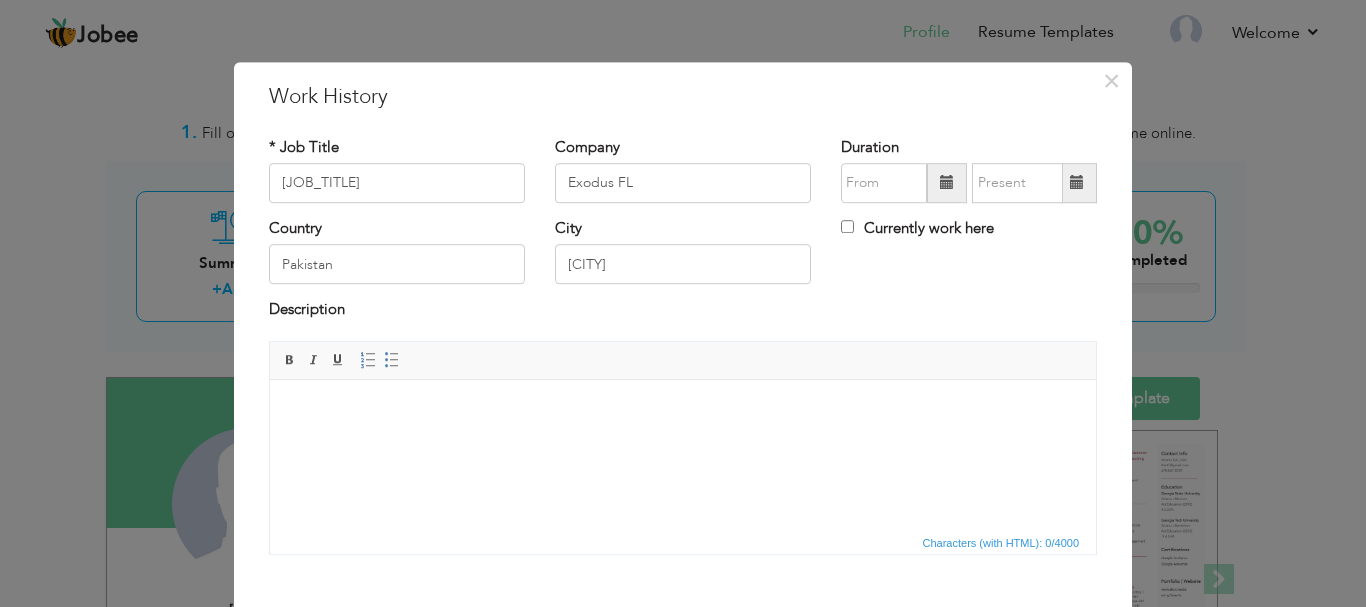 click at bounding box center (947, 183) 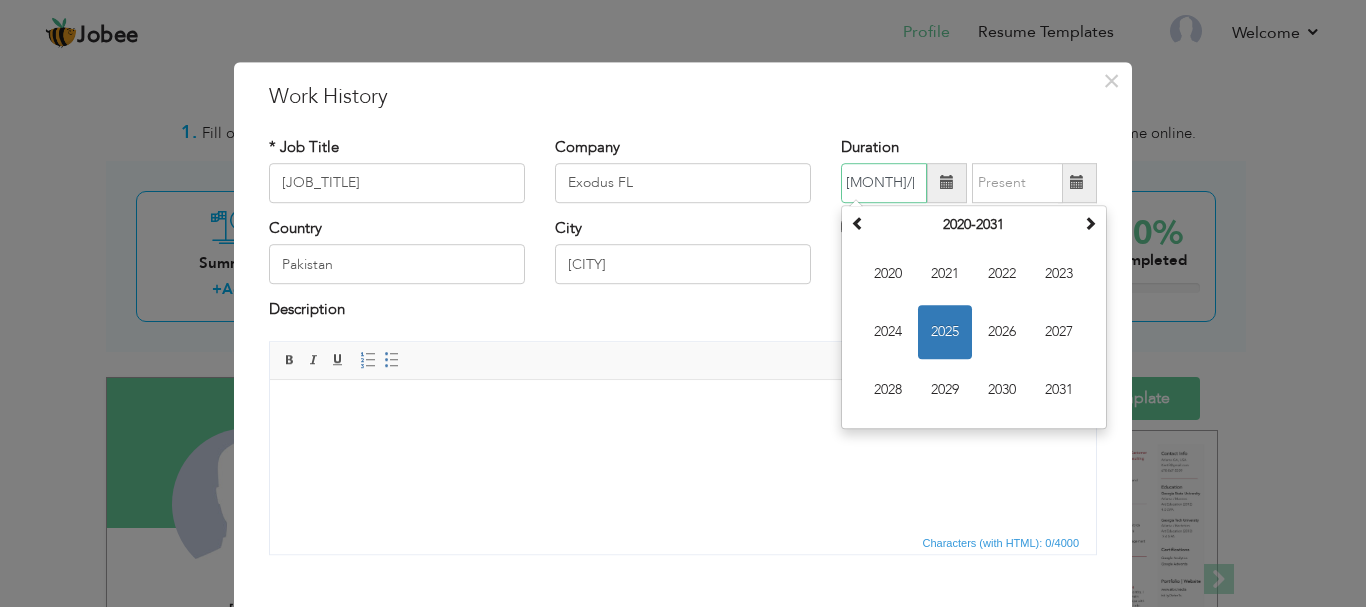 click on "08/2025" at bounding box center (884, 183) 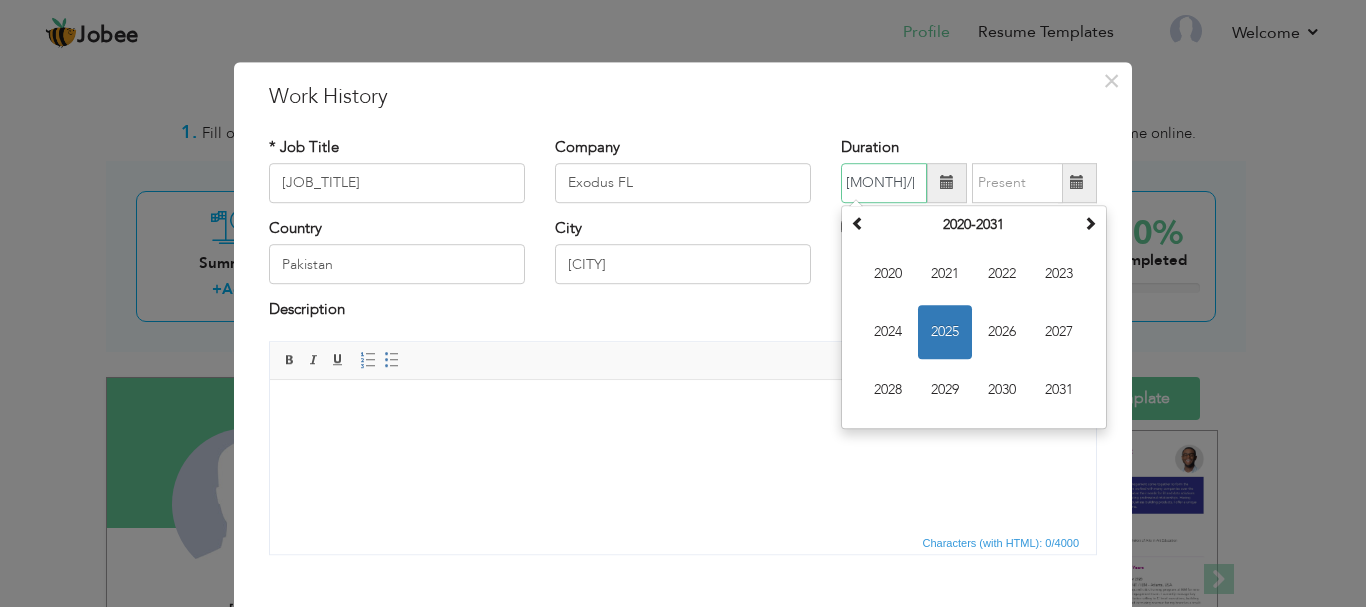 click on "08/2025" at bounding box center (884, 183) 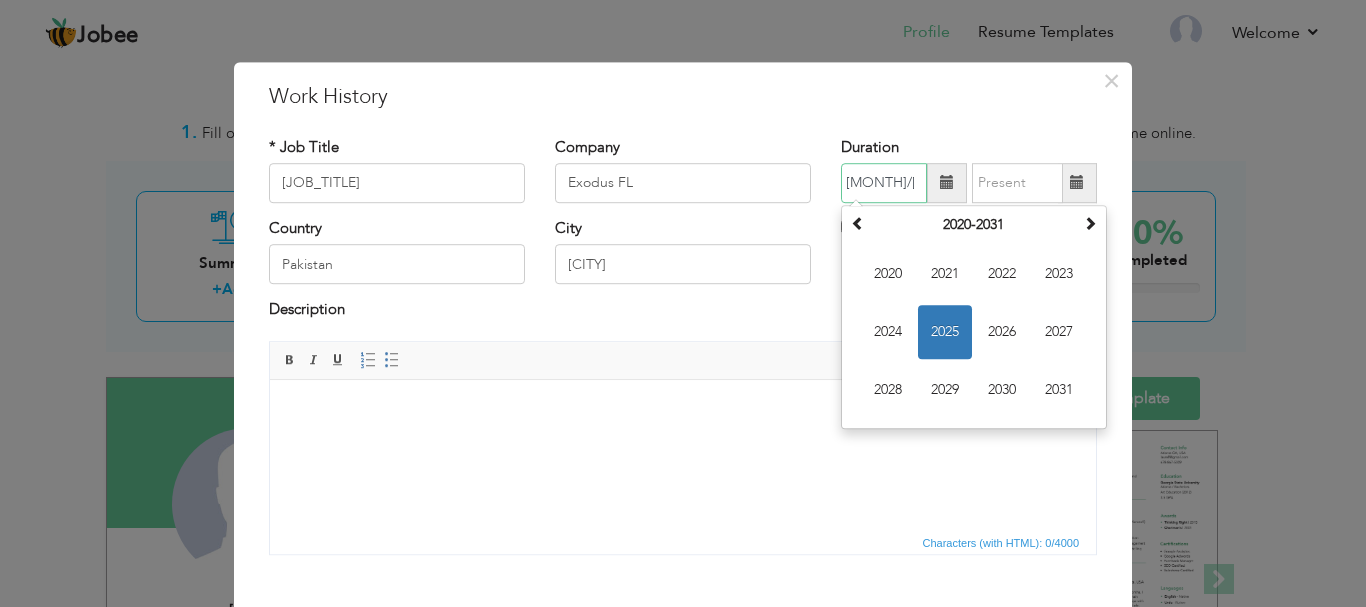 type on "06/2025" 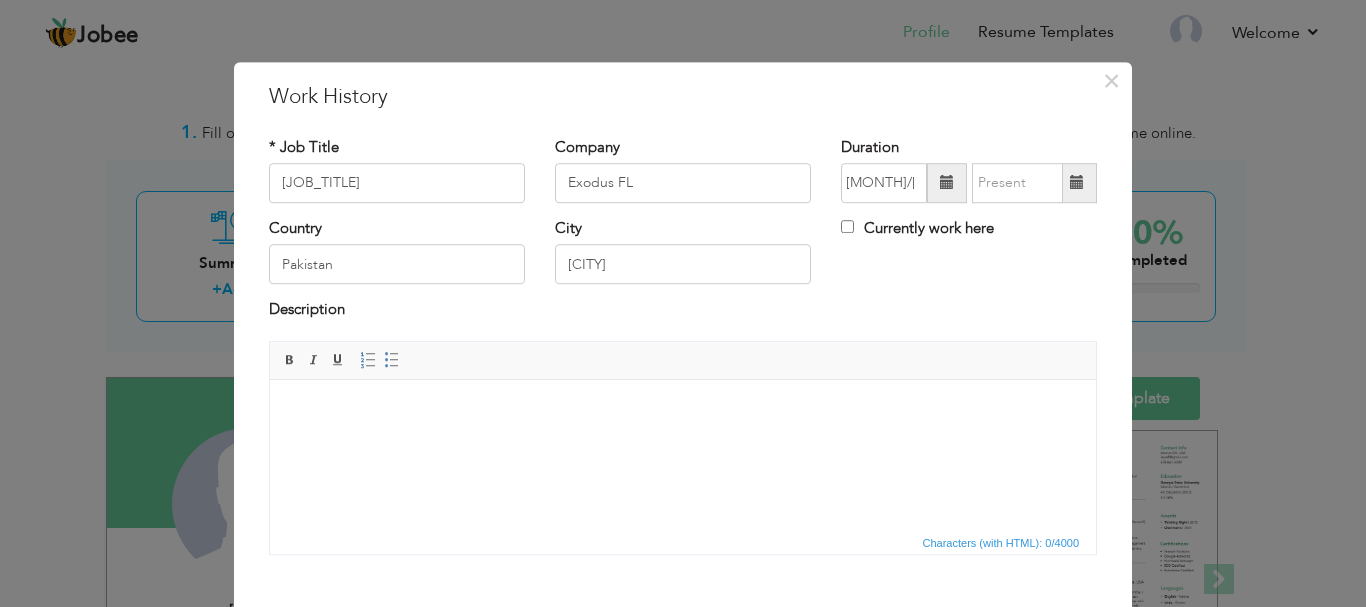 click at bounding box center [683, 409] 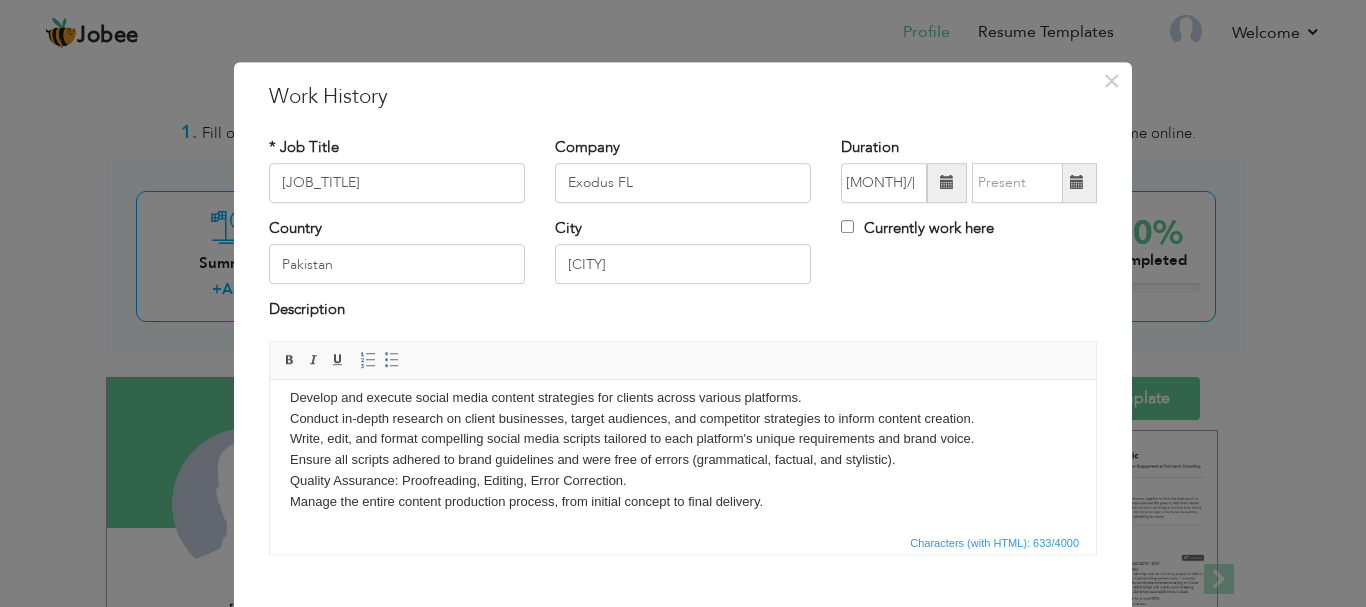 click on "Develop and execute social media content strategies for clients across various platforms. Conduct in-depth research on client businesses, target audiences, and competitor strategies to inform content creation. Write, edit, and format compelling social media scripts tailored to each platform's unique requirements and brand voice. Ensure all scripts adhered to brand guidelines and were free of errors (grammatical, factual, and stylistic). Quality Assurance: Proofreading, Editing, Error Correction. Manage the entire content production process, from initial concept to final delivery." at bounding box center (683, 449) 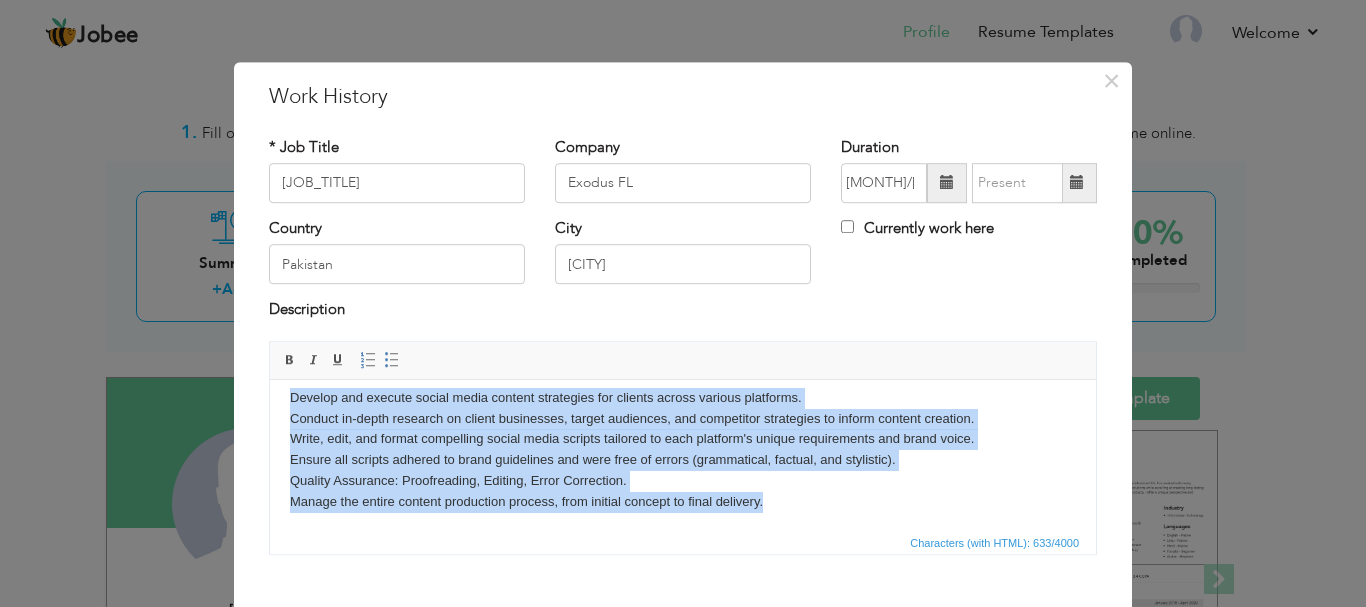 drag, startPoint x: 293, startPoint y: 399, endPoint x: 778, endPoint y: 506, distance: 496.66287 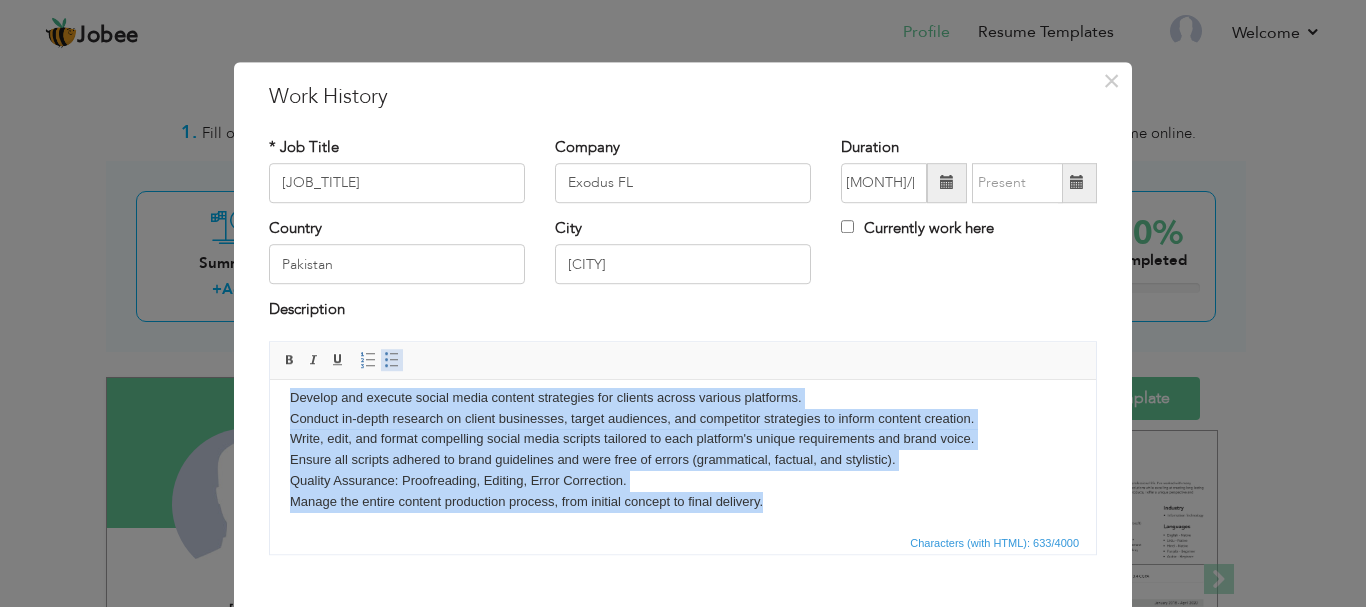 click at bounding box center (392, 360) 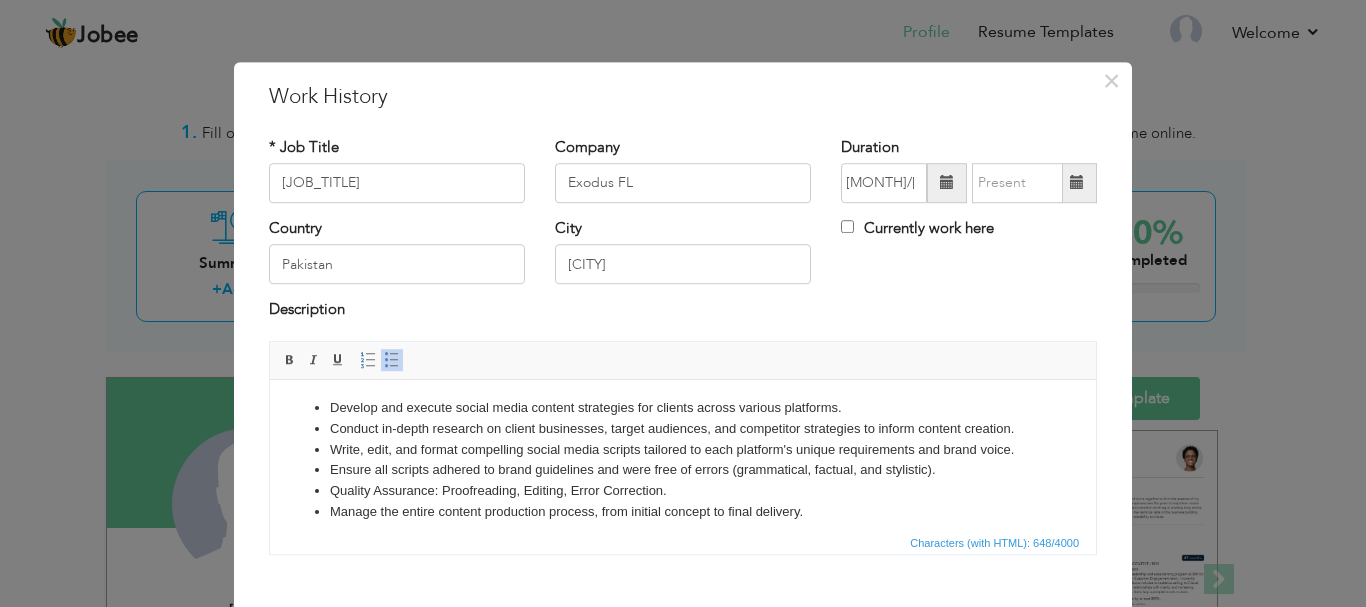 scroll, scrollTop: 0, scrollLeft: 0, axis: both 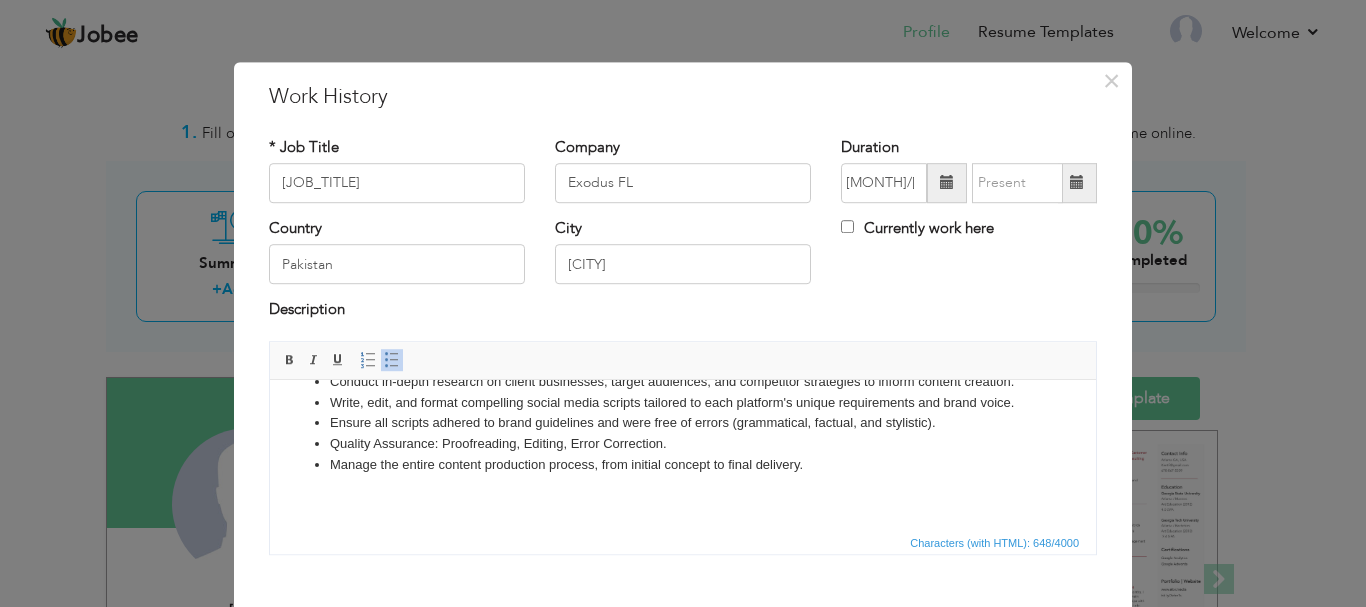 click on "Develop and execute social media content strategies for clients across various platforms. Conduct in-depth research on client businesses, target audiences, and competitor strategies to inform content creation. Write, edit, and format compelling social media scripts tailored to each platform's unique requirements and brand voice. Ensure all scripts adhered to brand guidelines and were free of errors (grammatical, factual, and stylistic). Quality Assurance: Proofreading, Editing, Error Correction. Manage the entire content production process, from initial concept to final delivery." at bounding box center (683, 429) 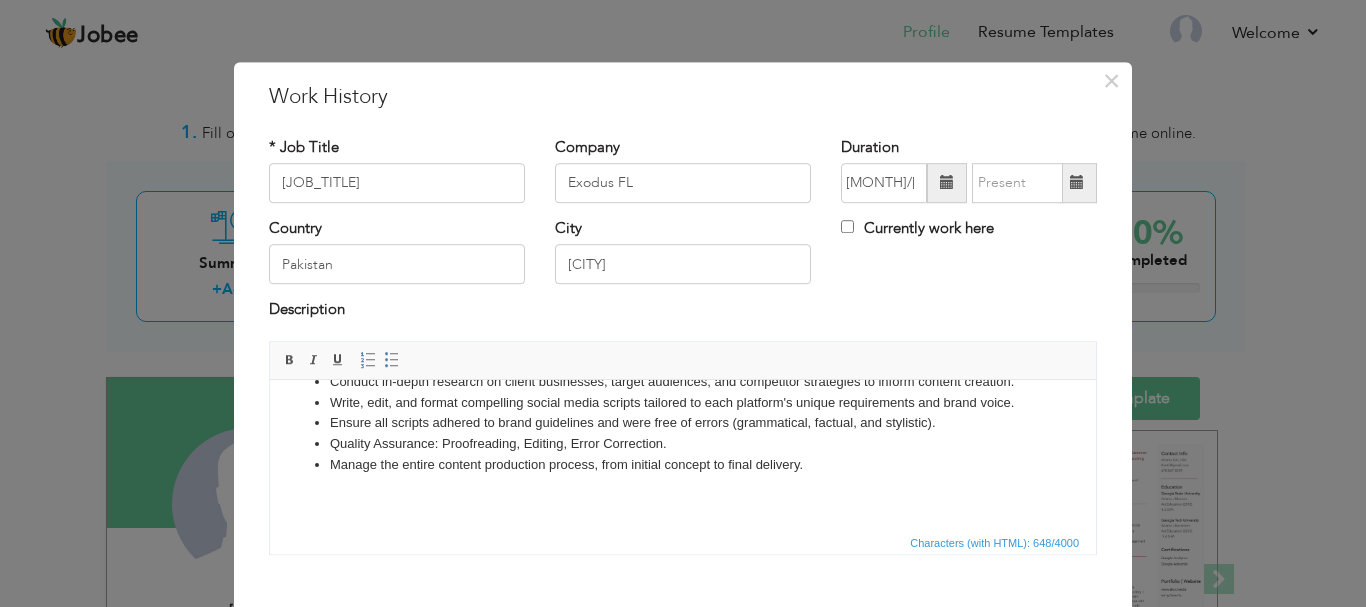 scroll, scrollTop: 110, scrollLeft: 0, axis: vertical 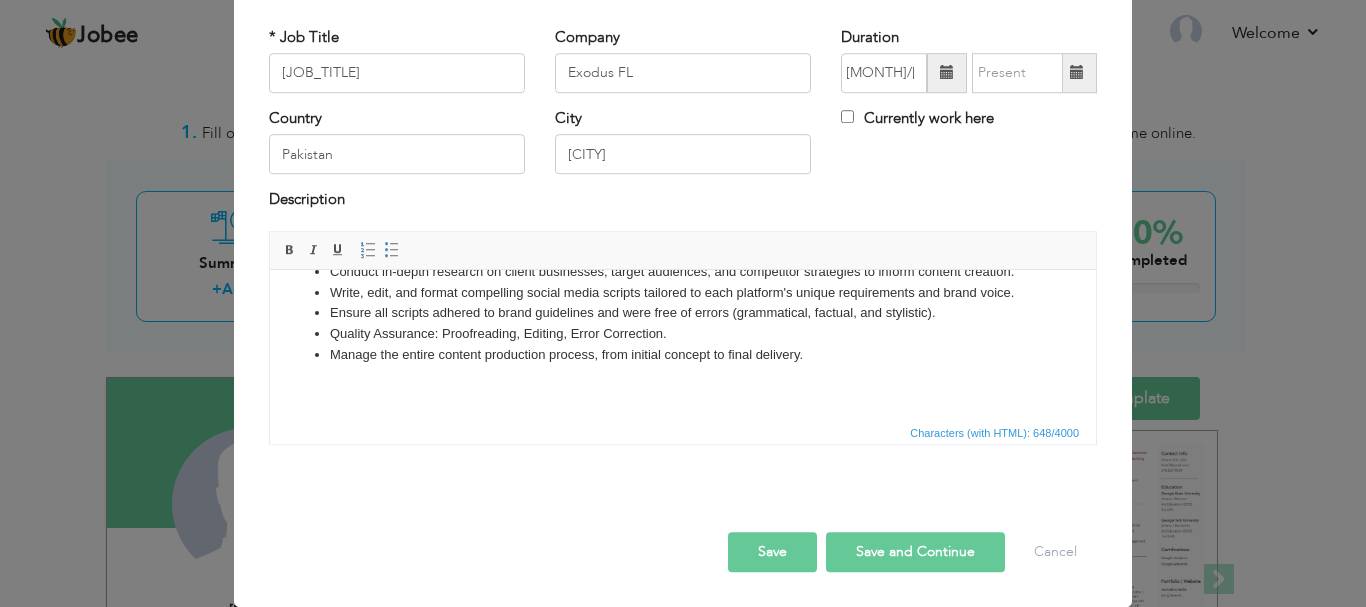 click on "Save and Continue" at bounding box center (915, 552) 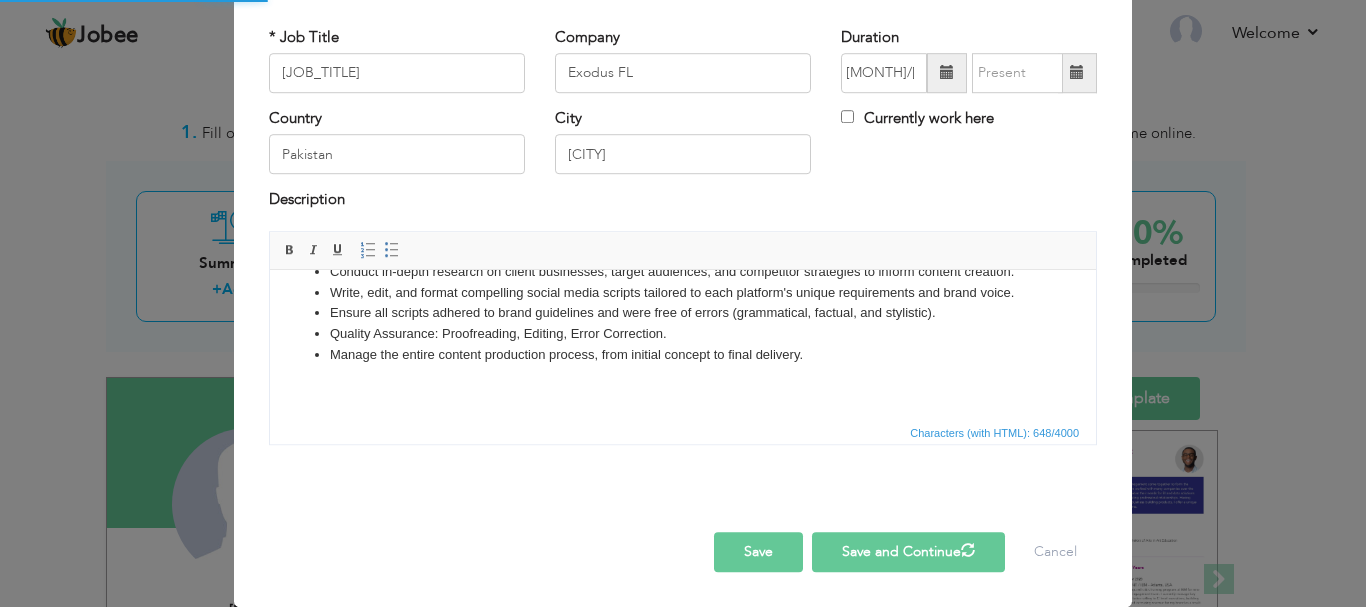 type 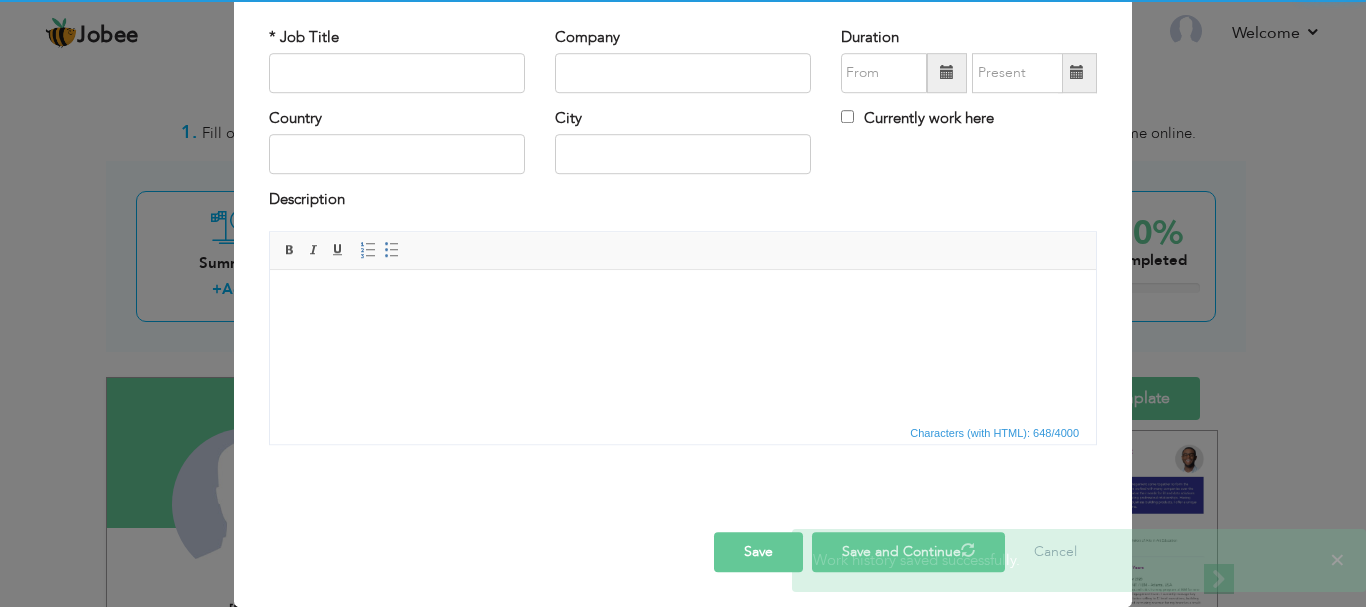 scroll, scrollTop: 0, scrollLeft: 0, axis: both 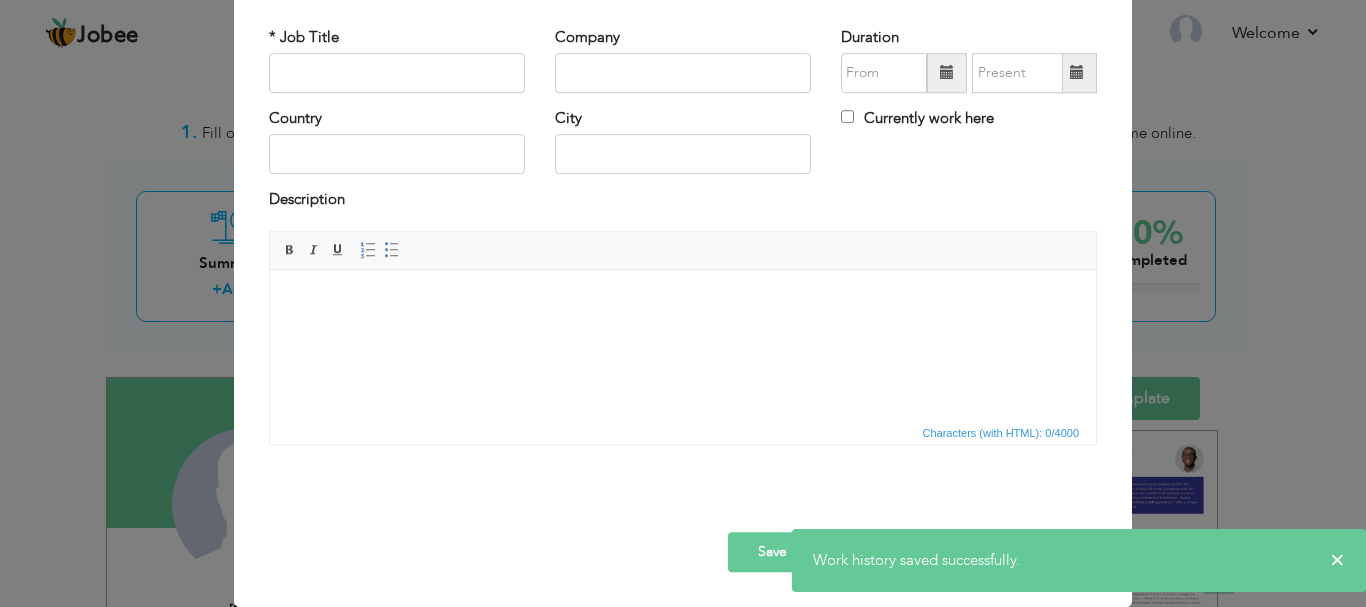 type 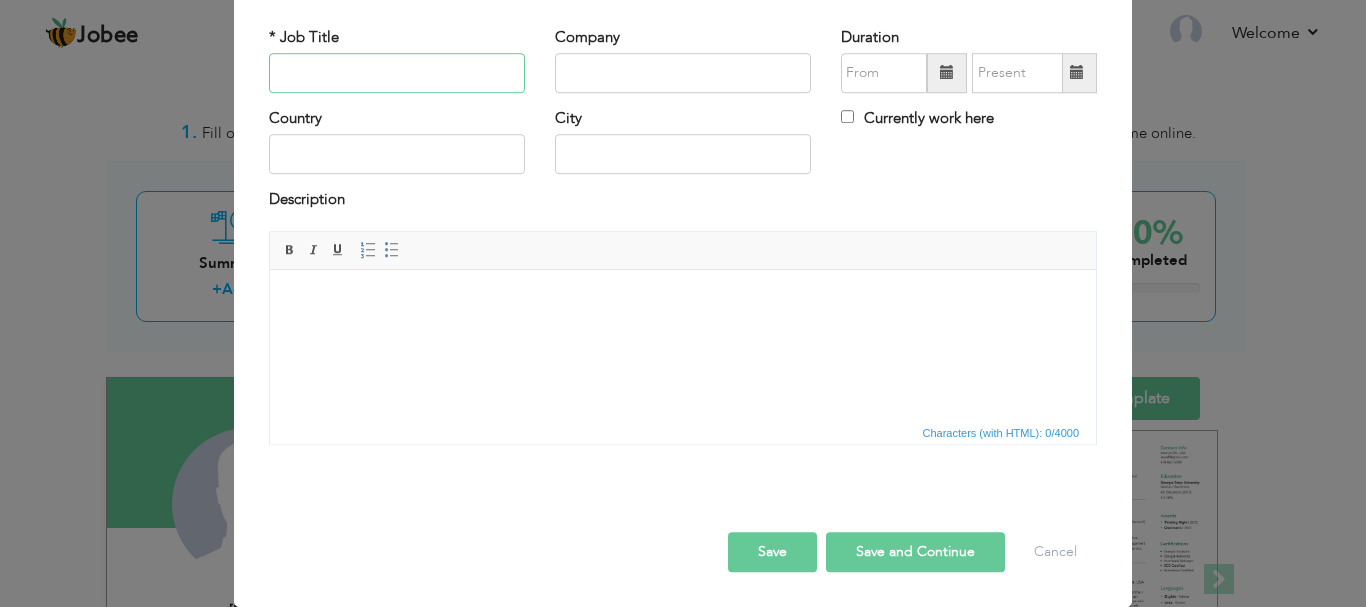 click at bounding box center (397, 73) 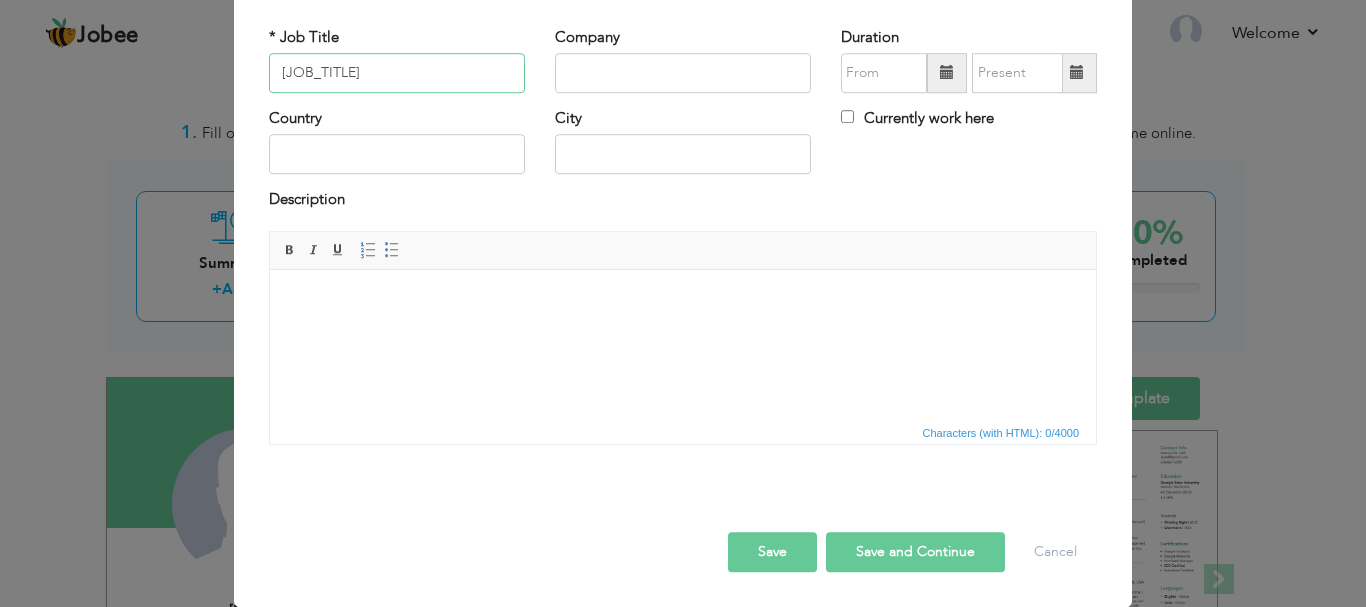 type on "MTO- HR" 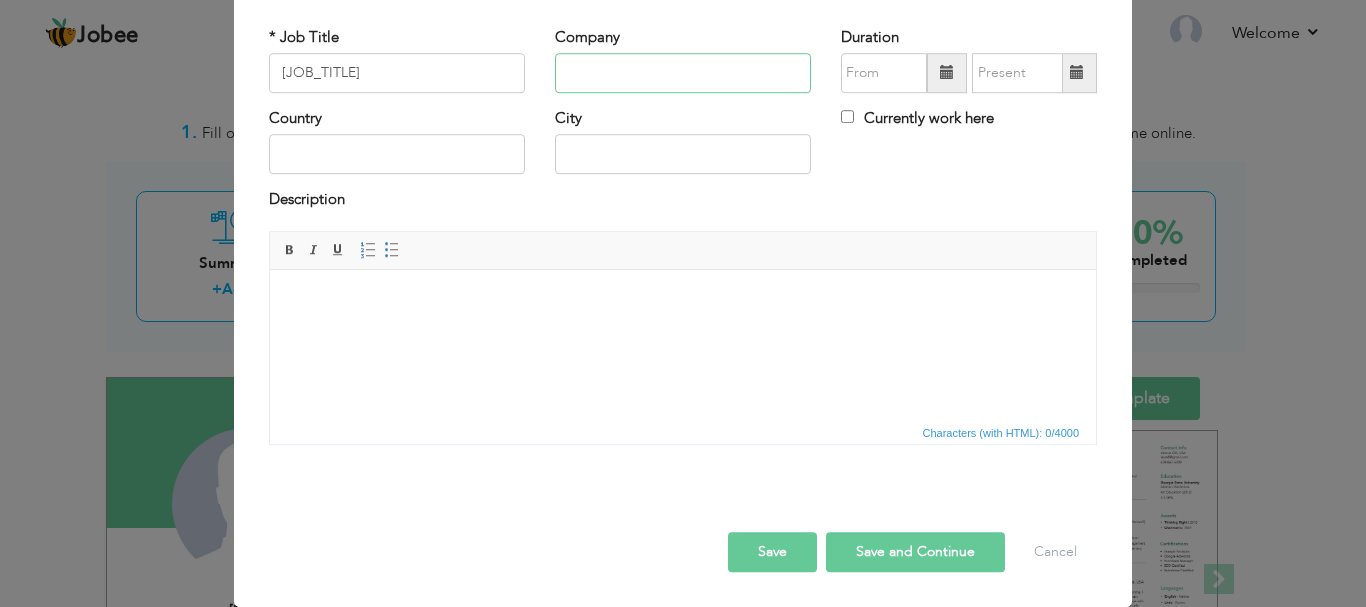 click at bounding box center (683, 73) 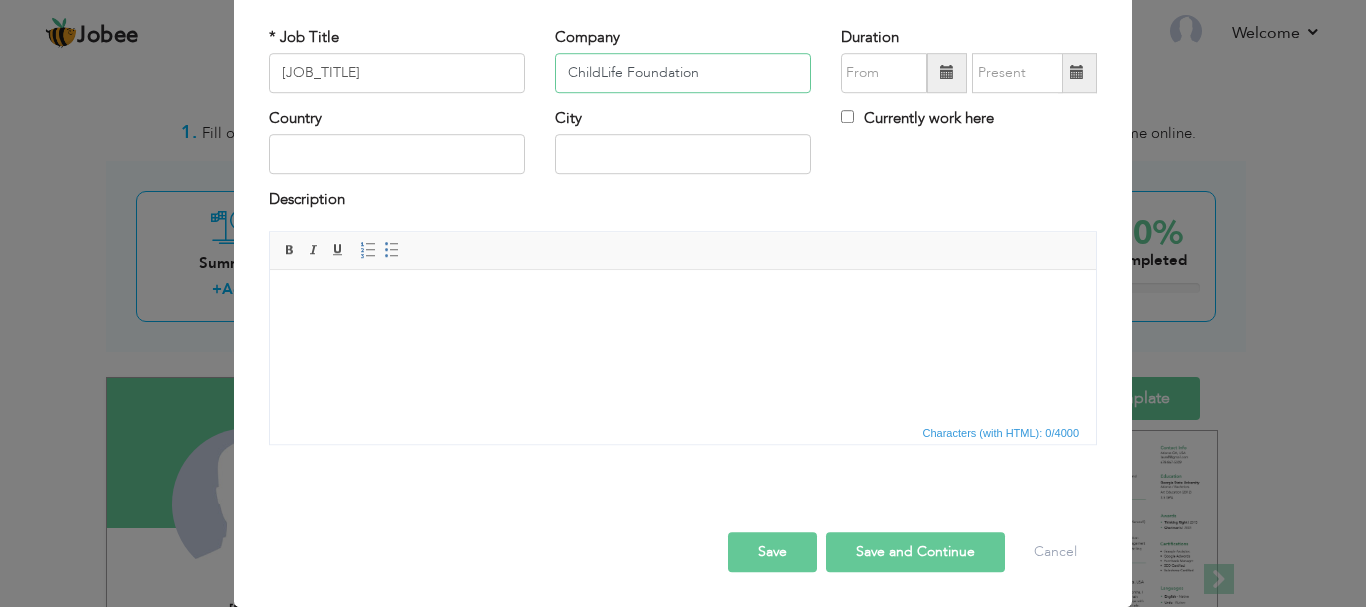 type on "ChildLife Foundation" 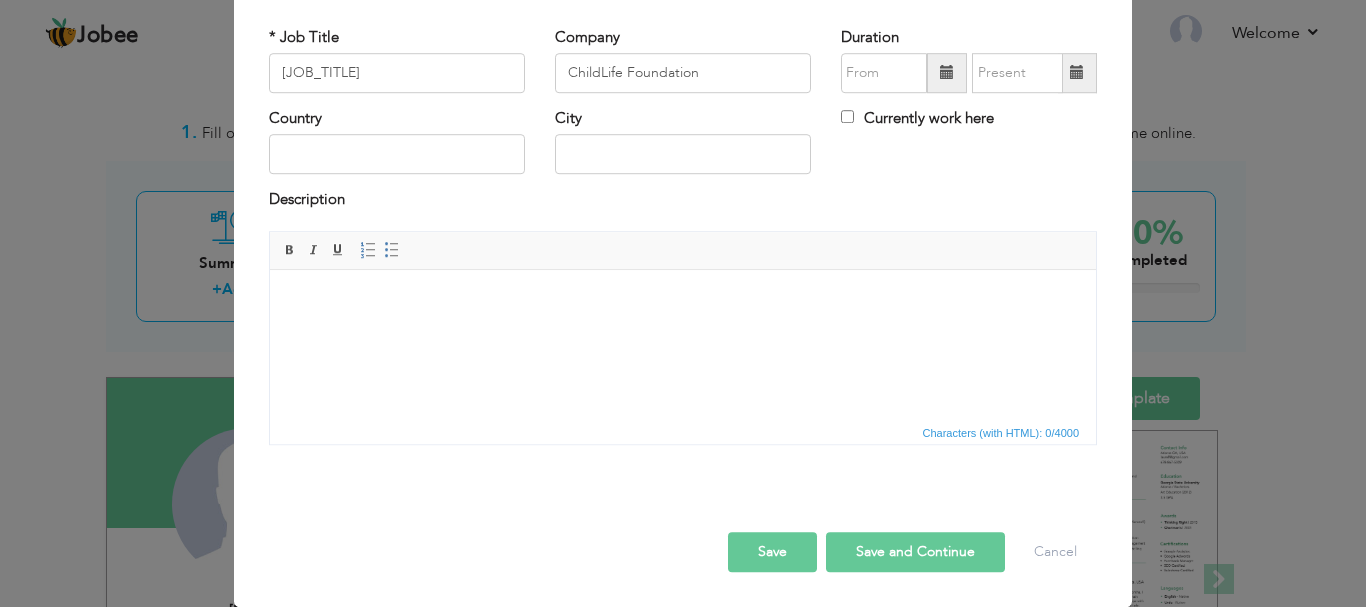 click at bounding box center [683, 299] 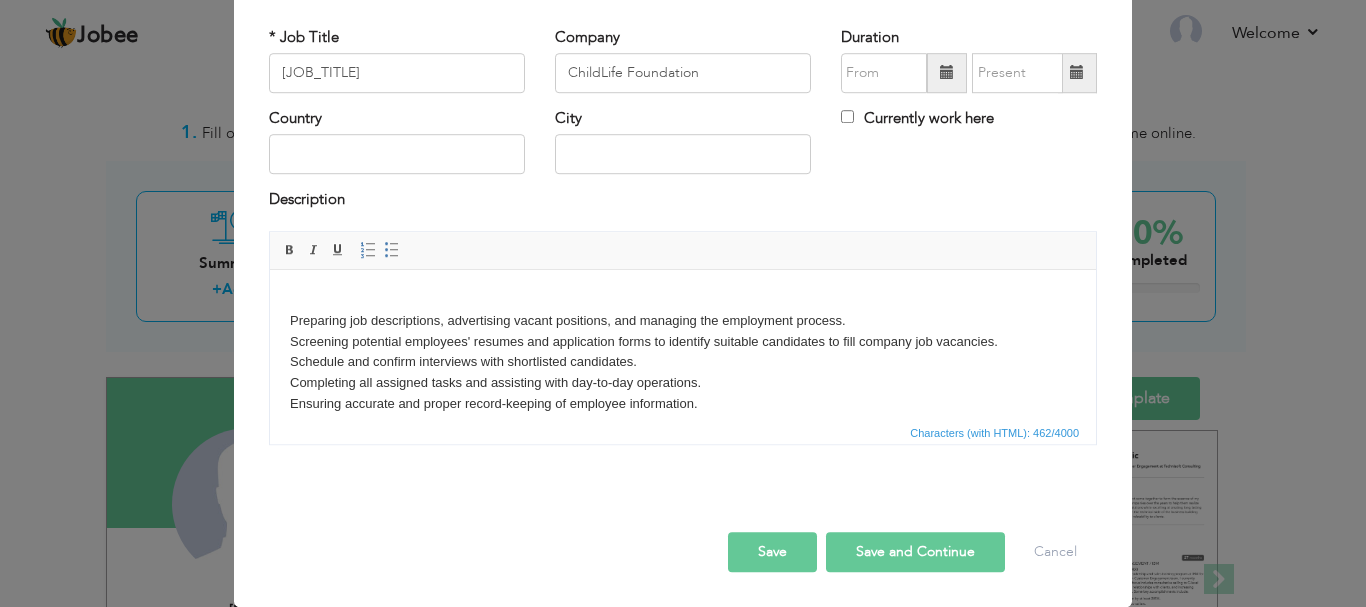 scroll, scrollTop: 12, scrollLeft: 0, axis: vertical 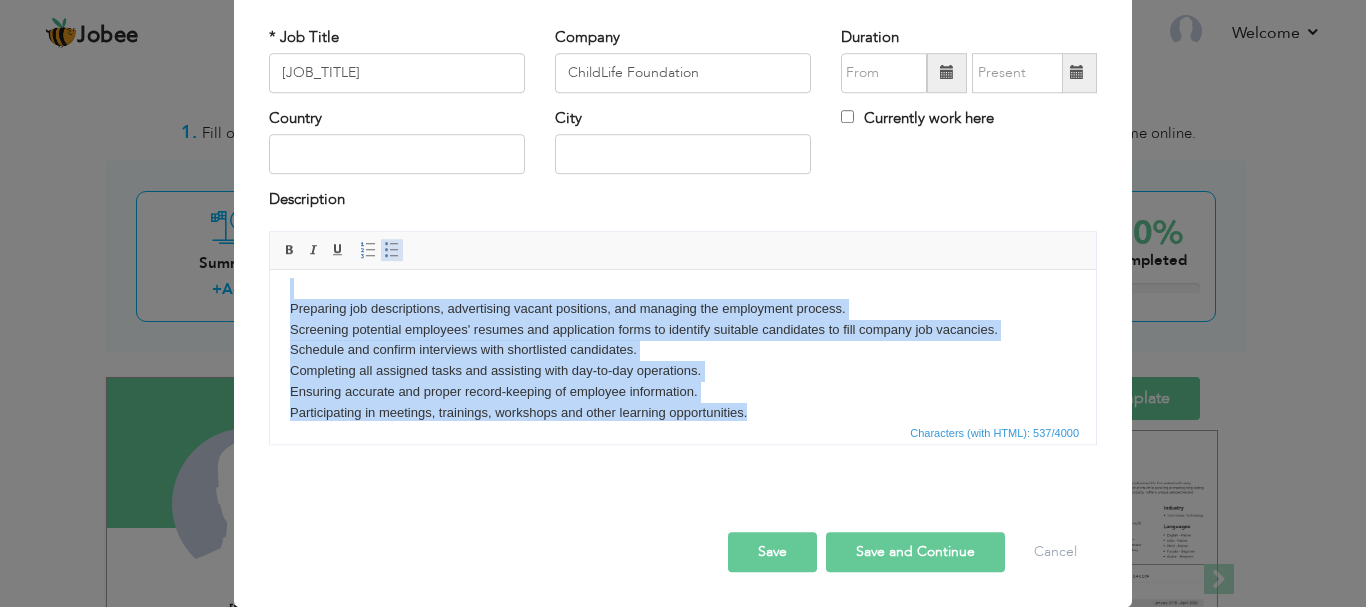 click on "Insert/Remove Bulleted List" at bounding box center (392, 250) 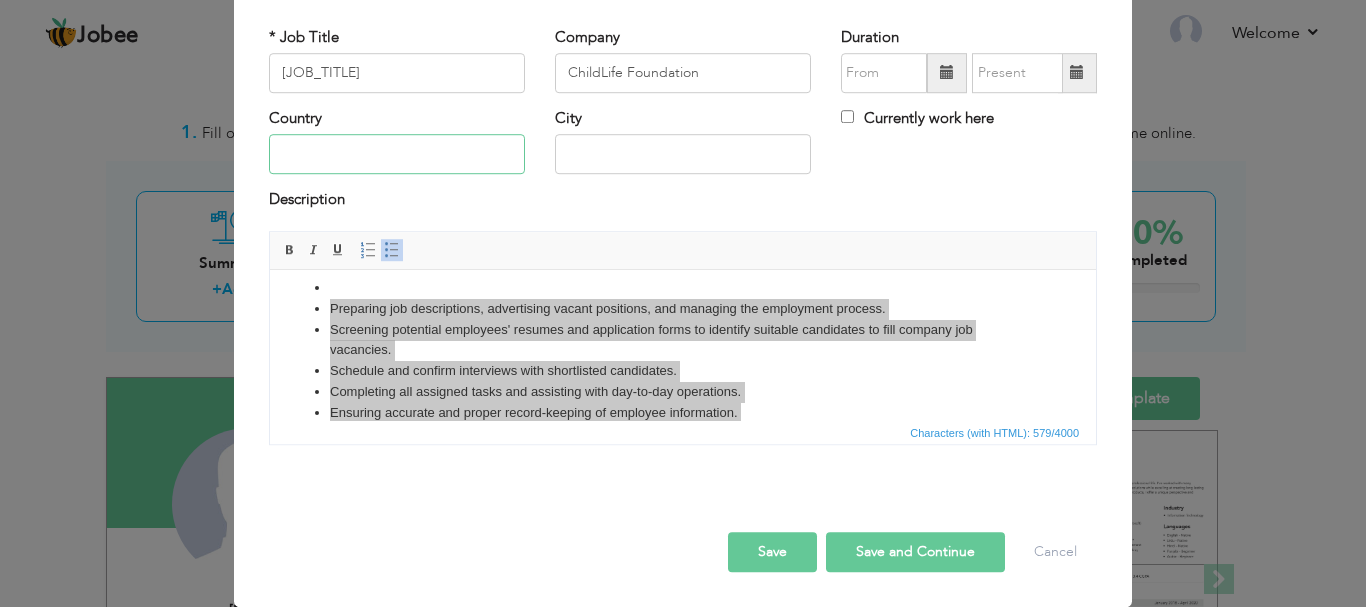 click at bounding box center (397, 155) 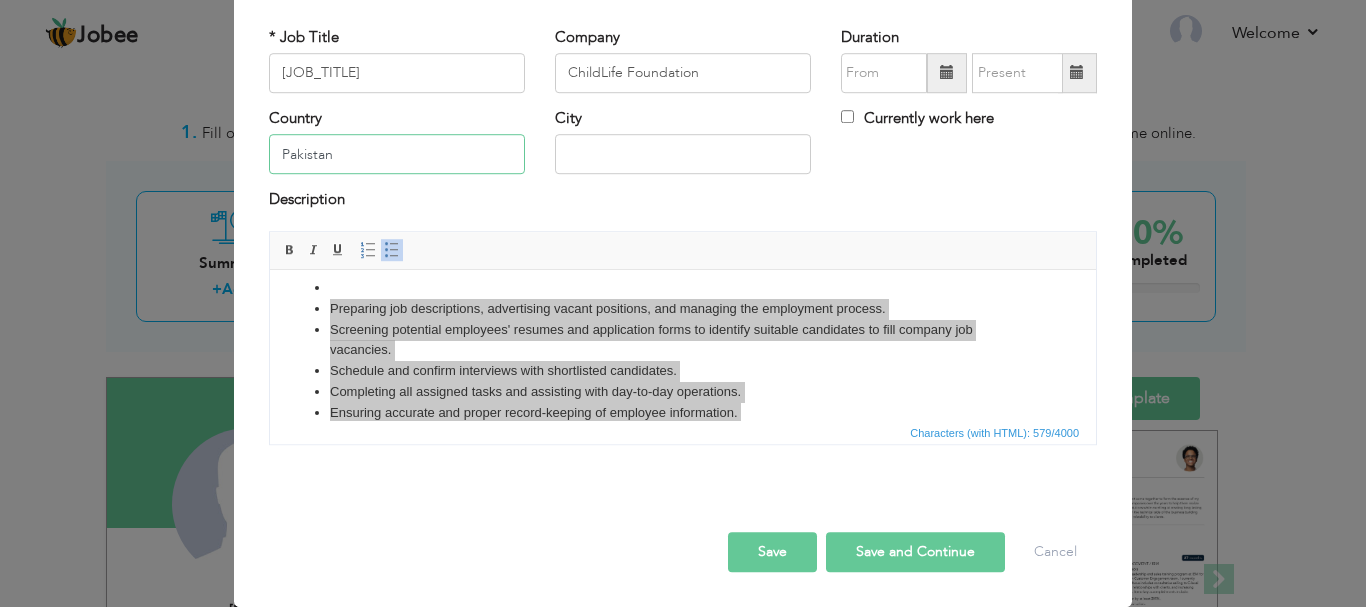 type on "Pakistan" 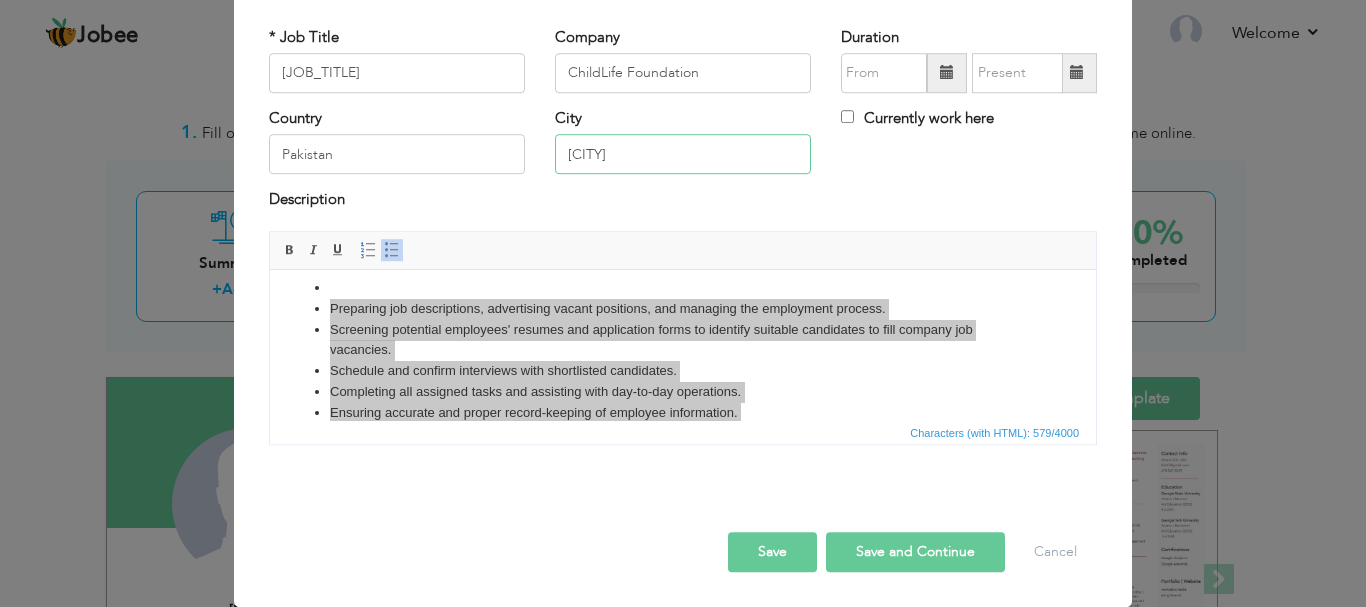 type on "[CITY]" 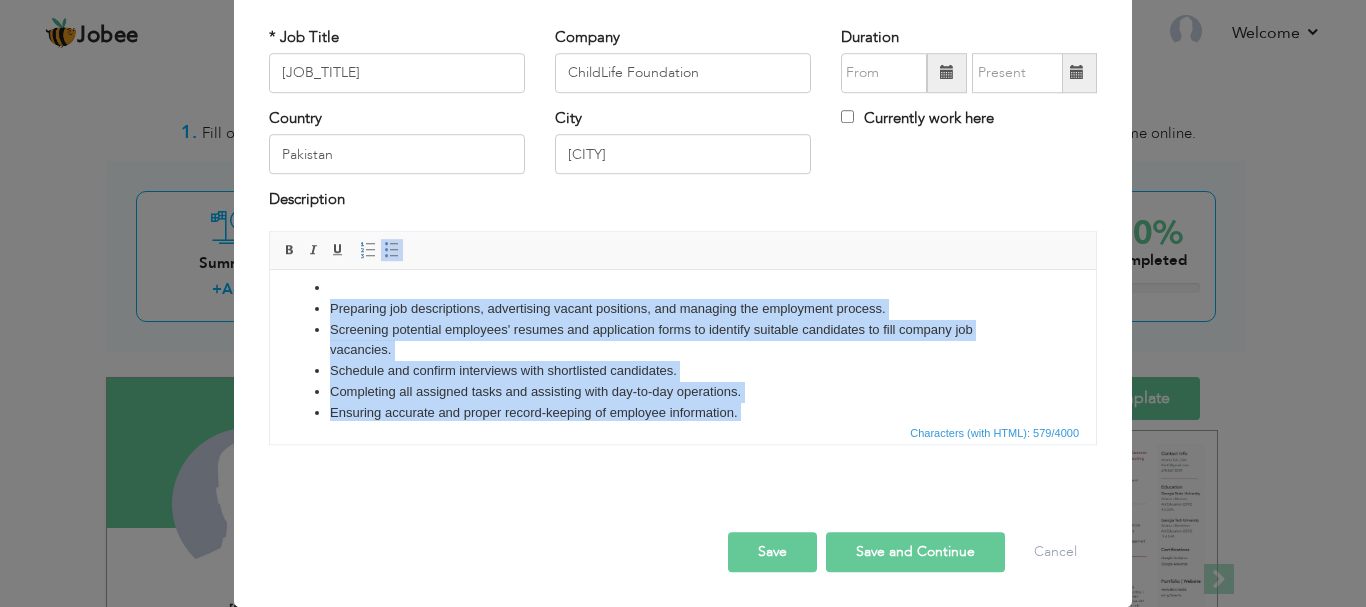 click on "Completing all assigned tasks and assisting with day-to-day operations." at bounding box center (683, 391) 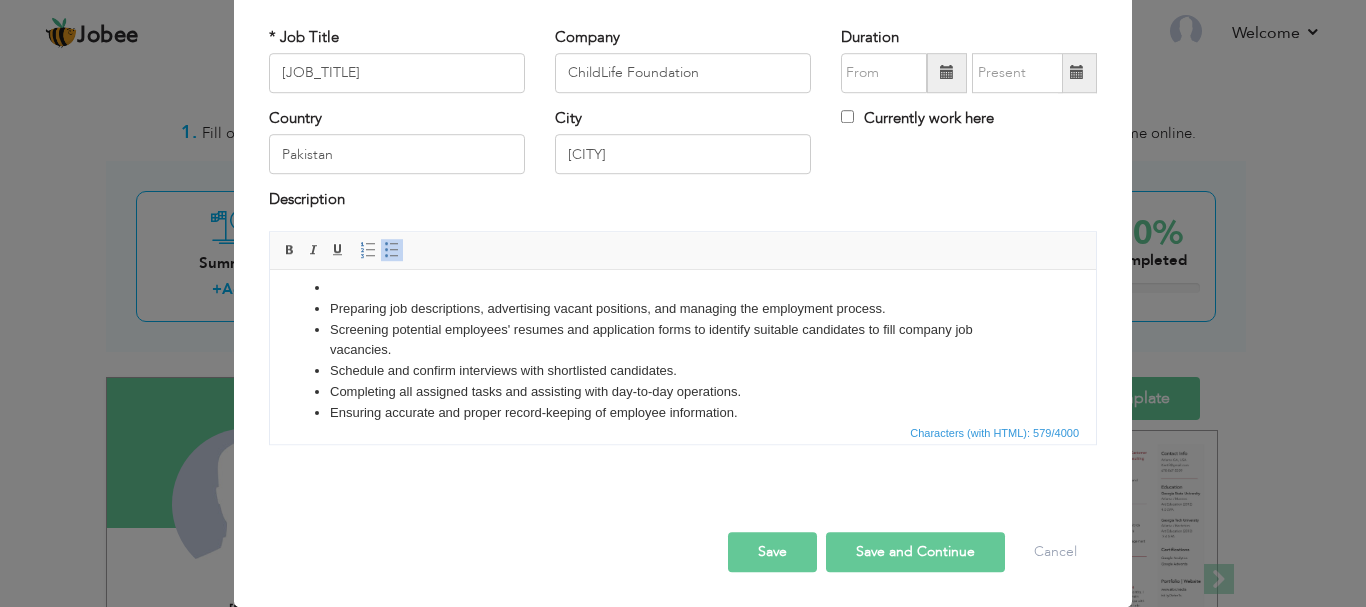 scroll, scrollTop: 0, scrollLeft: 0, axis: both 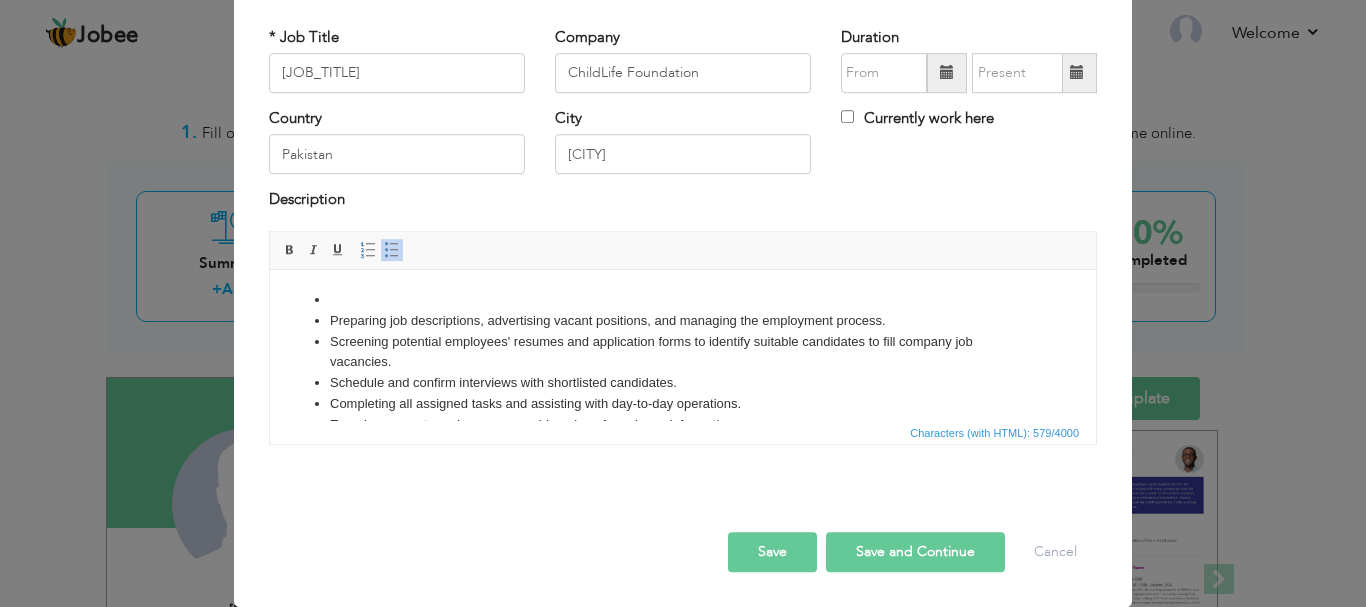 click at bounding box center [683, 299] 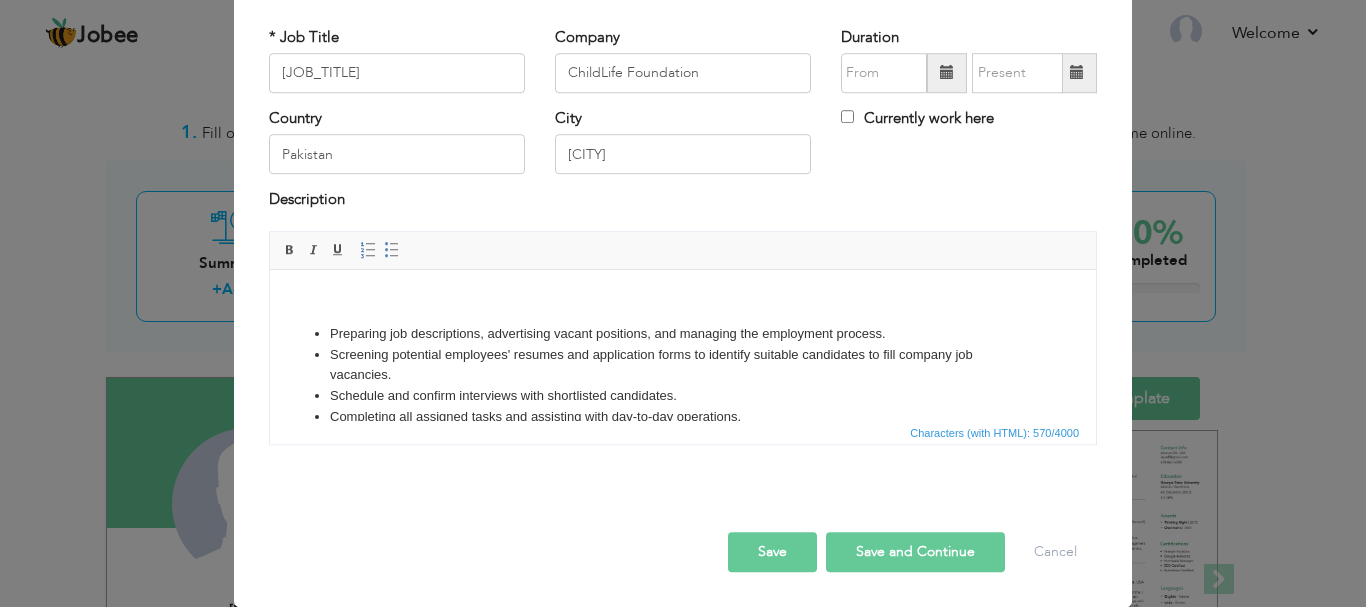 click on "Preparing job descriptions, advertising vacant positions, and managing the employment process. Screening potential employees' resumes and application forms to identify suitable candidates to fill company job vacancies. Schedule and confirm interviews with shortlisted candidates. Completing all assigned tasks and assisting with day-to-day operations. Ensuring accurate and proper record-keeping of employee information. Participating in meetings, trainings, workshops and other learning opportunities." 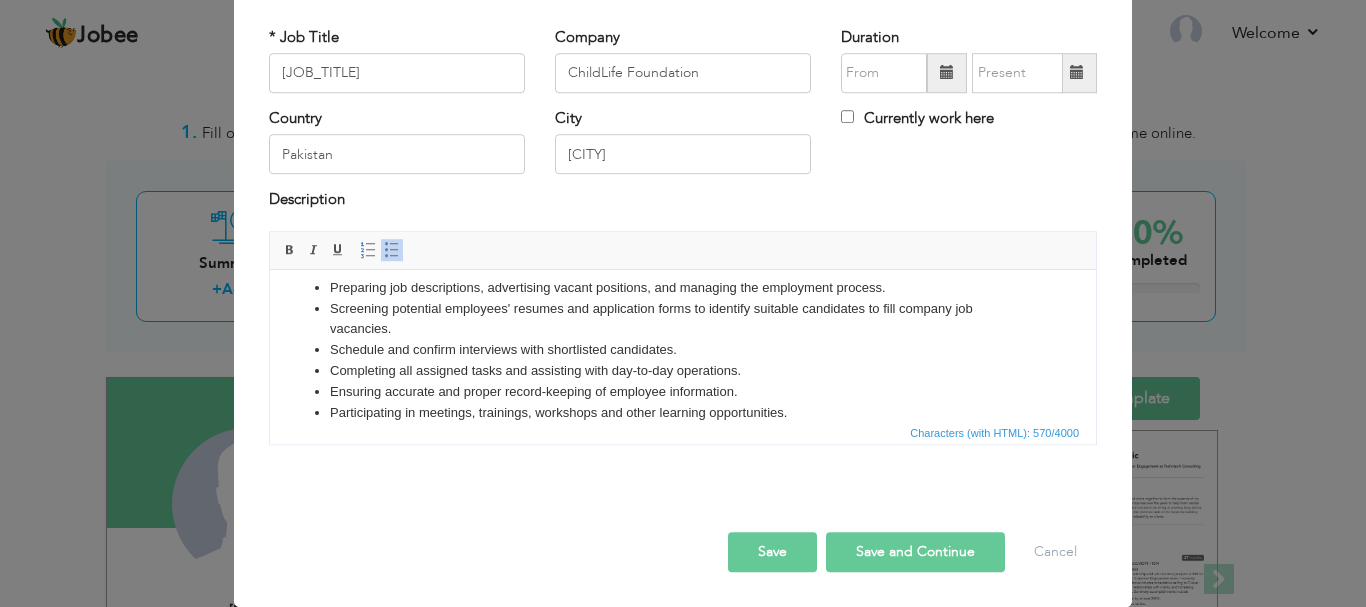 scroll, scrollTop: 22, scrollLeft: 0, axis: vertical 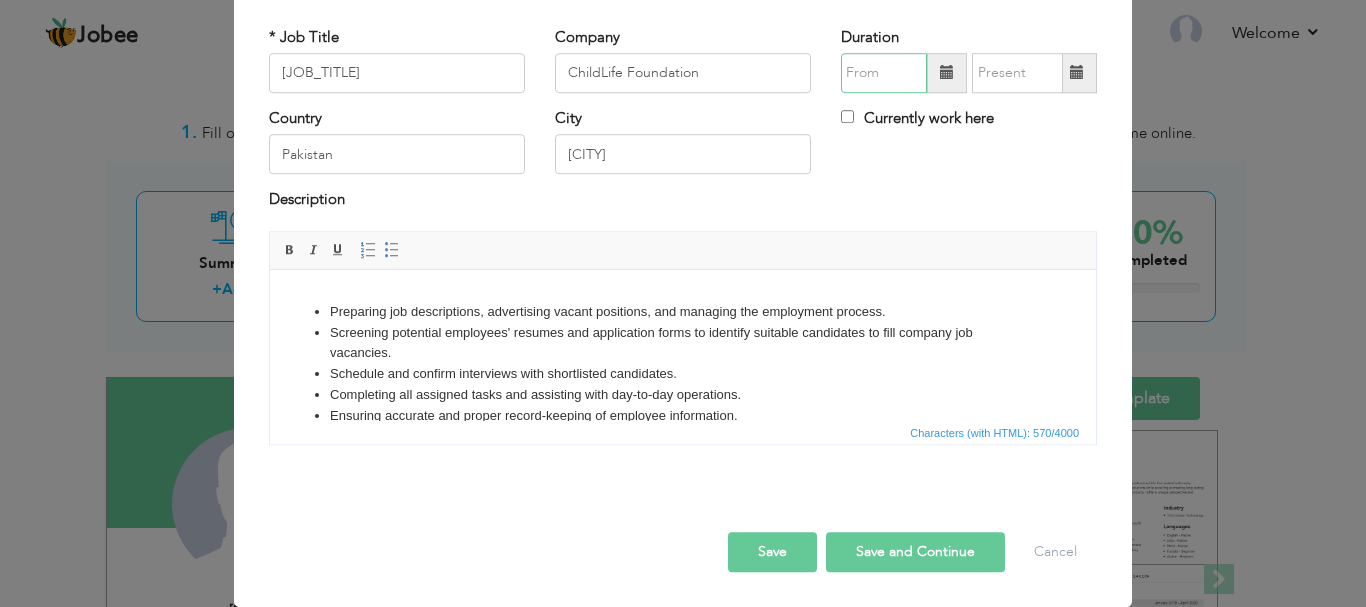 click at bounding box center [884, 73] 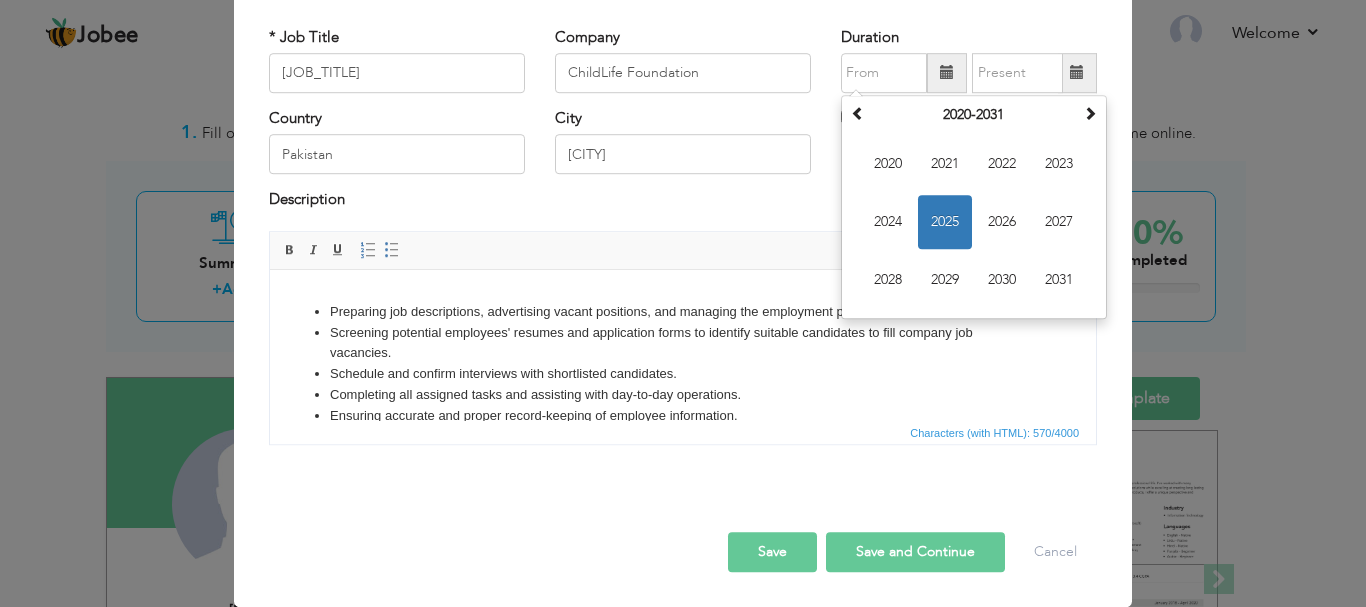 click at bounding box center [947, 73] 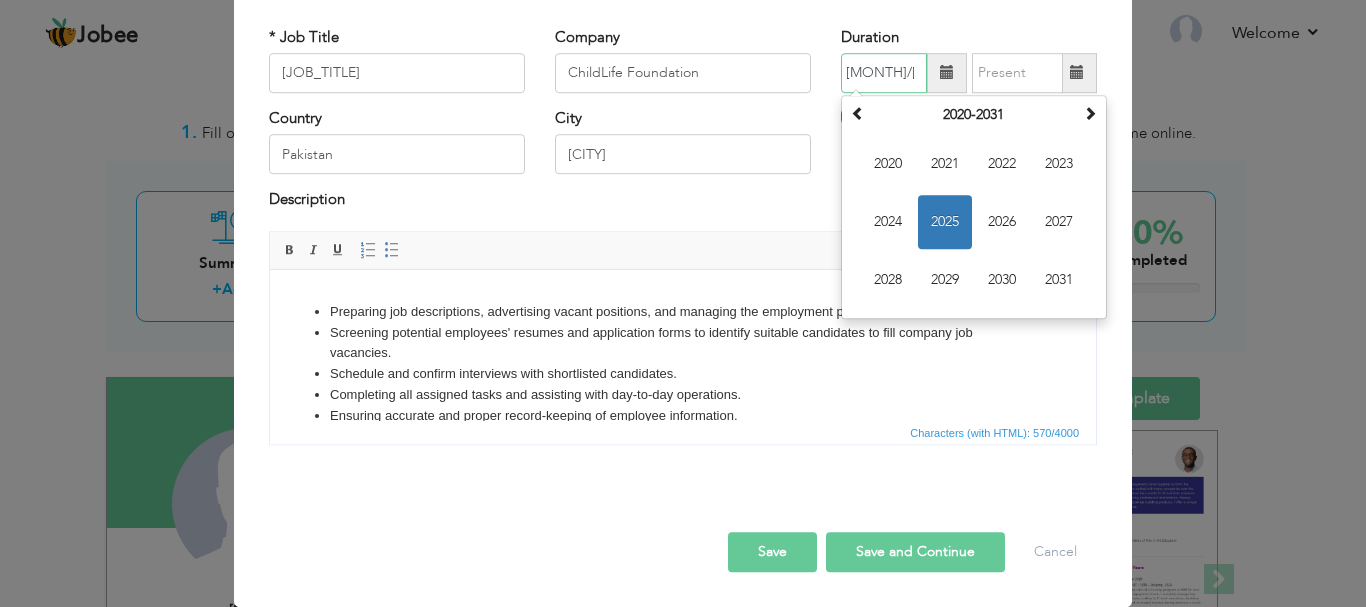 scroll, scrollTop: 0, scrollLeft: 1, axis: horizontal 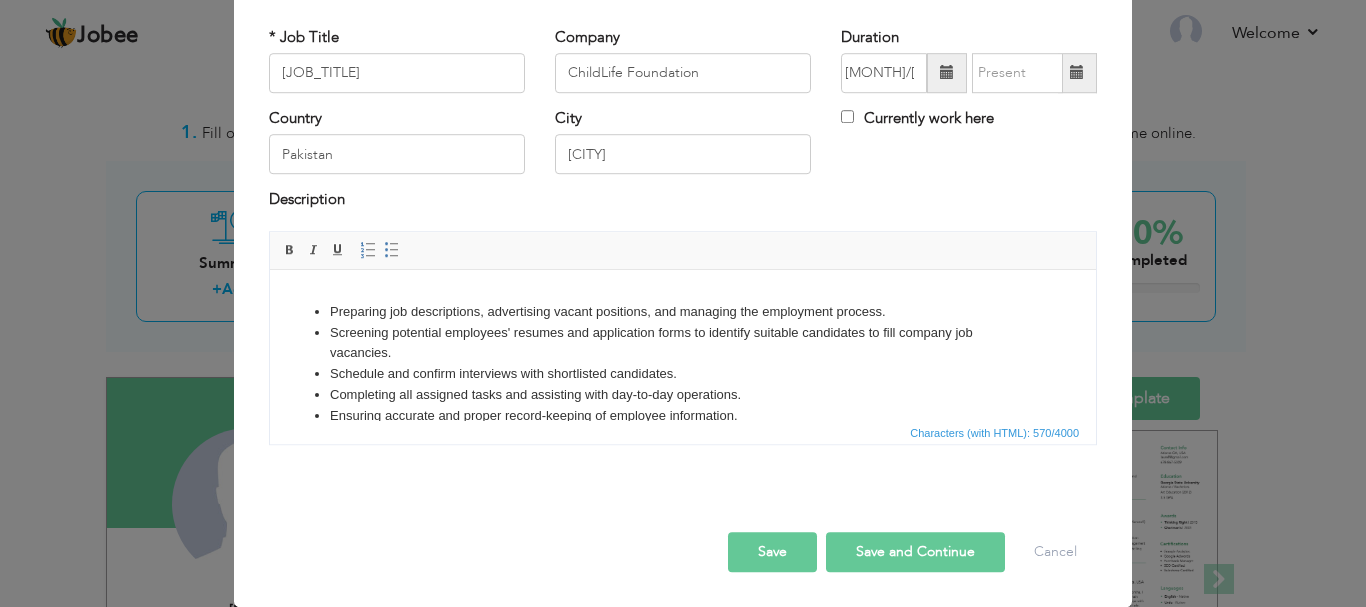 click at bounding box center [947, 73] 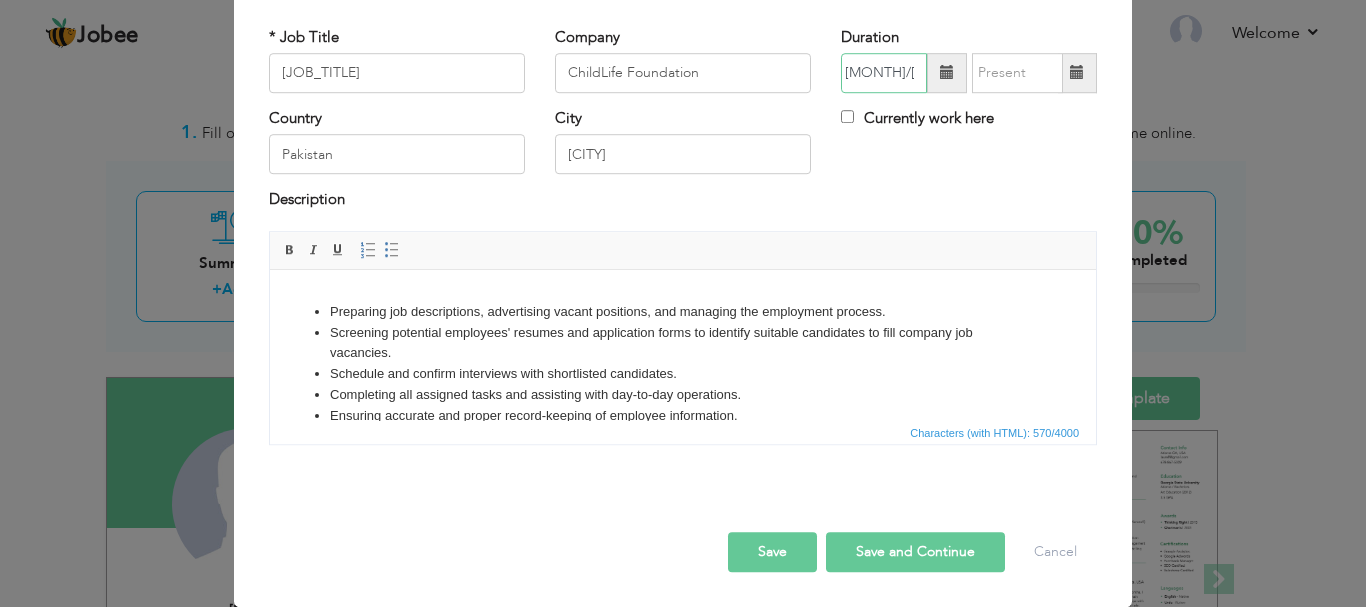 scroll, scrollTop: 0, scrollLeft: 0, axis: both 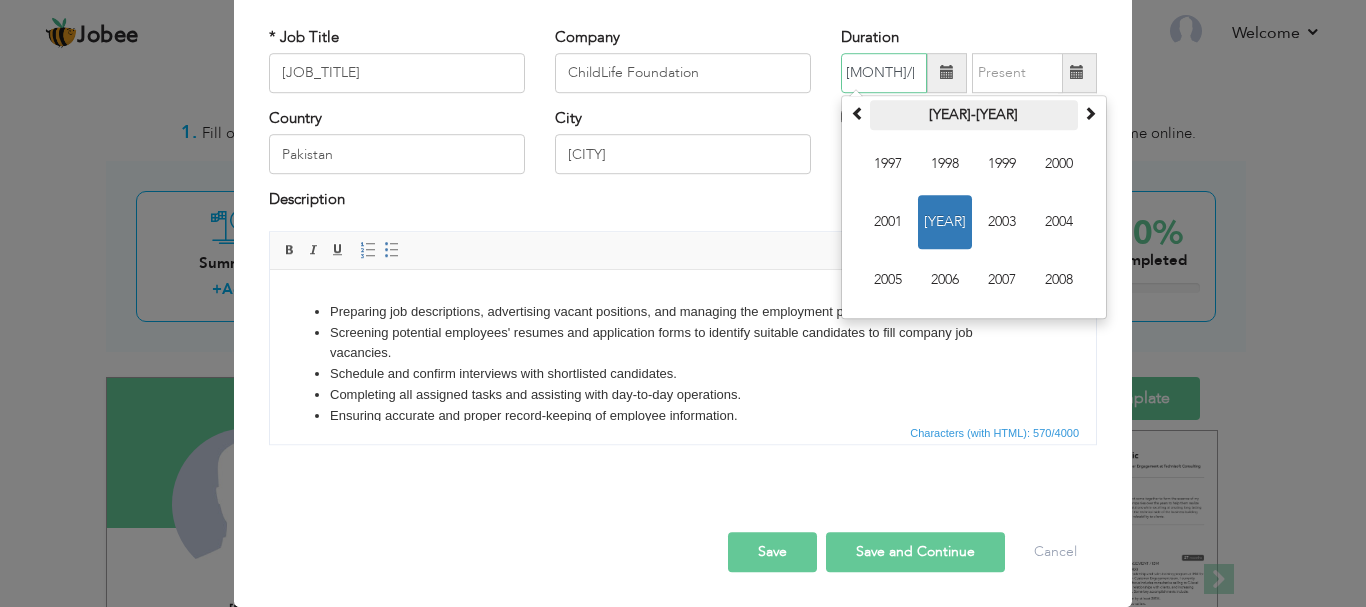 click on "1997-2008" at bounding box center (974, 115) 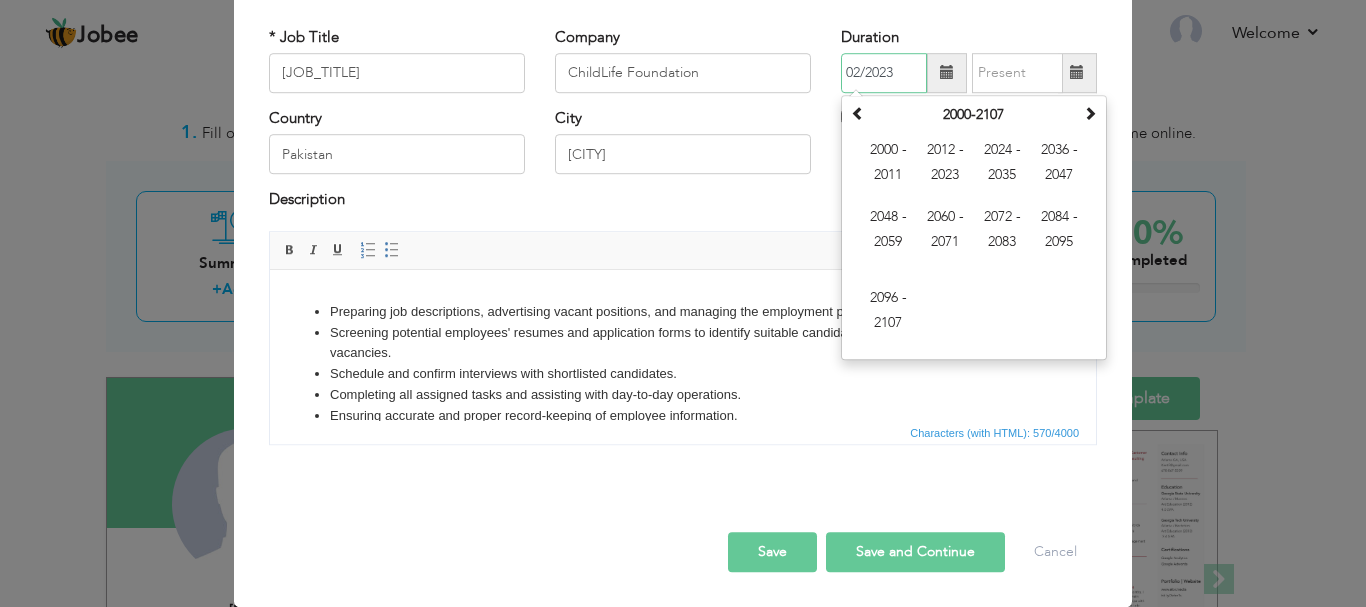 type on "02/2023" 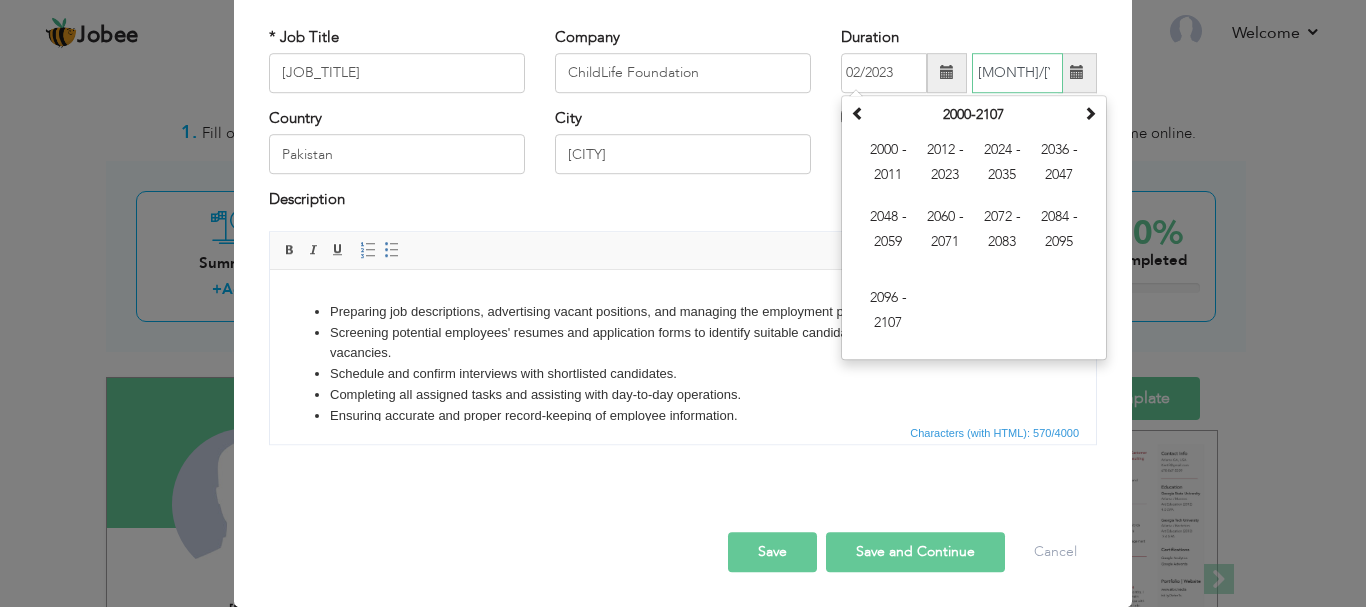 click on "08/2025" at bounding box center [1017, 73] 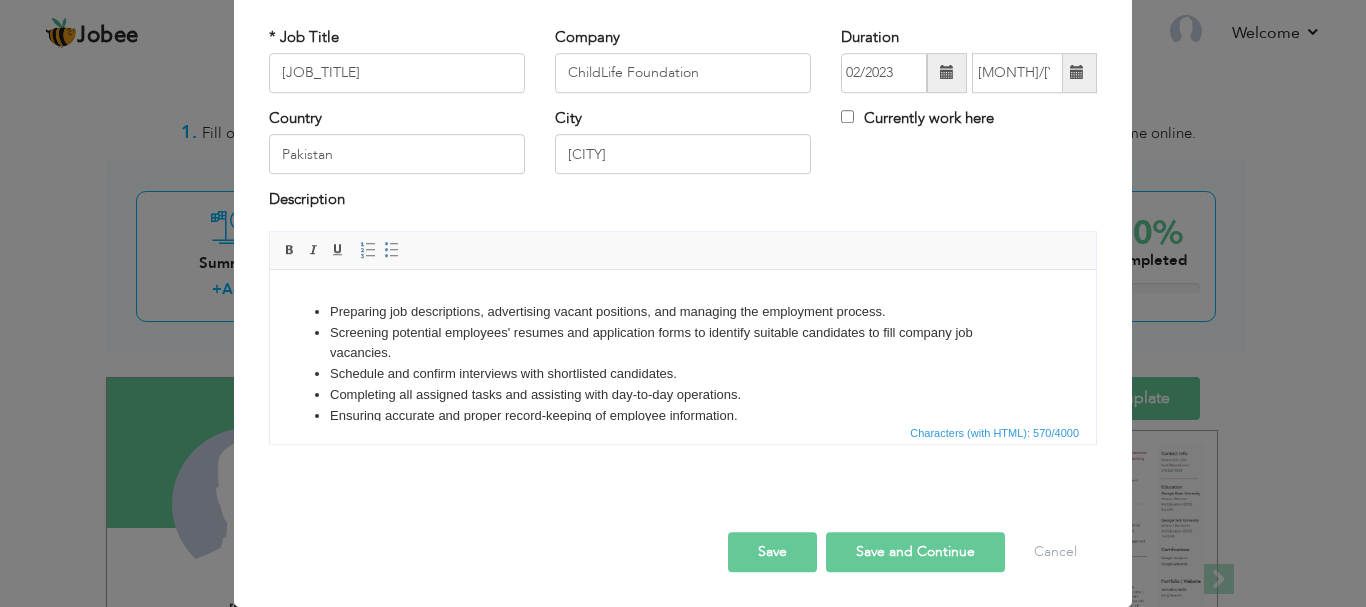 click at bounding box center [947, 73] 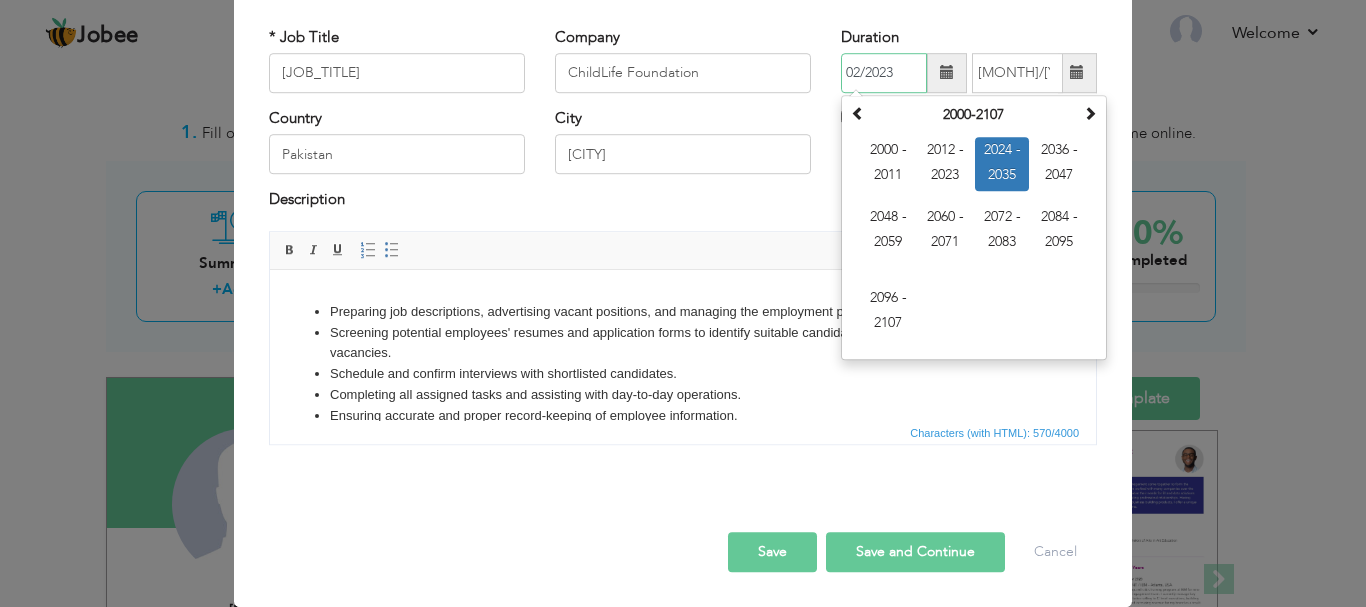 click on "2024 - 2035" at bounding box center [1002, 164] 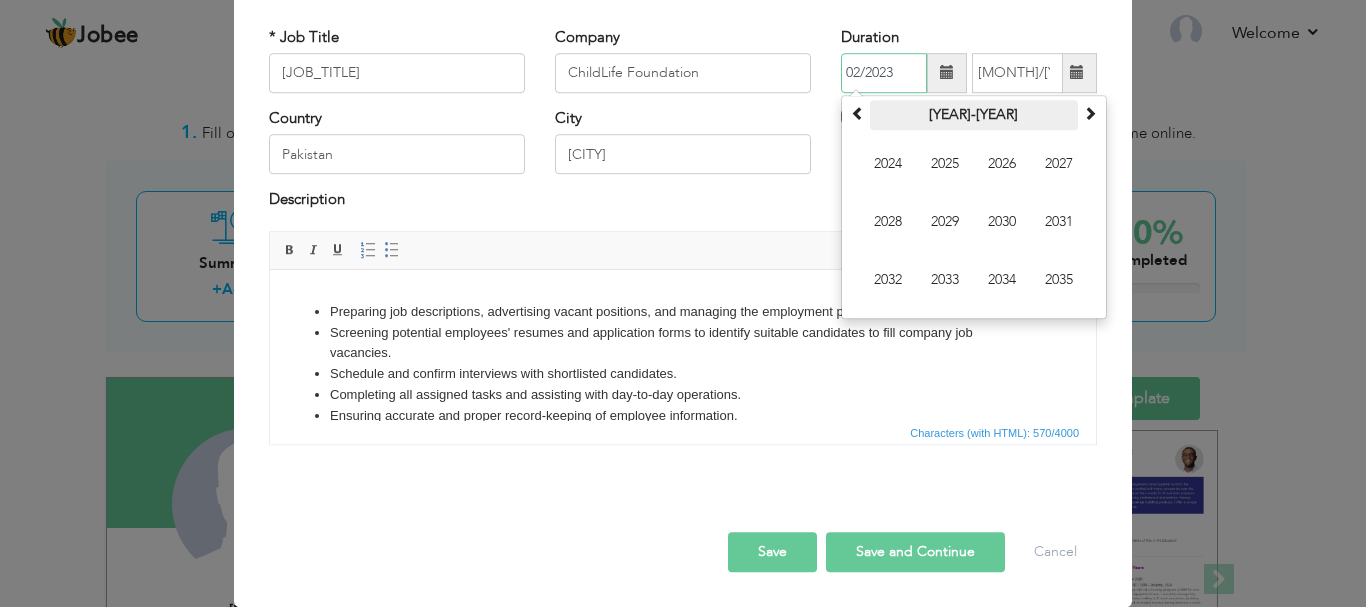 click on "2024-2035" at bounding box center [974, 115] 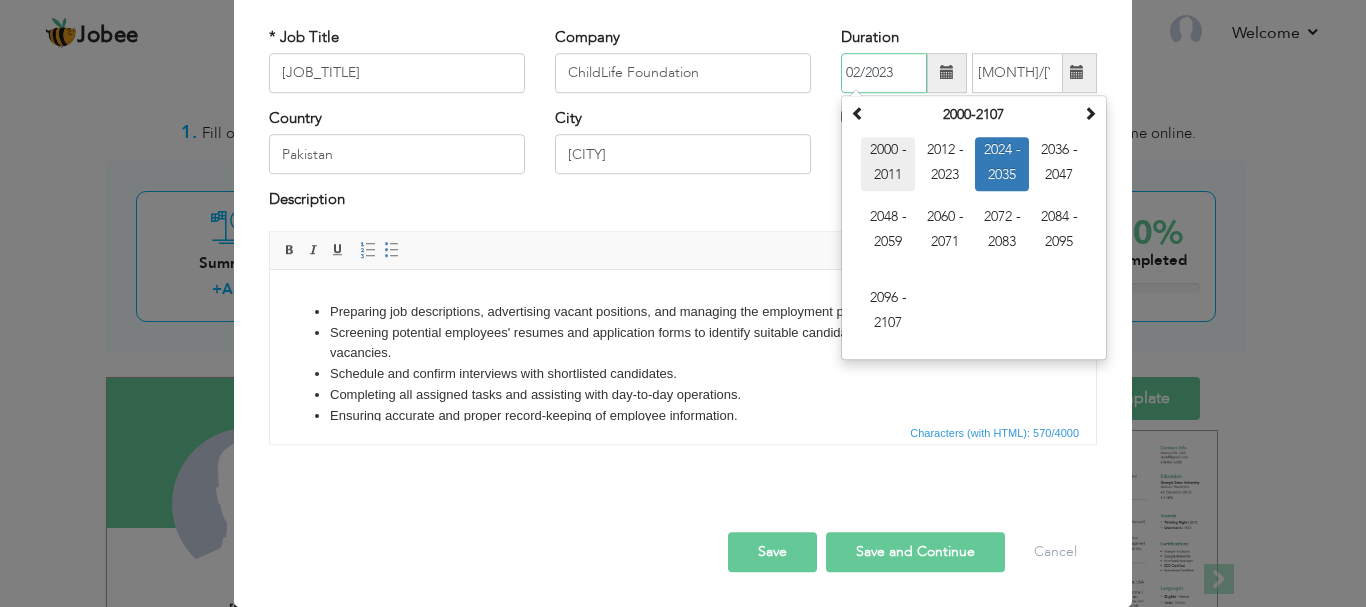 click on "2000 - 2011" at bounding box center [888, 164] 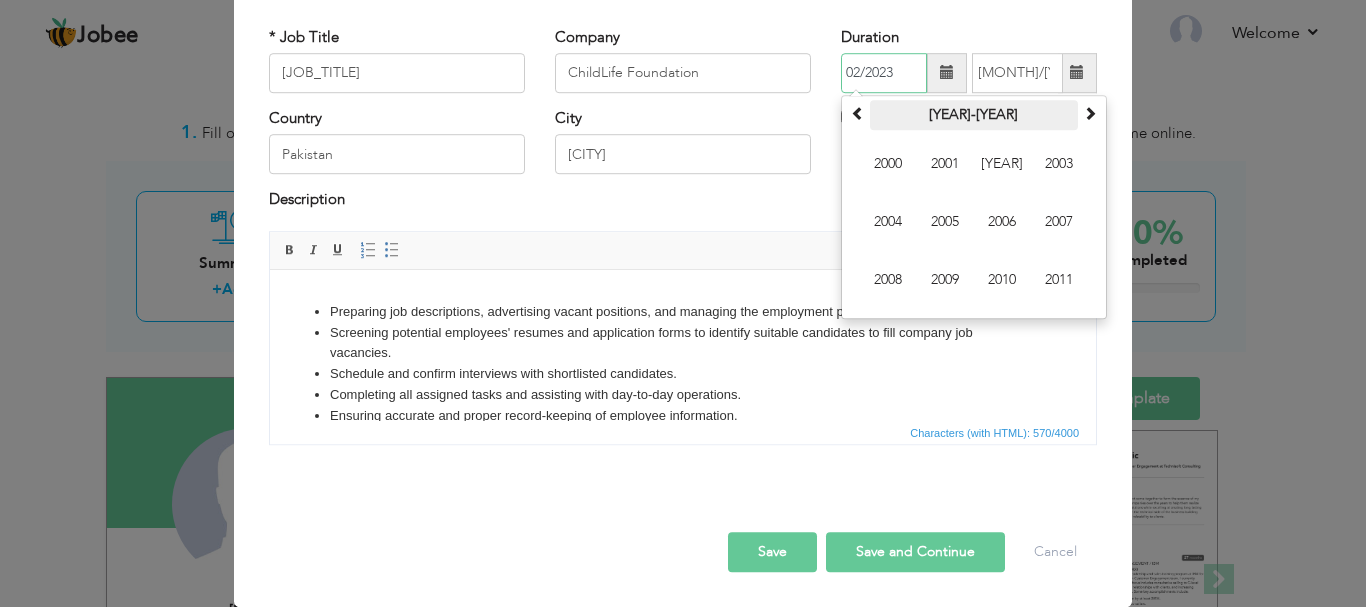 click on "2000-2011" at bounding box center (974, 115) 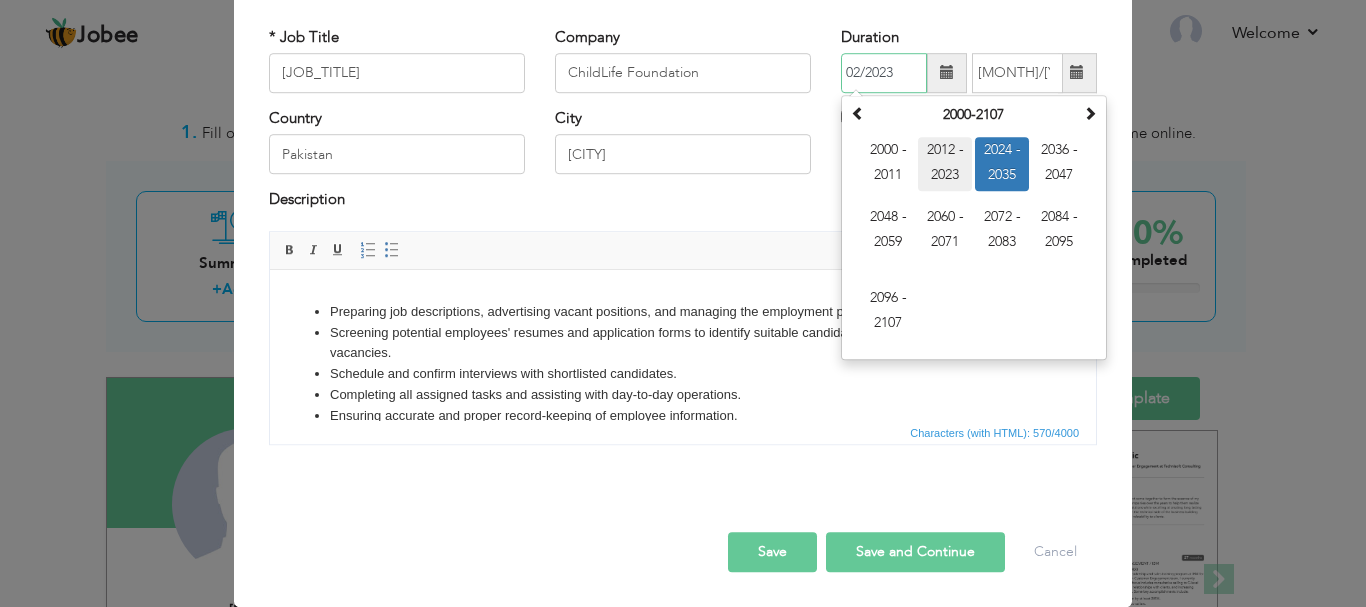 click on "2012 - 2023" at bounding box center [945, 164] 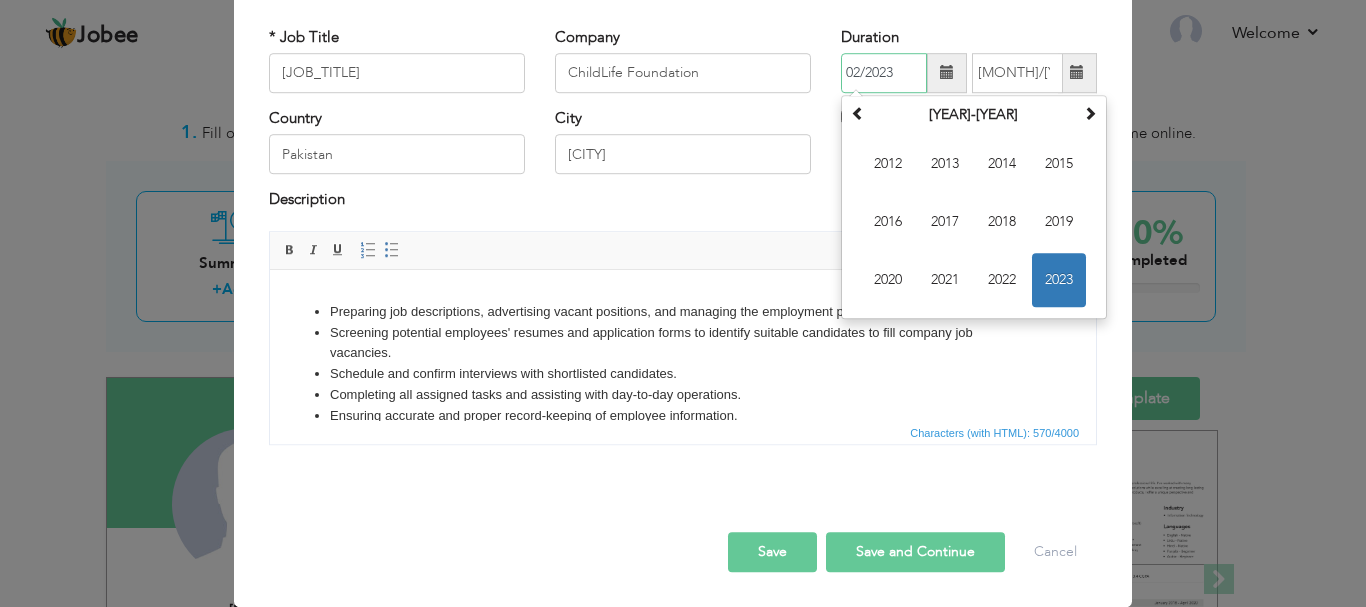 click on "2023" at bounding box center [1059, 280] 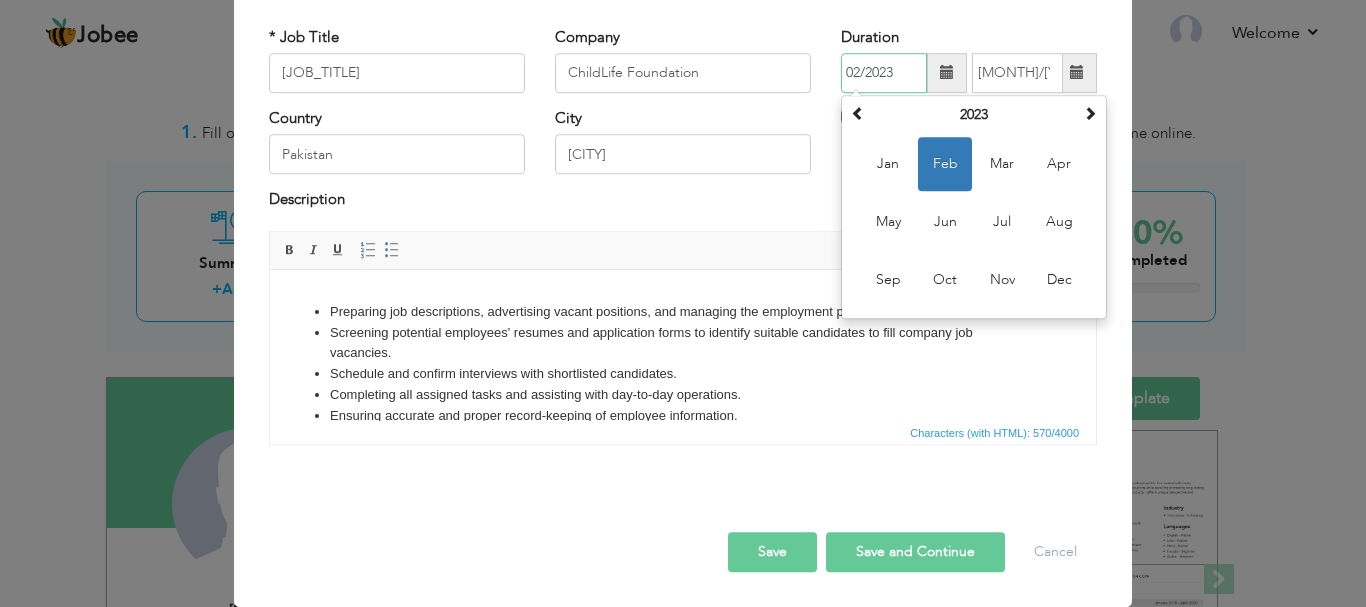 click on "Feb" at bounding box center [945, 164] 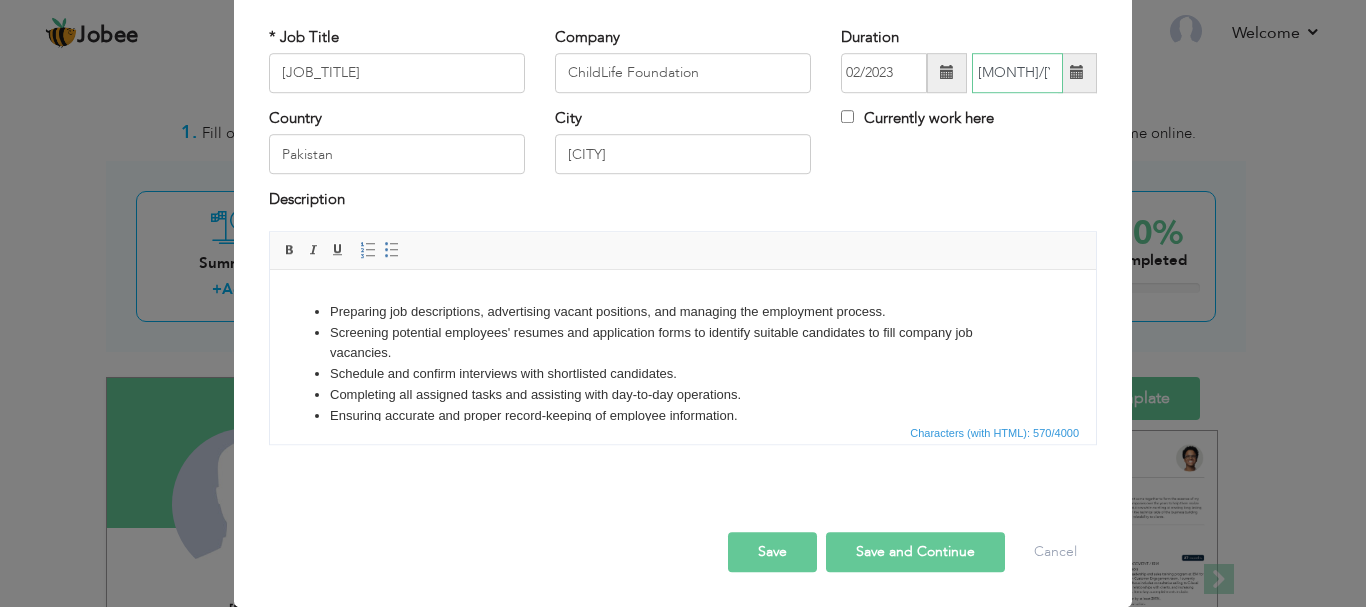 click on "08/2025" at bounding box center (1017, 73) 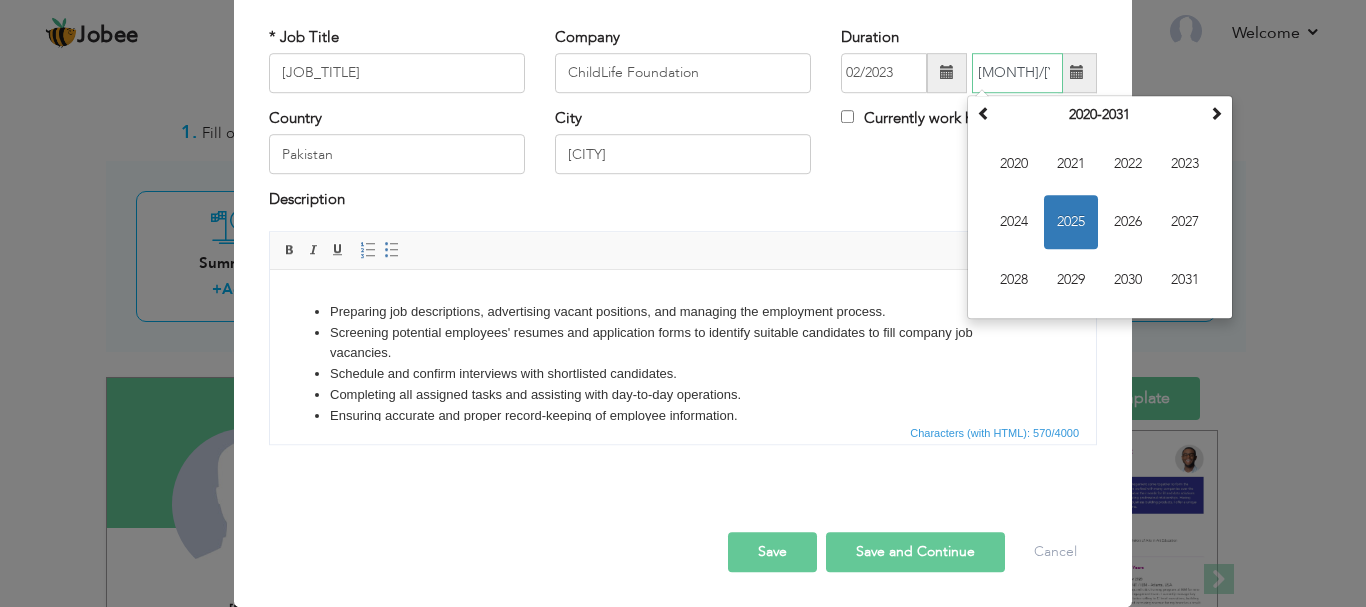 type on "02/2024" 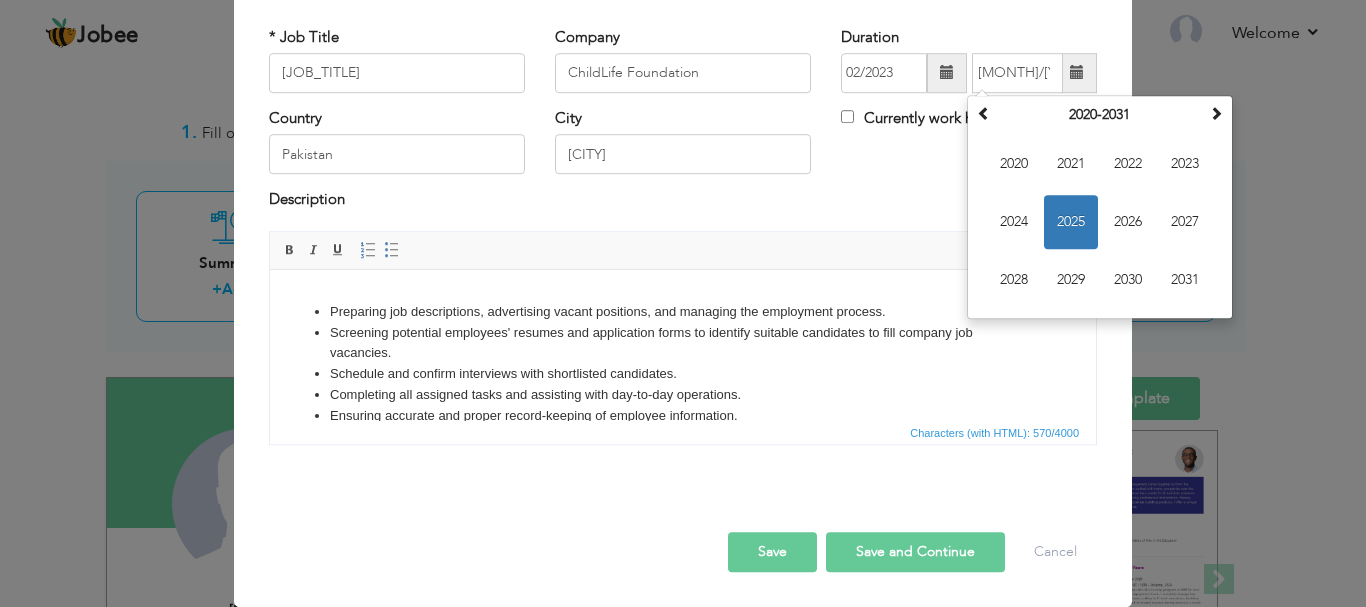 click on "Editor toolbars Basic Styles   Bold   Italic   Underline Paragraph   Insert/Remove Numbered List   Insert/Remove Bulleted List" at bounding box center (683, 251) 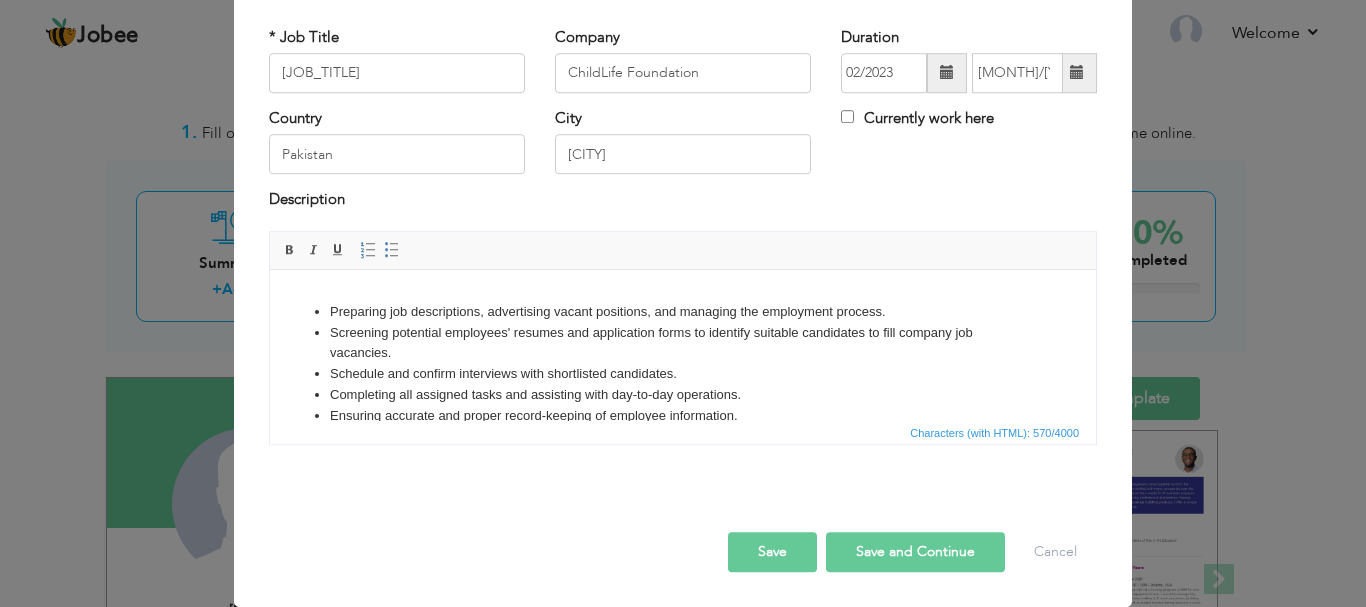 click on "Save and Continue" at bounding box center [915, 552] 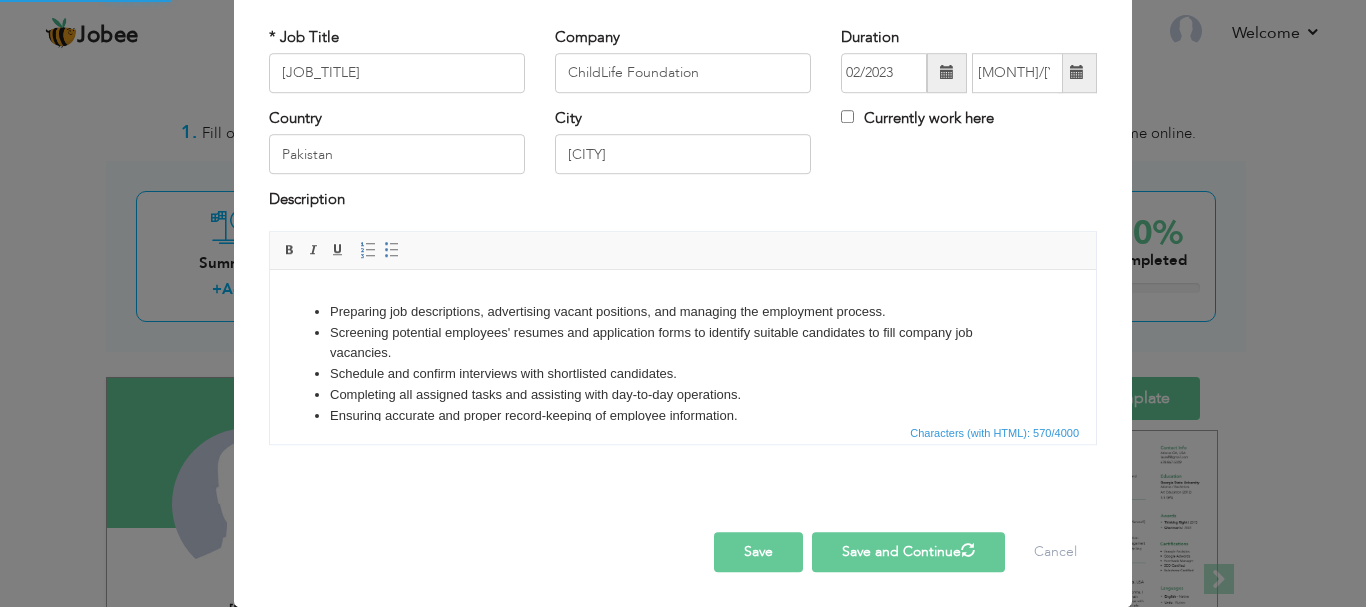 type 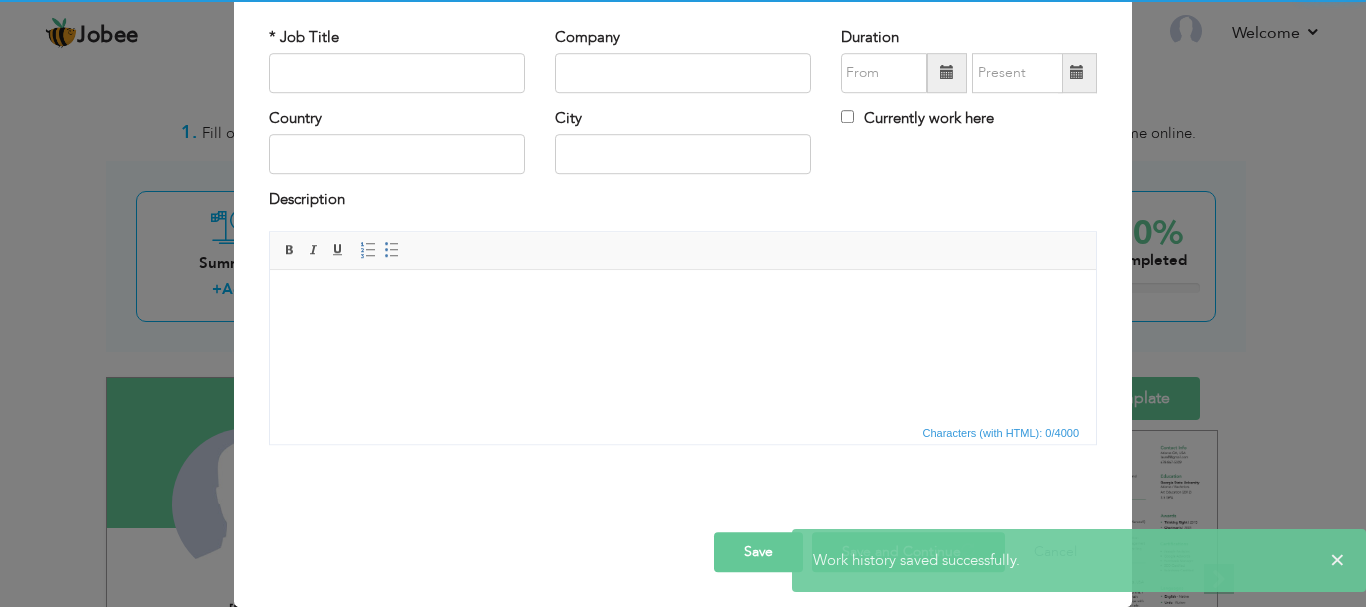 scroll, scrollTop: 0, scrollLeft: 0, axis: both 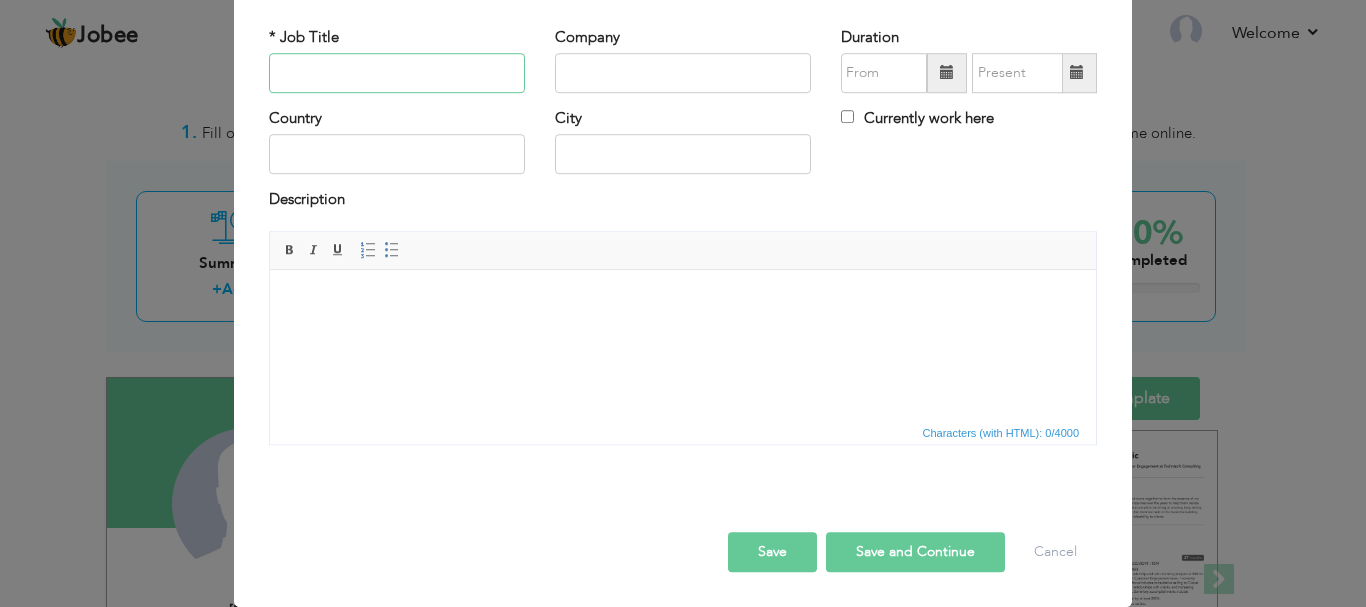 click at bounding box center [397, 73] 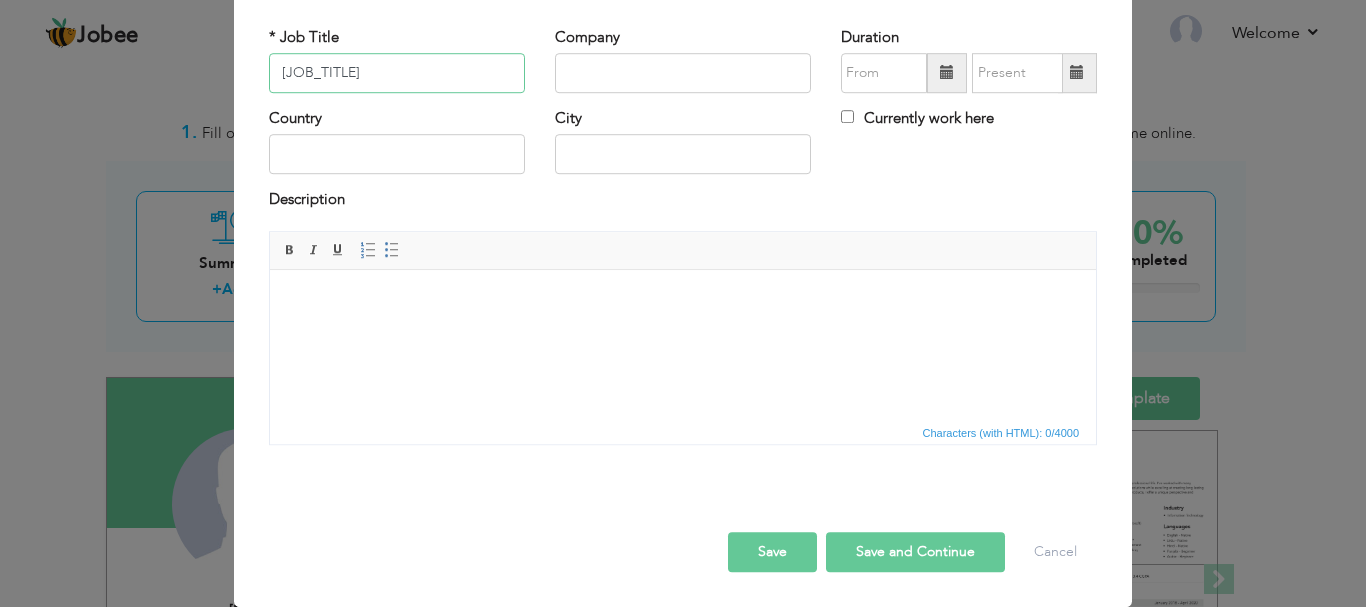 type on "HR Intern" 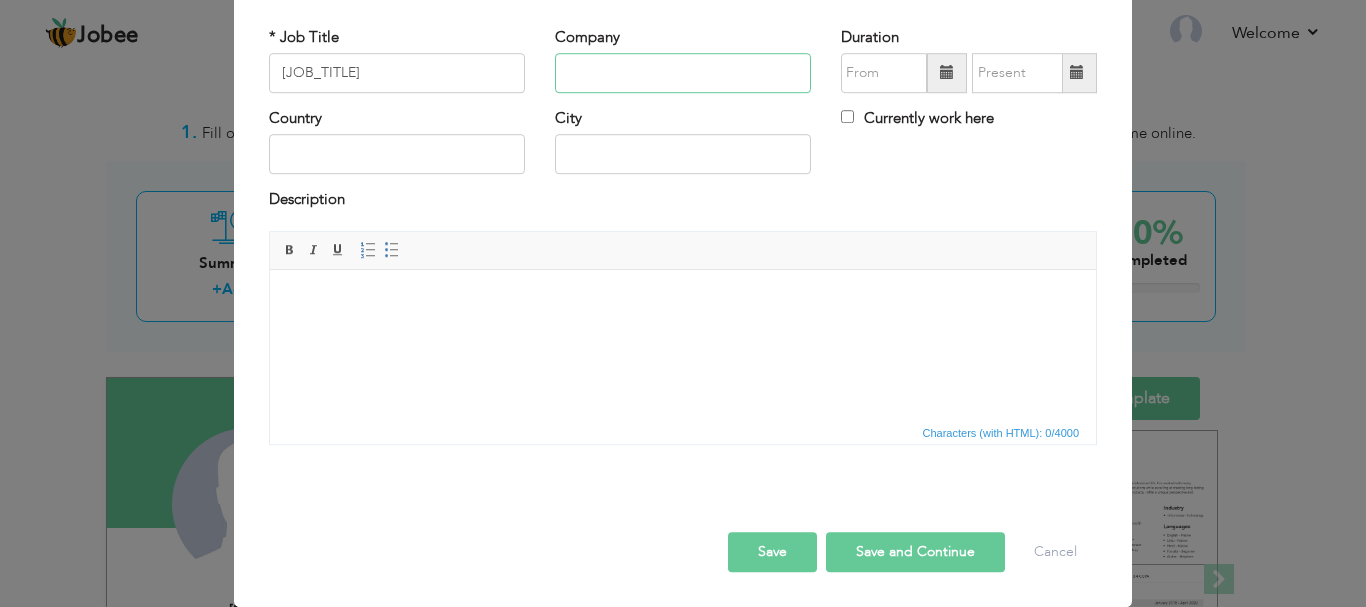 click at bounding box center (683, 73) 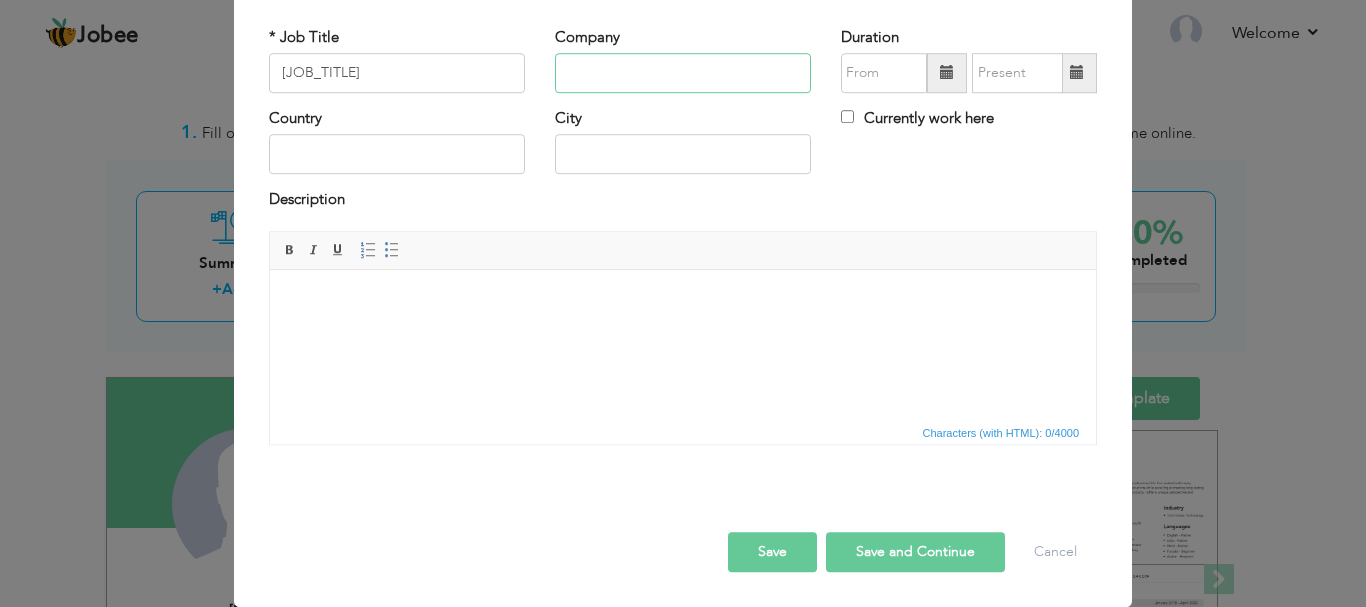 paste on "Ideas Private Limited" 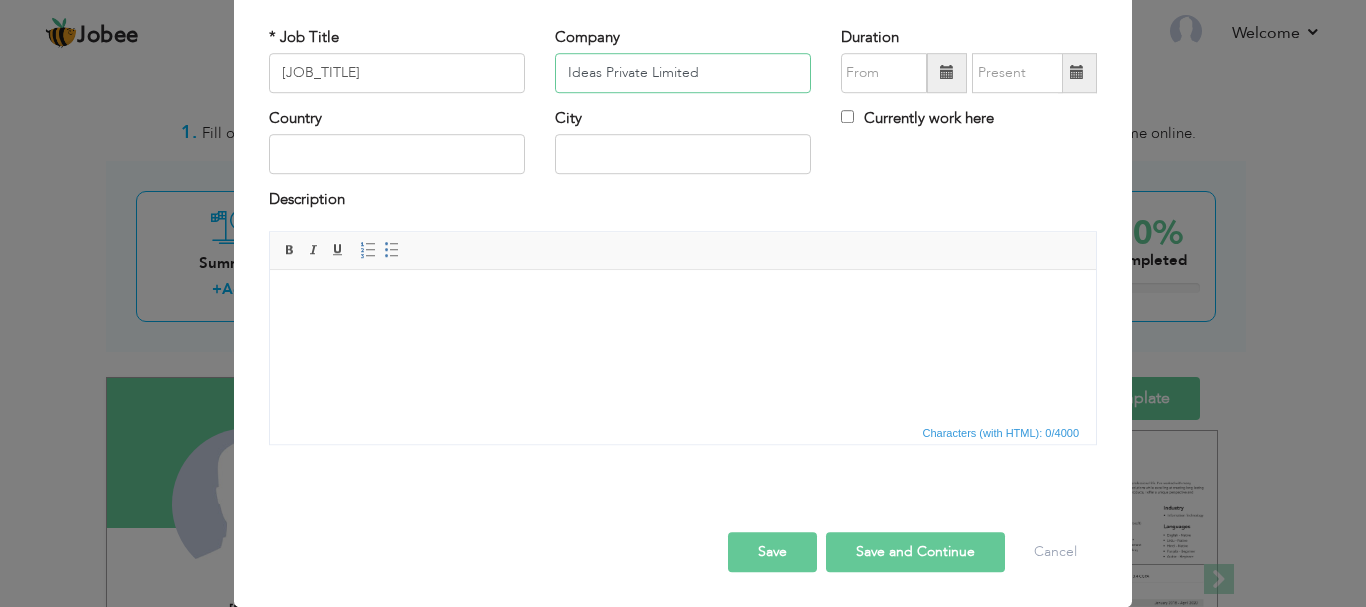 type on "Ideas Private Limited" 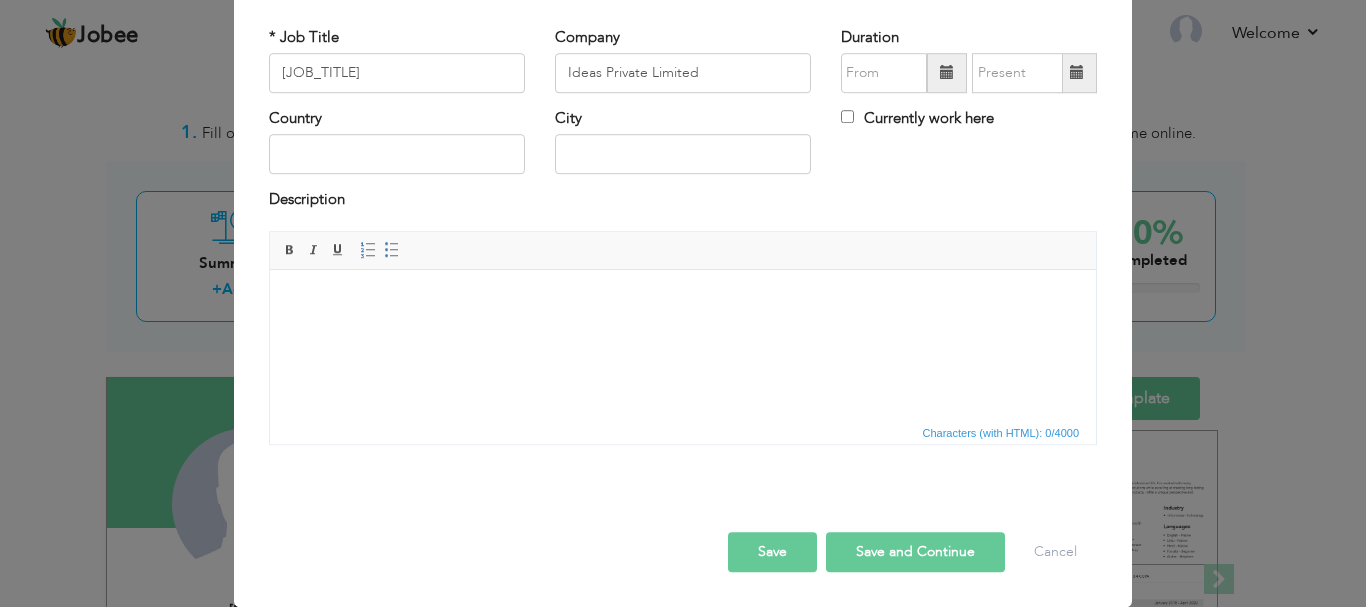 click at bounding box center (683, 299) 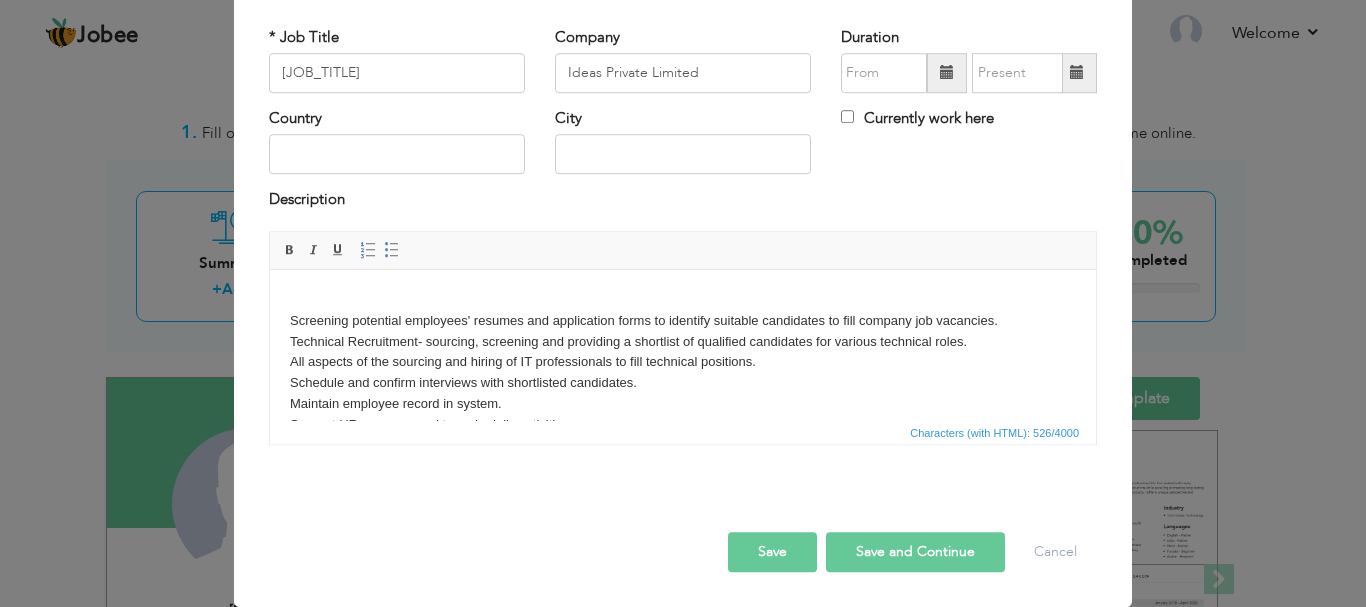 scroll, scrollTop: 33, scrollLeft: 0, axis: vertical 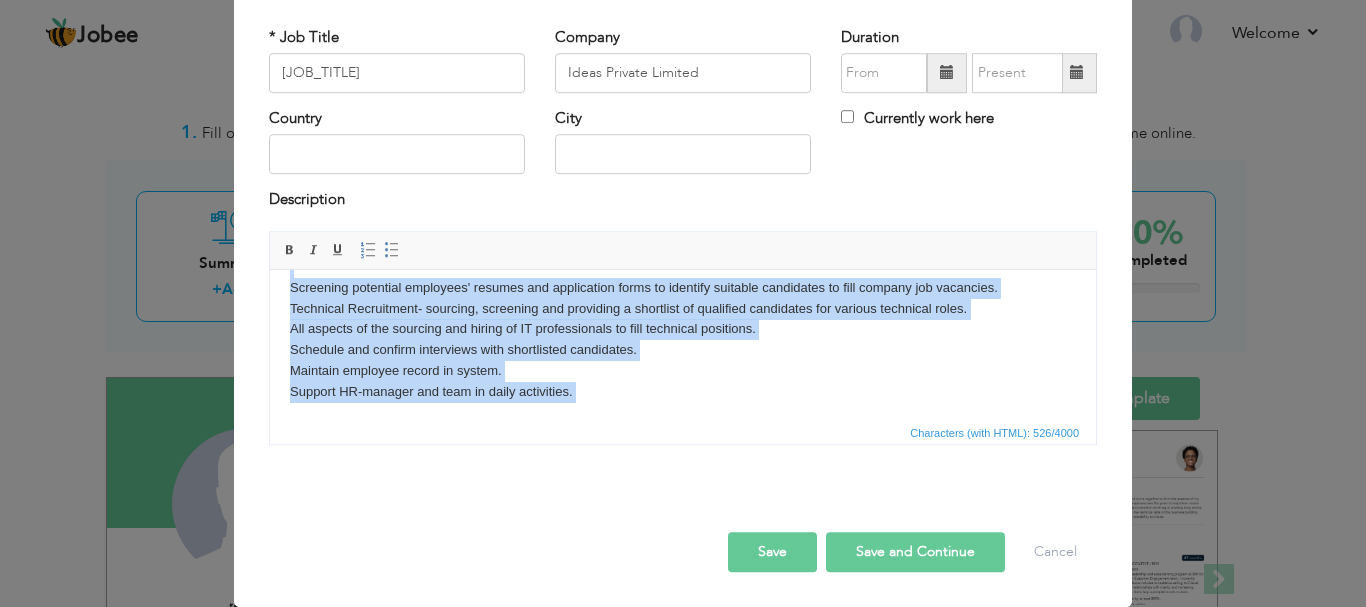 click on "Insert/Remove Numbered List   Insert/Remove Bulleted List" at bounding box center [380, 250] 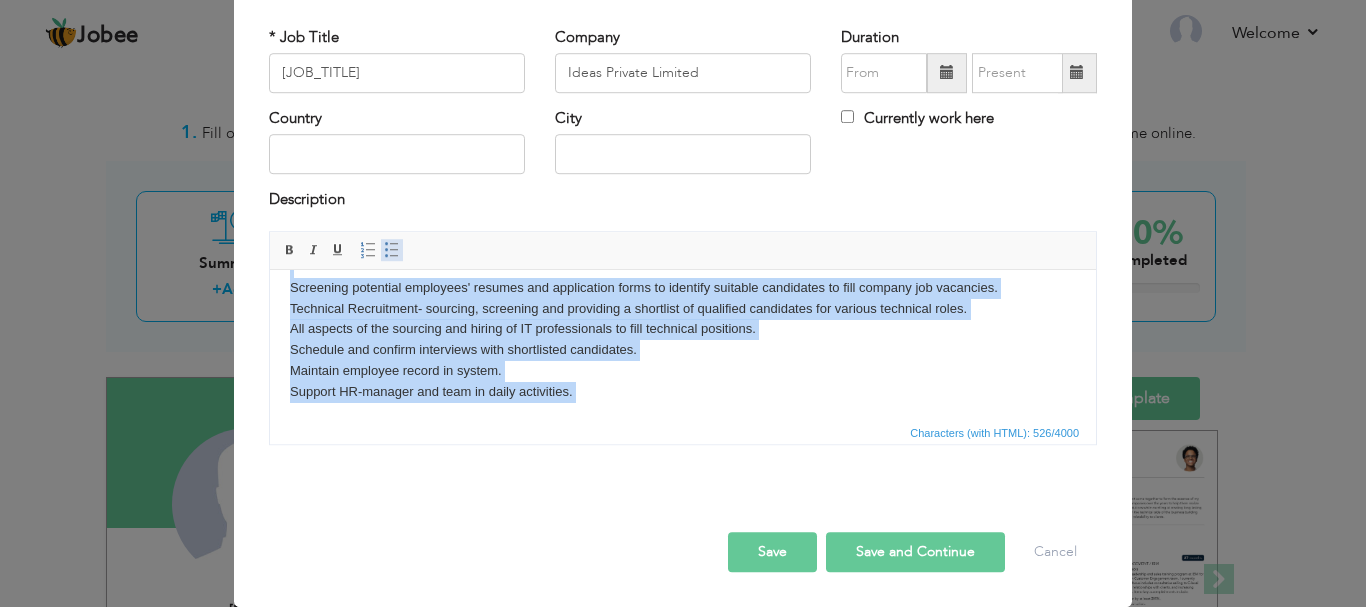 click at bounding box center [392, 250] 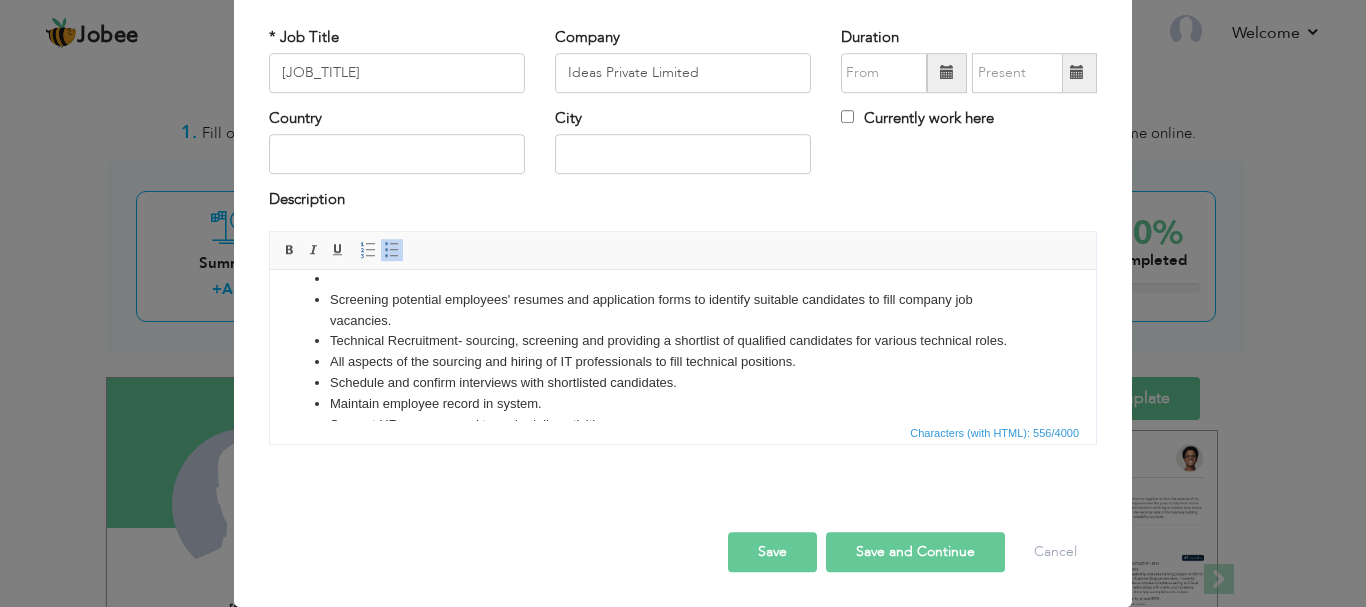 scroll, scrollTop: 23, scrollLeft: 0, axis: vertical 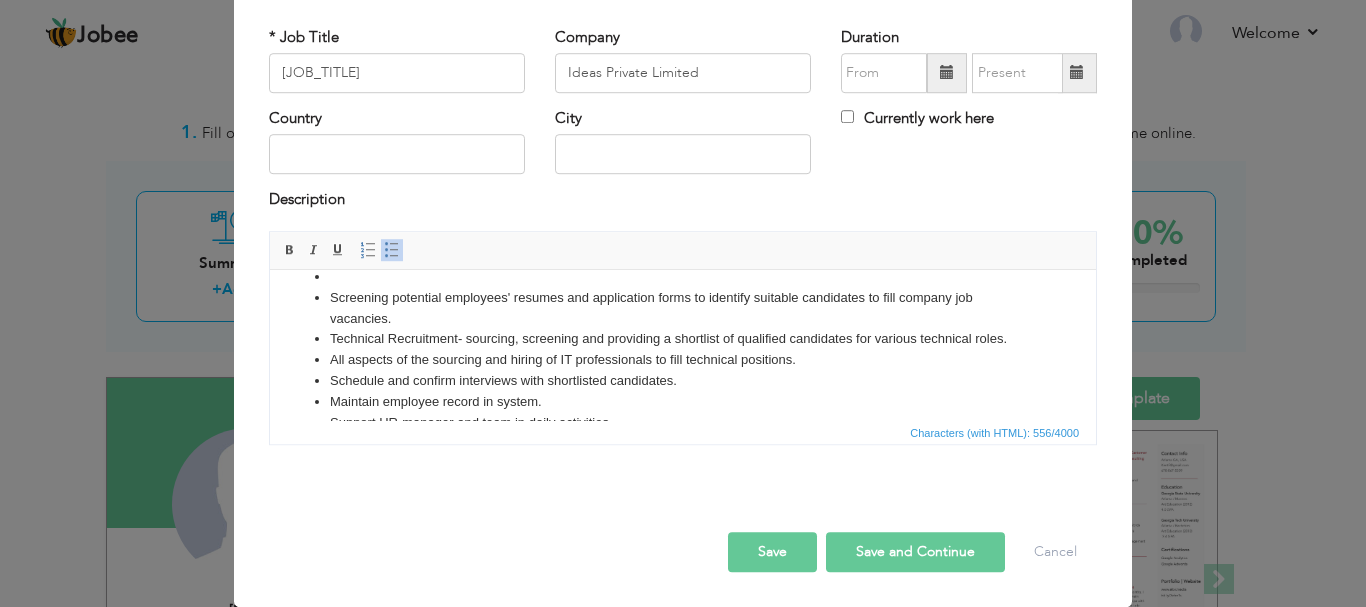 click on "Screening potential employees' resumes and application forms to identify suitable candidates to fill company job vacancies. Technical Recruitment- sourcing, screening and providing a shortlist of qualified candidates for various technical roles. All aspects of the sourcing and hiring of IT professionals to fill technical positions. Schedule and confirm interviews with shortlisted candidates. Maintain employee record in system. Support HR-manager and team in daily activities." at bounding box center (683, 349) 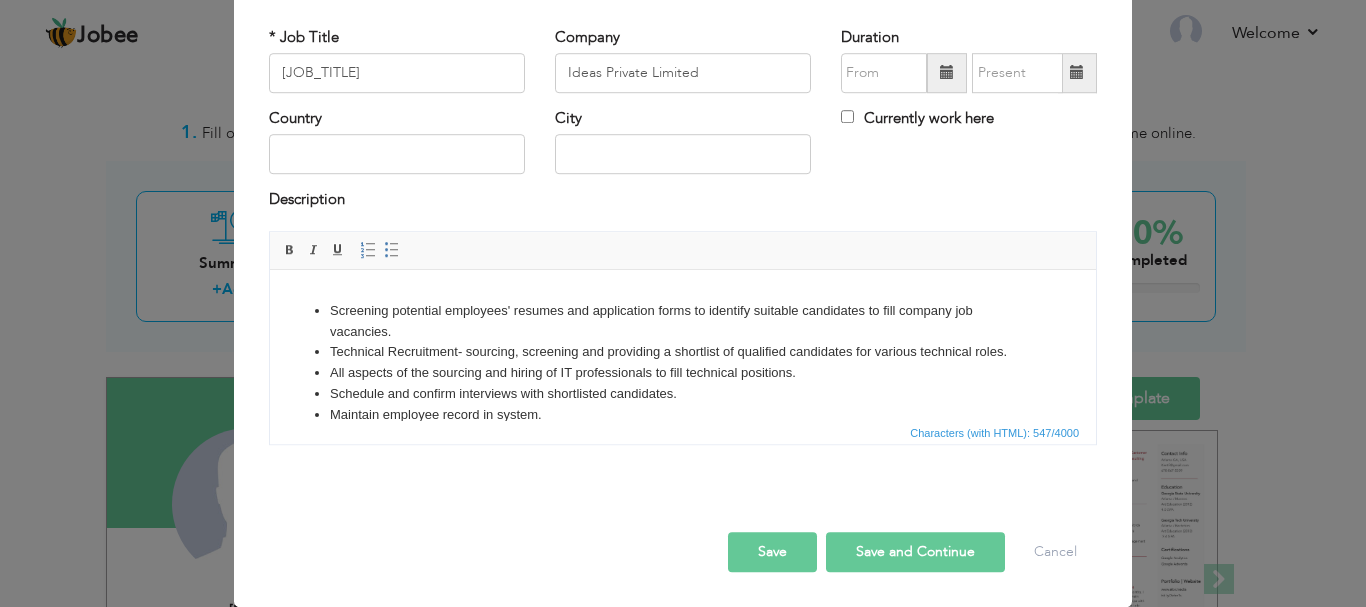 scroll, scrollTop: 22, scrollLeft: 0, axis: vertical 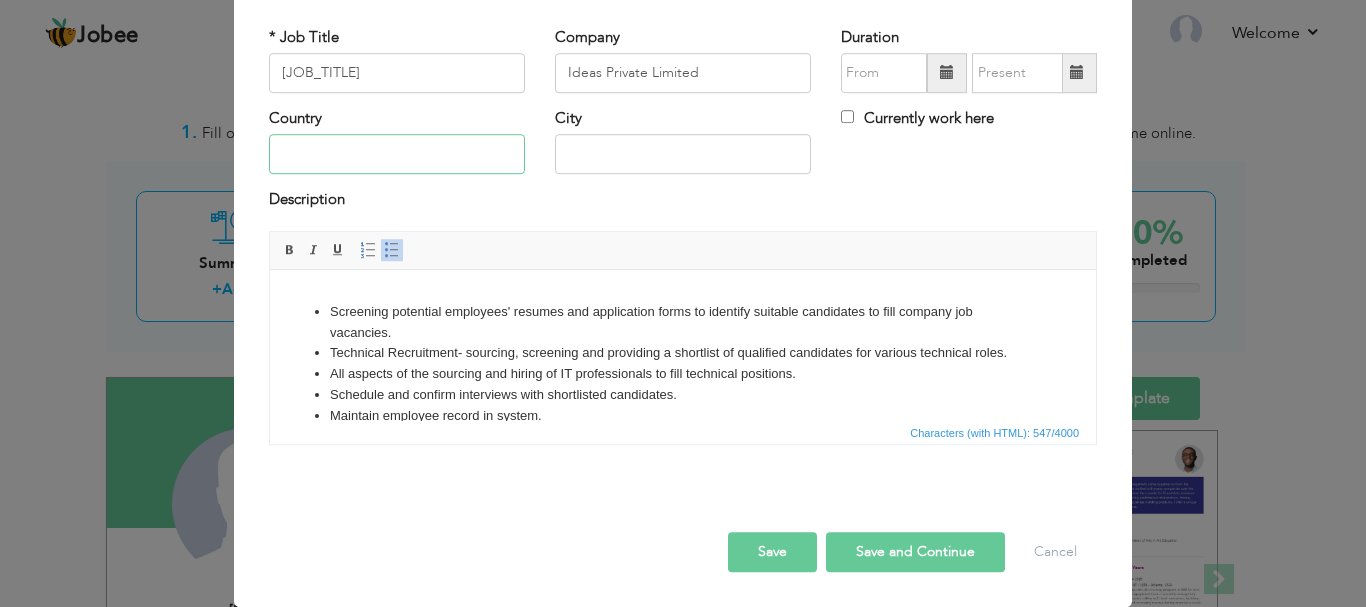 click at bounding box center [397, 155] 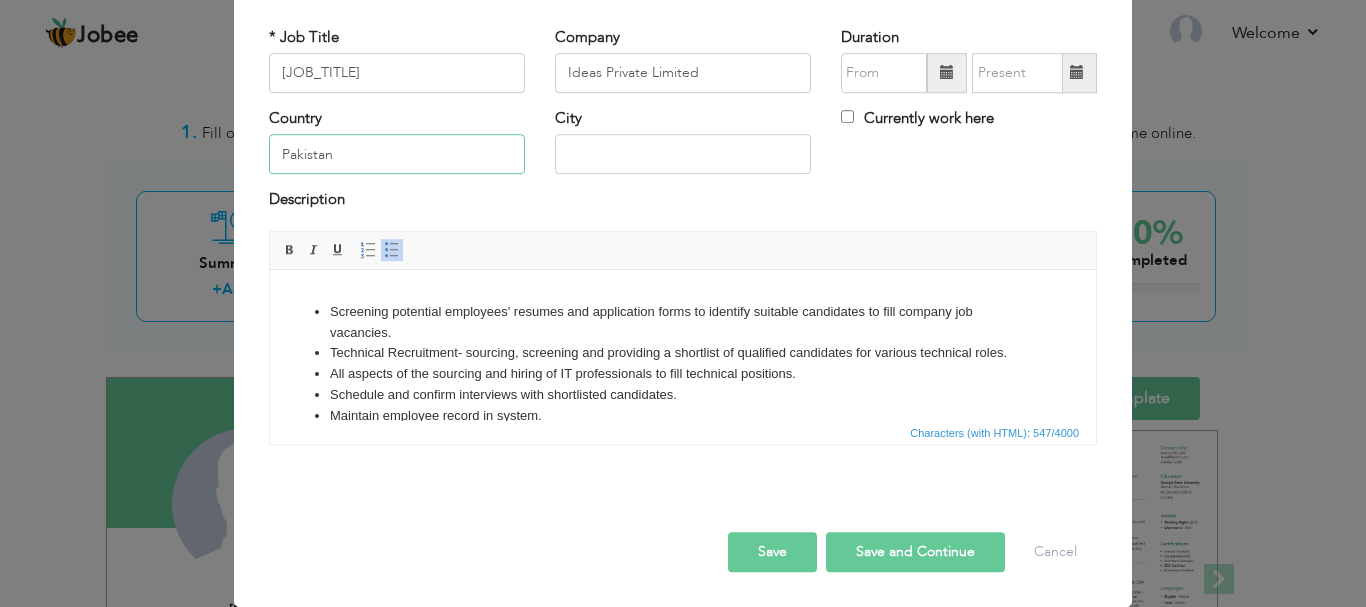 type on "Pakistan" 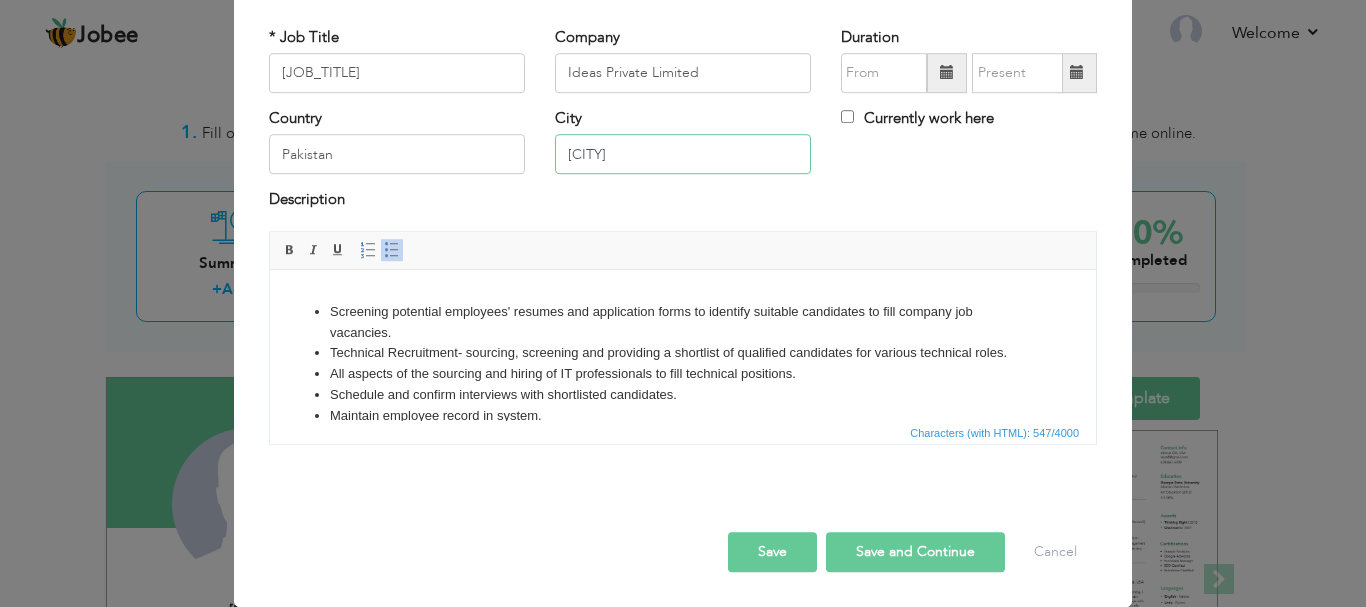 type on "[CITY]" 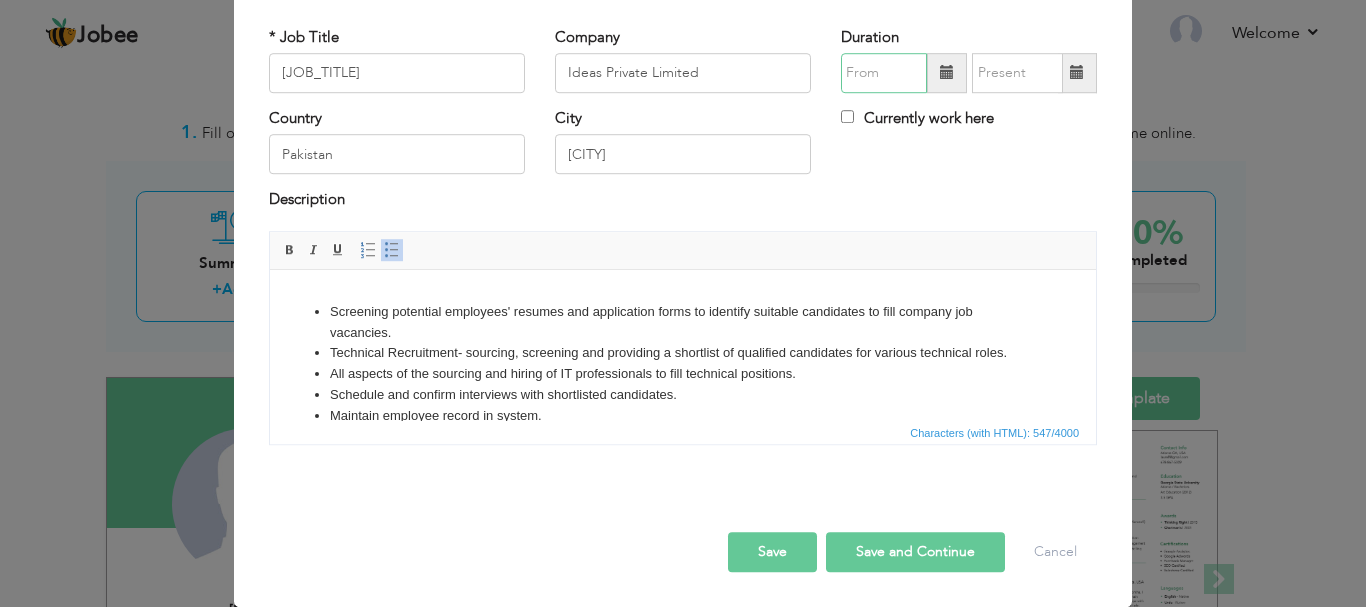 click at bounding box center (884, 73) 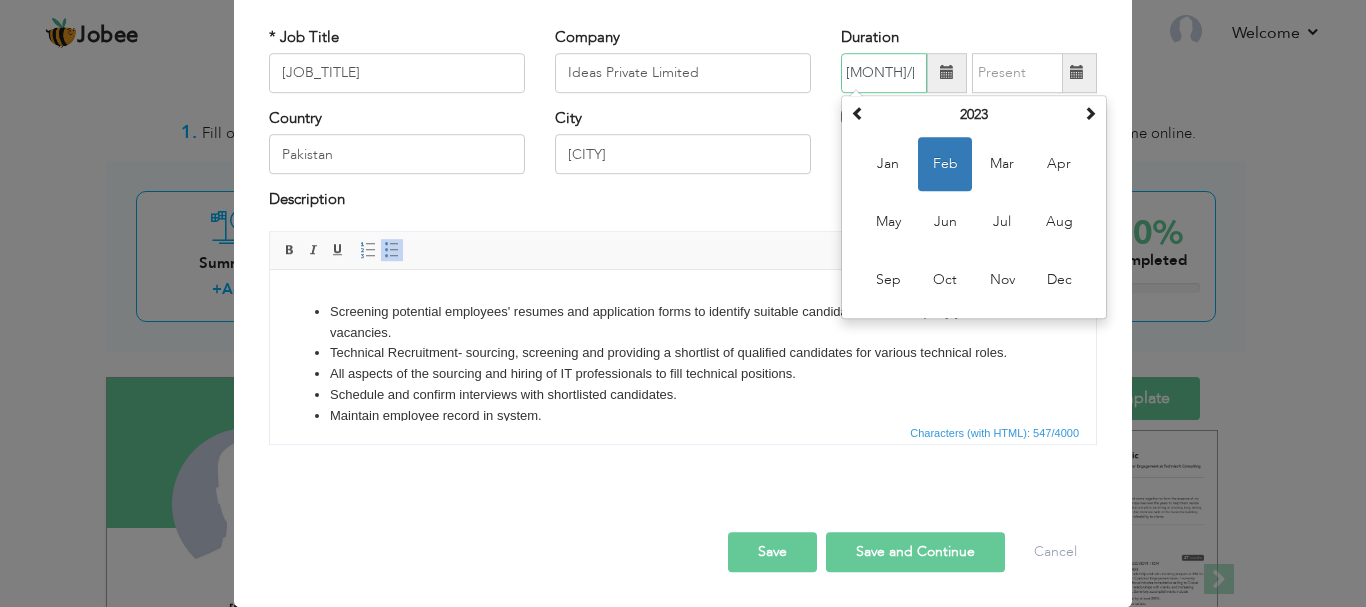 type on "06/2022" 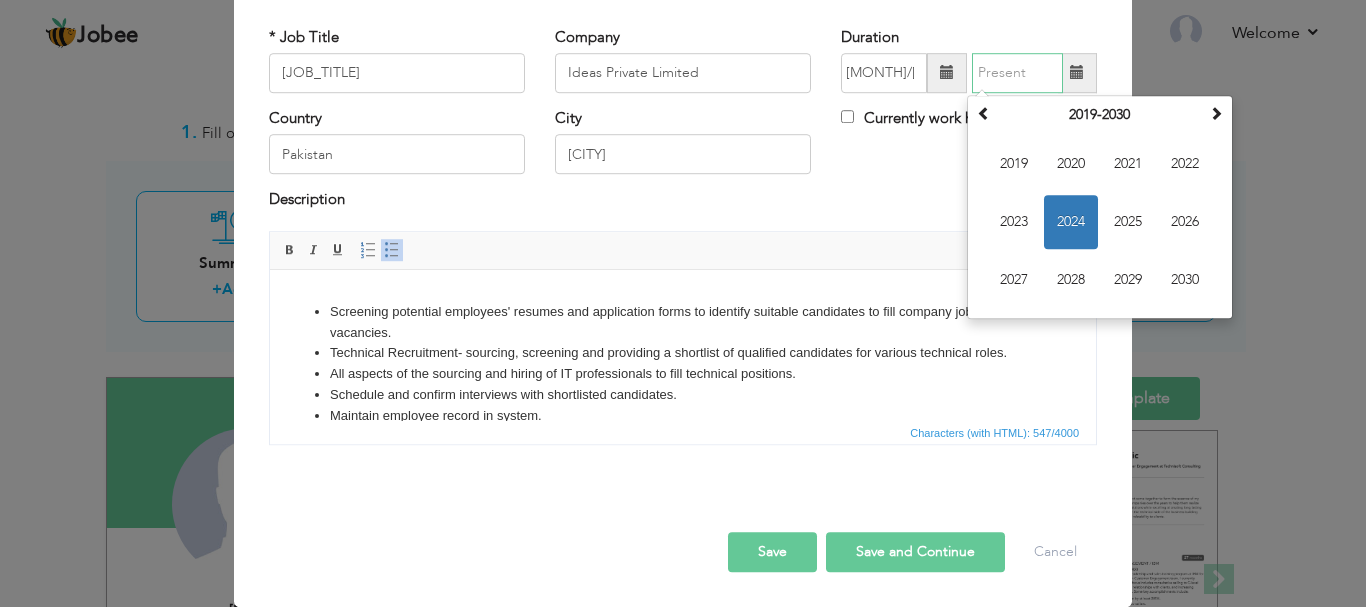 click at bounding box center [1017, 73] 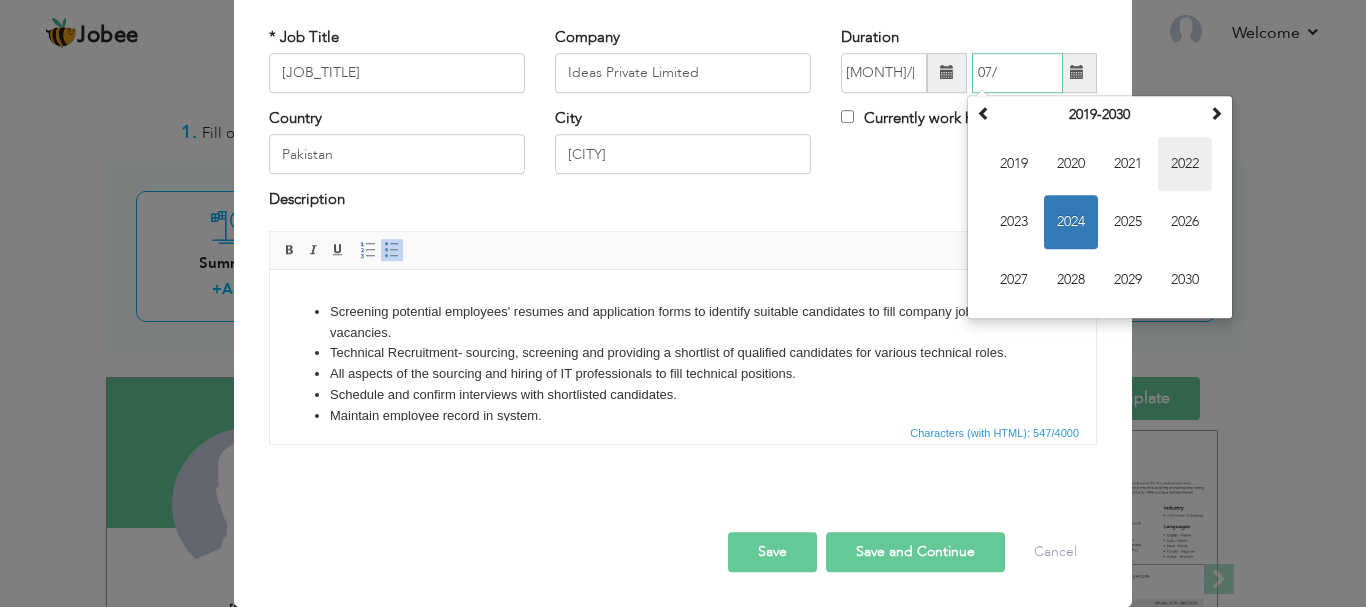 click on "2022" at bounding box center (1185, 164) 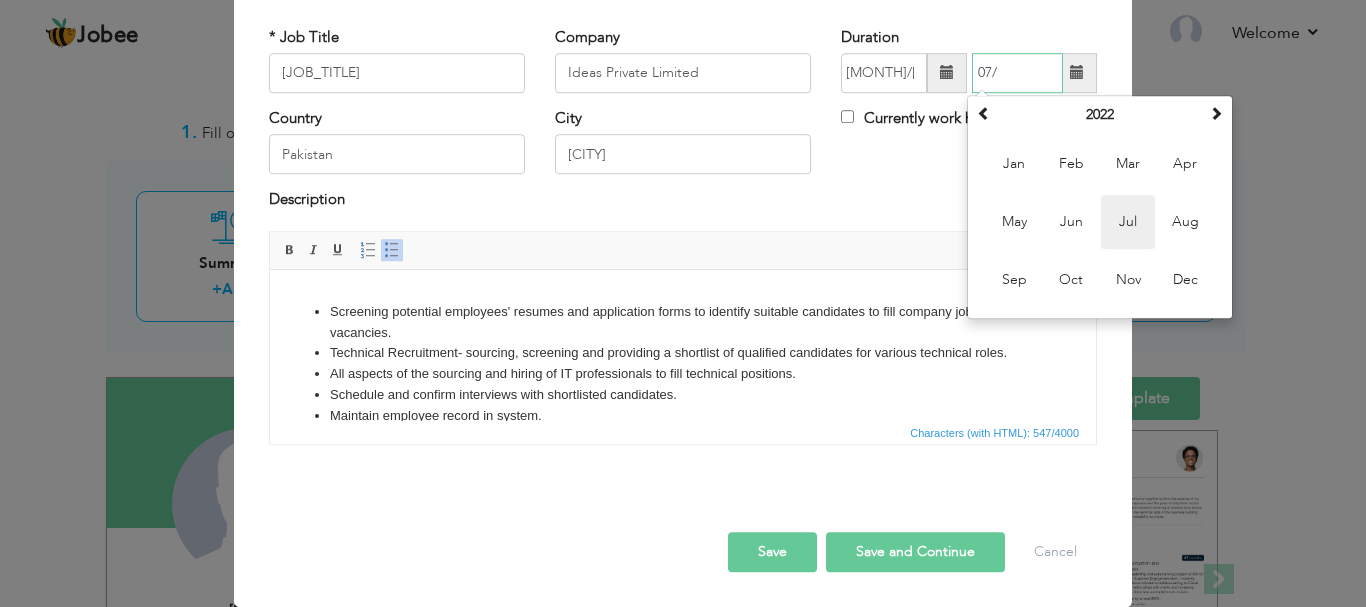 click on "Jul" at bounding box center [1128, 222] 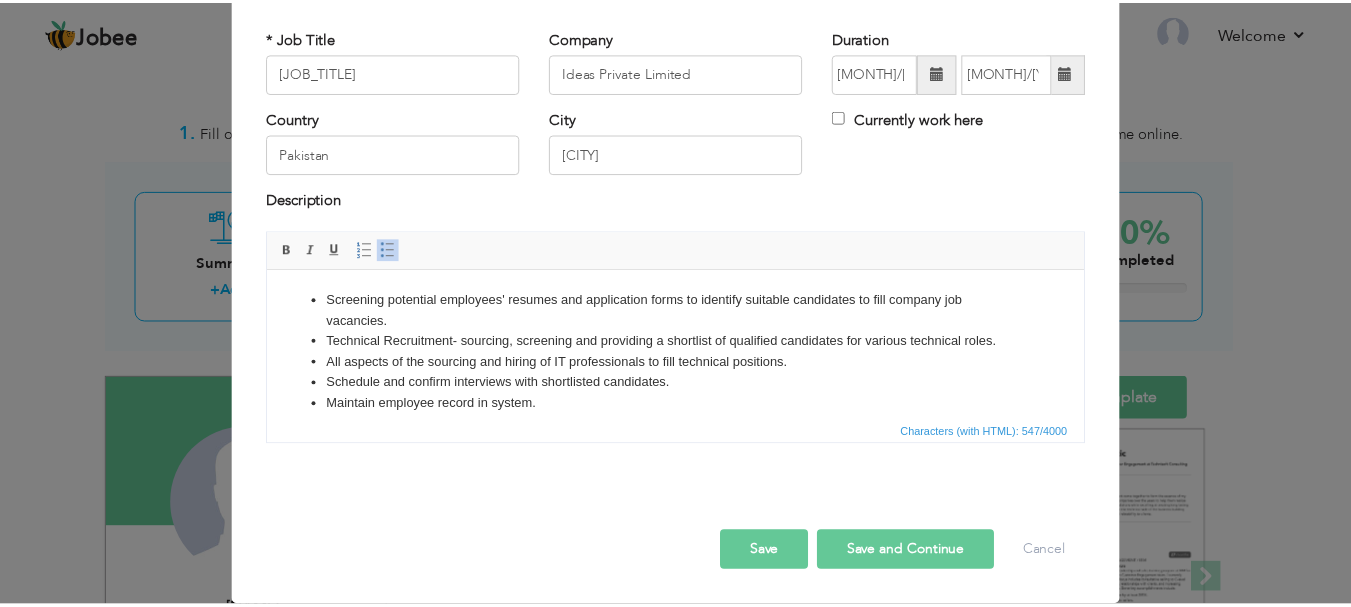 scroll, scrollTop: 0, scrollLeft: 0, axis: both 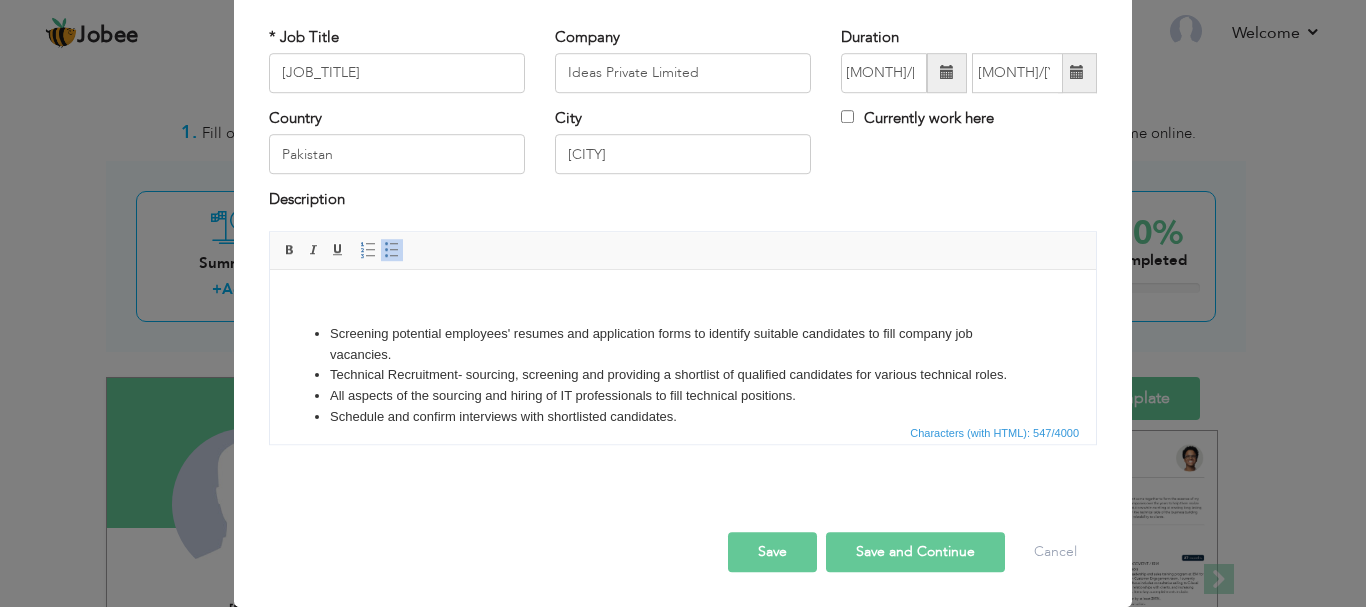 click on "Save and Continue" at bounding box center [915, 552] 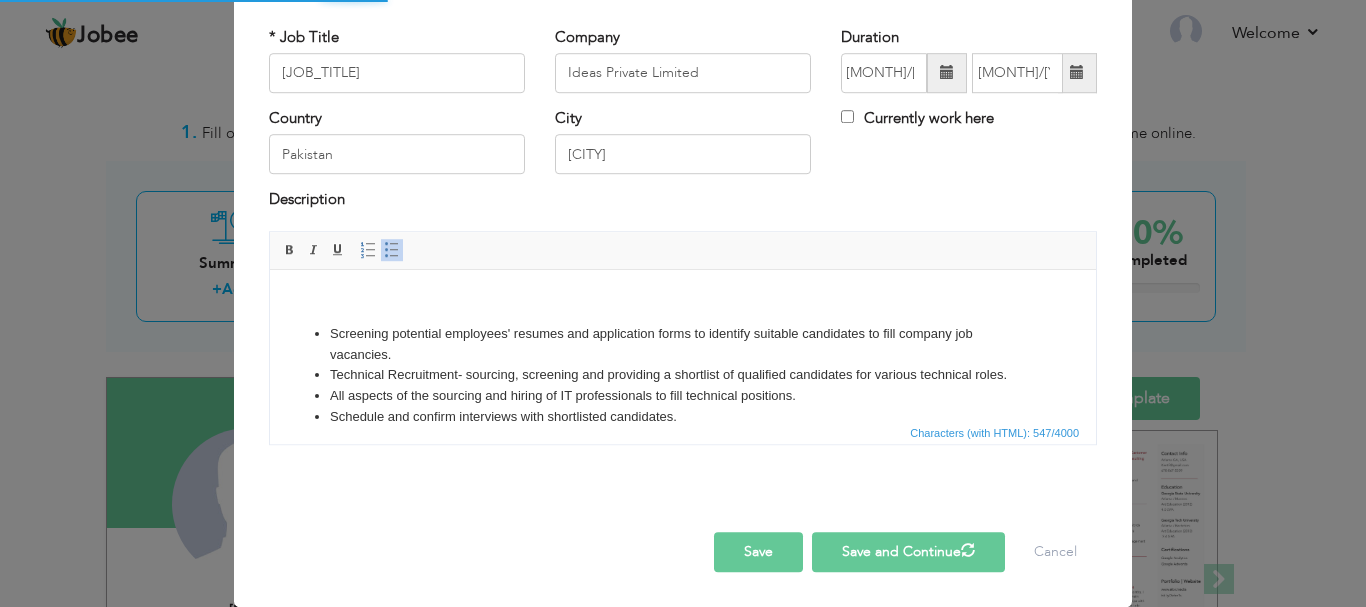 type 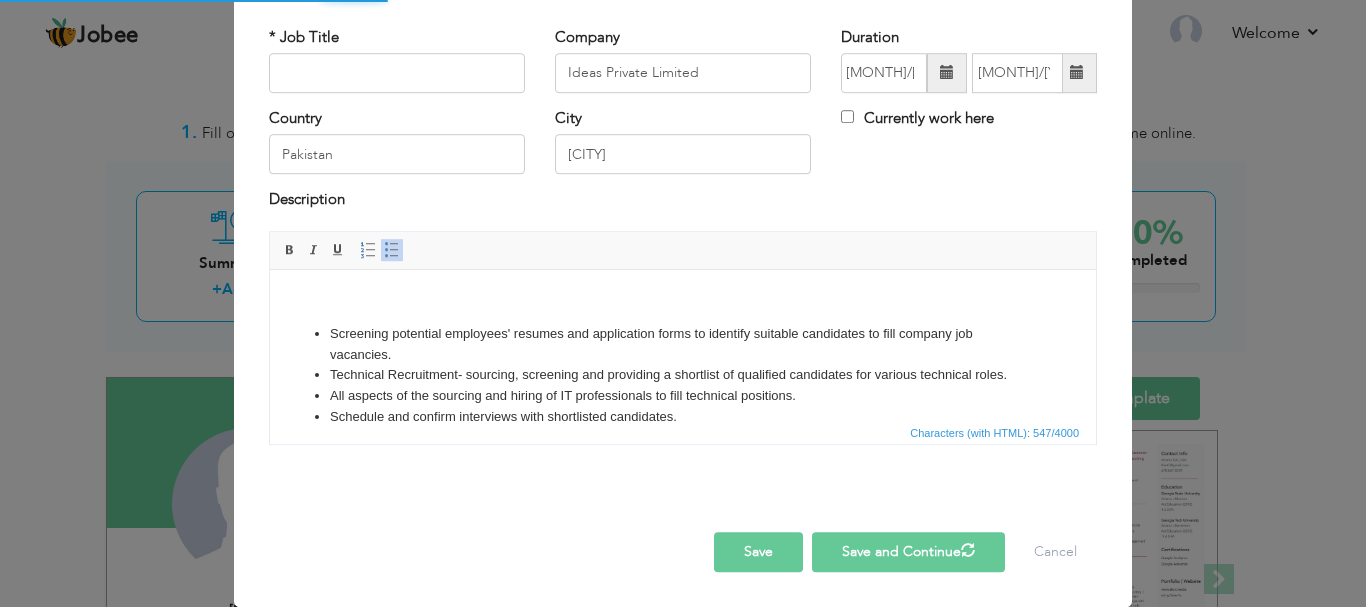 type 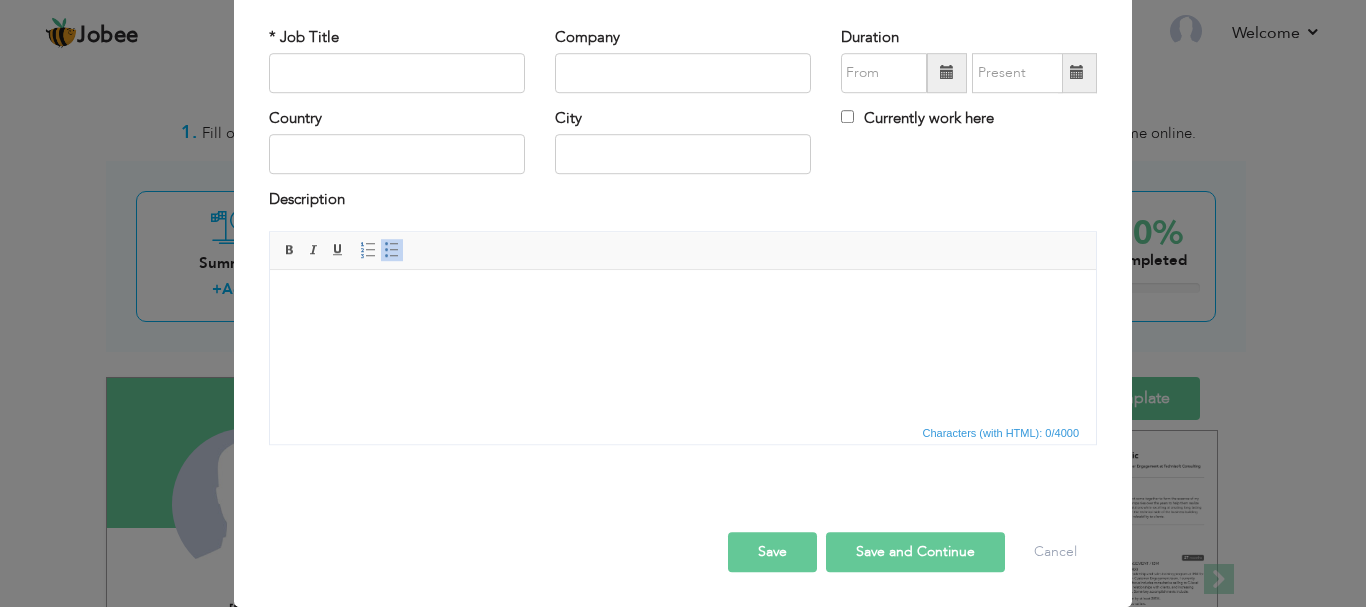 click on "Save" at bounding box center [772, 552] 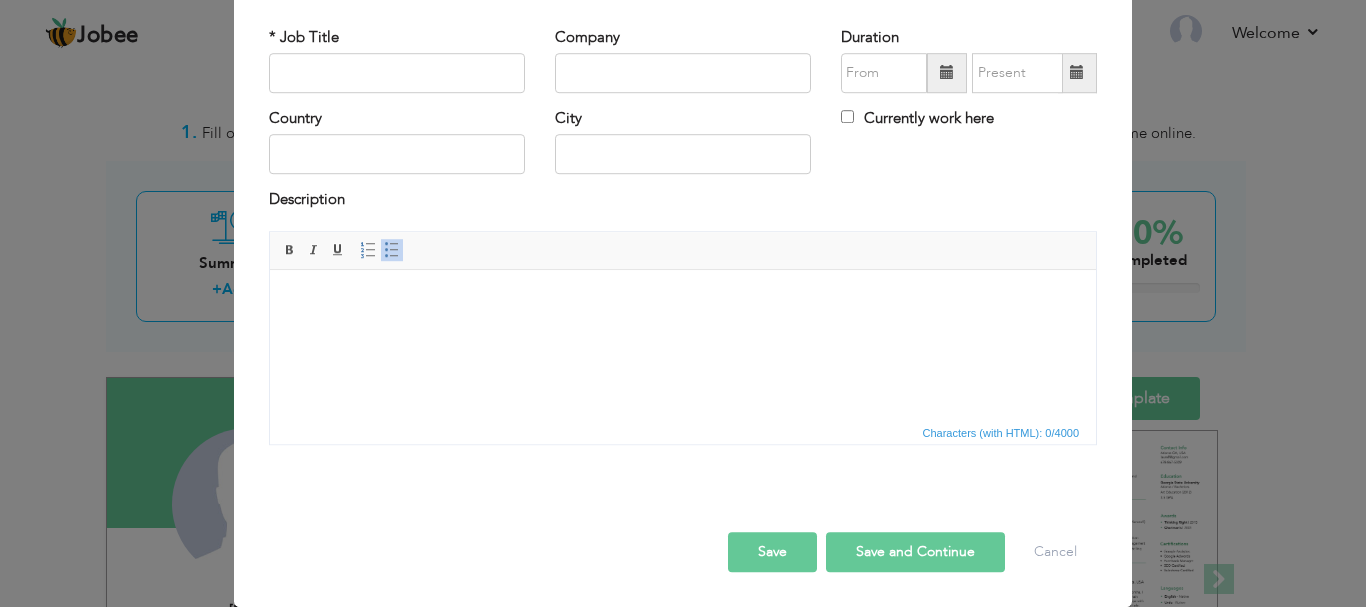 click on "×
Work History
* Job Title
Company
Duration Currently work here Country" at bounding box center [683, 303] 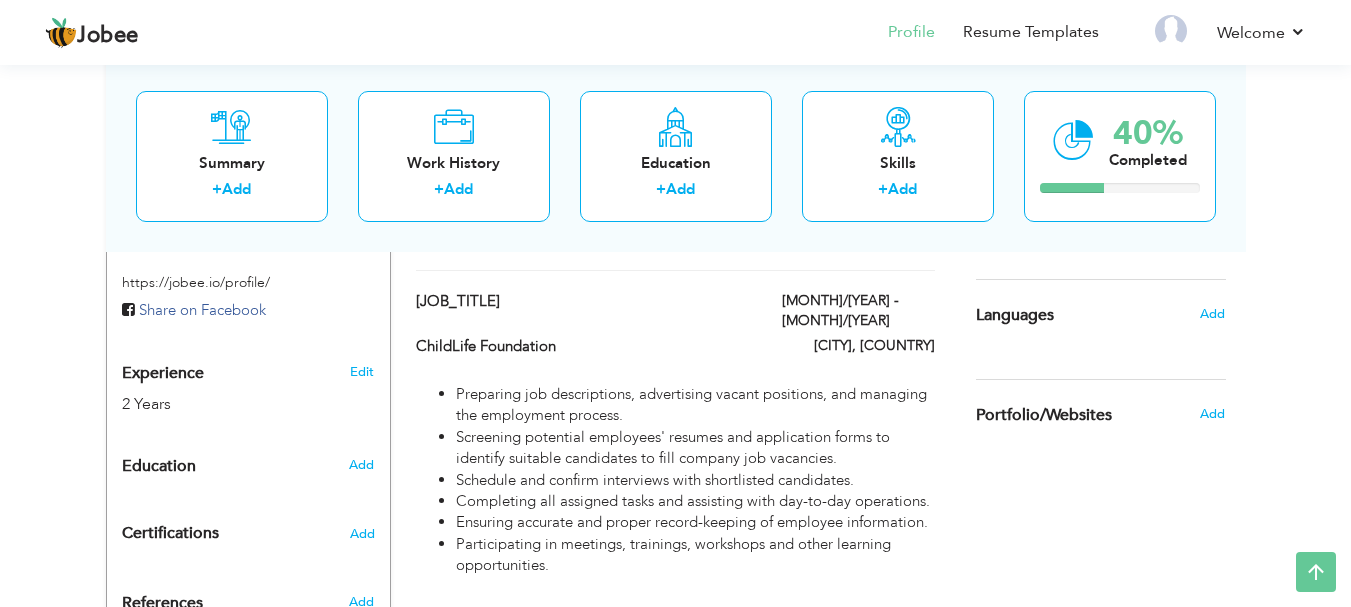 scroll, scrollTop: 681, scrollLeft: 0, axis: vertical 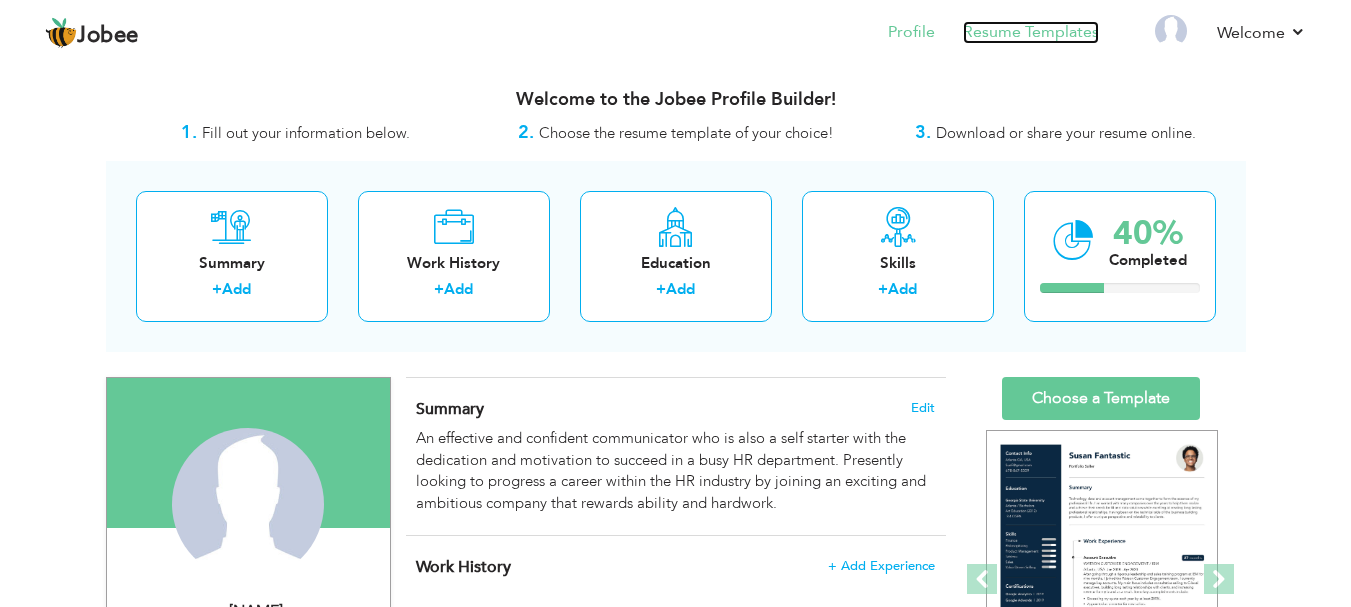click on "Resume Templates" at bounding box center [1031, 32] 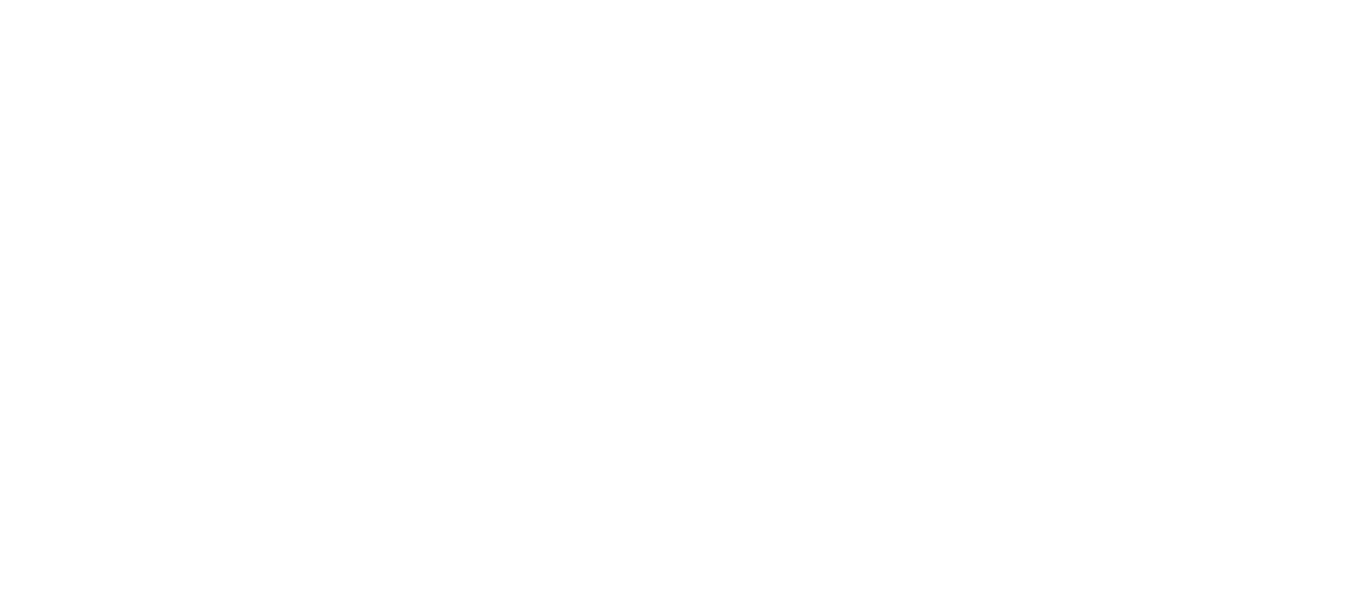 scroll, scrollTop: 0, scrollLeft: 0, axis: both 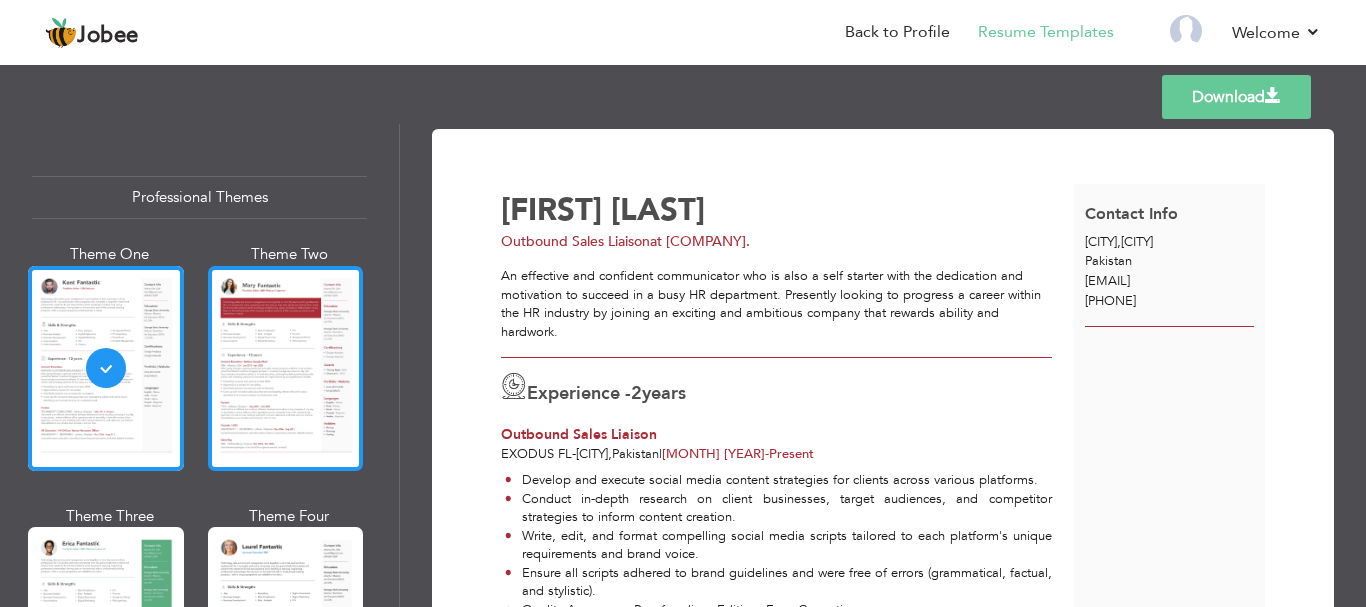click at bounding box center (286, 368) 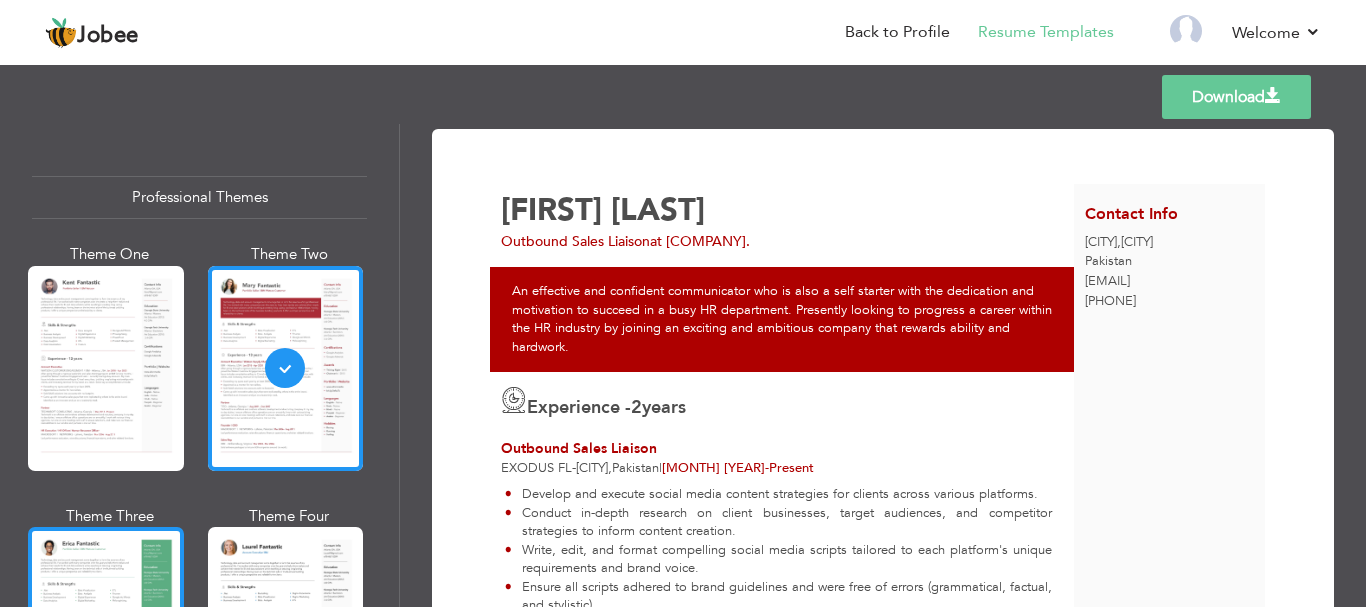 click at bounding box center (106, 629) 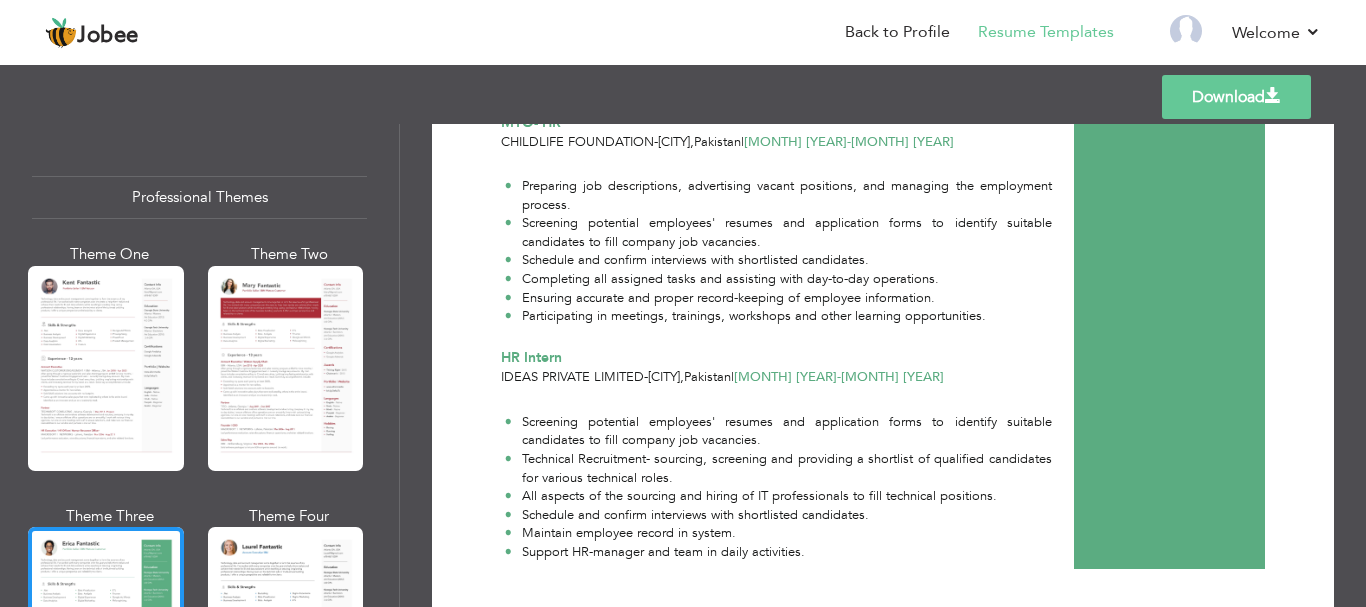 scroll, scrollTop: 607, scrollLeft: 0, axis: vertical 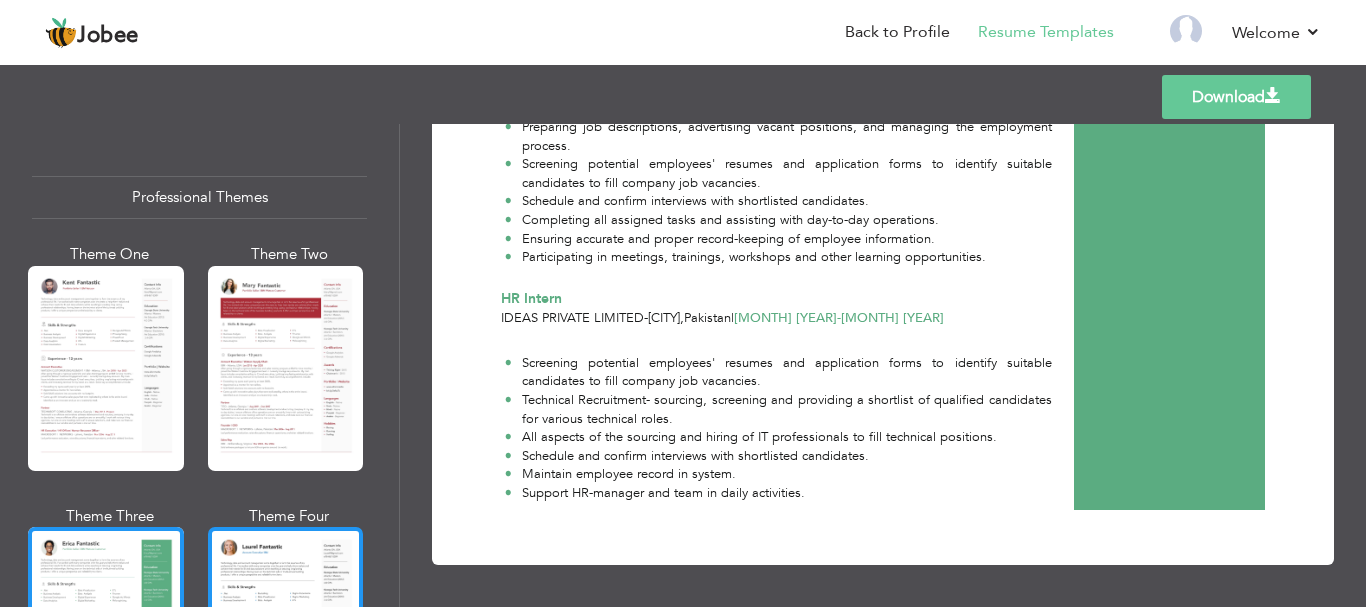 click at bounding box center [286, 629] 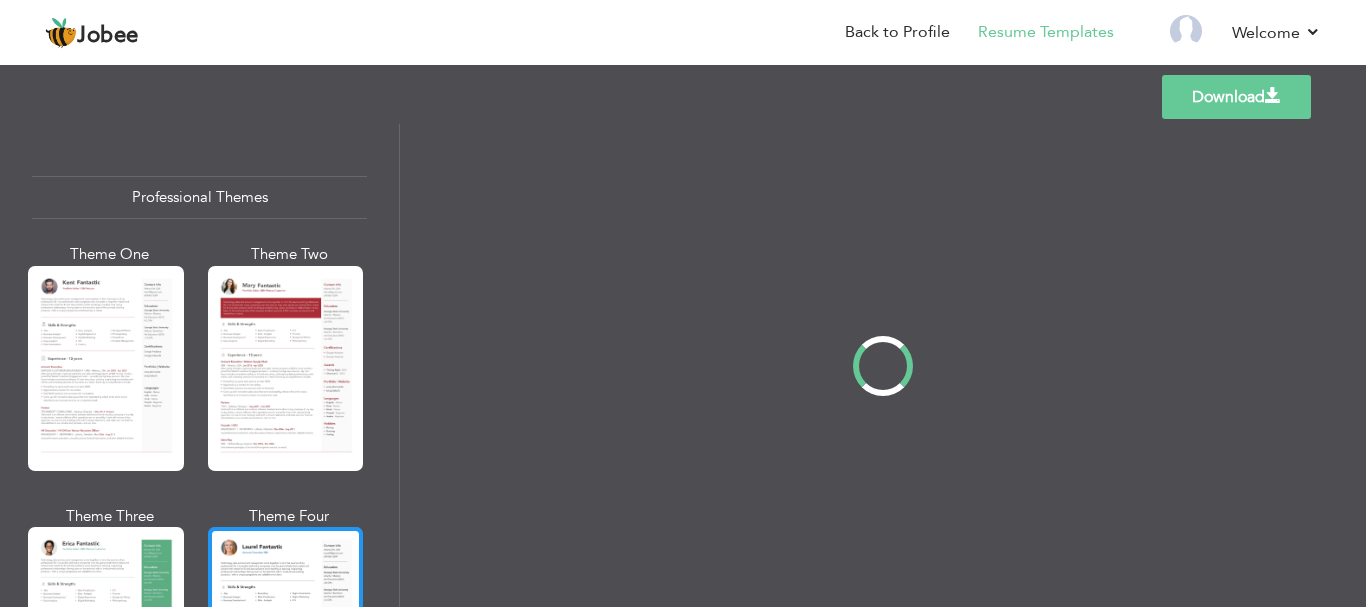 scroll, scrollTop: 0, scrollLeft: 0, axis: both 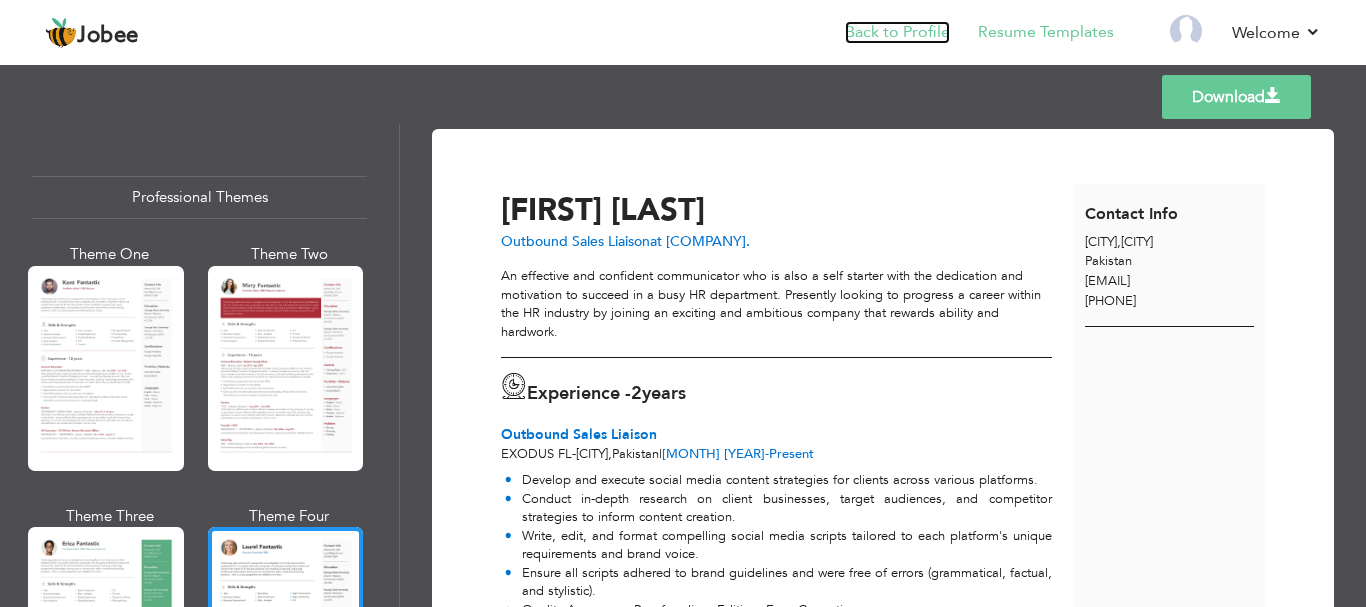 click on "Back to Profile" at bounding box center (897, 32) 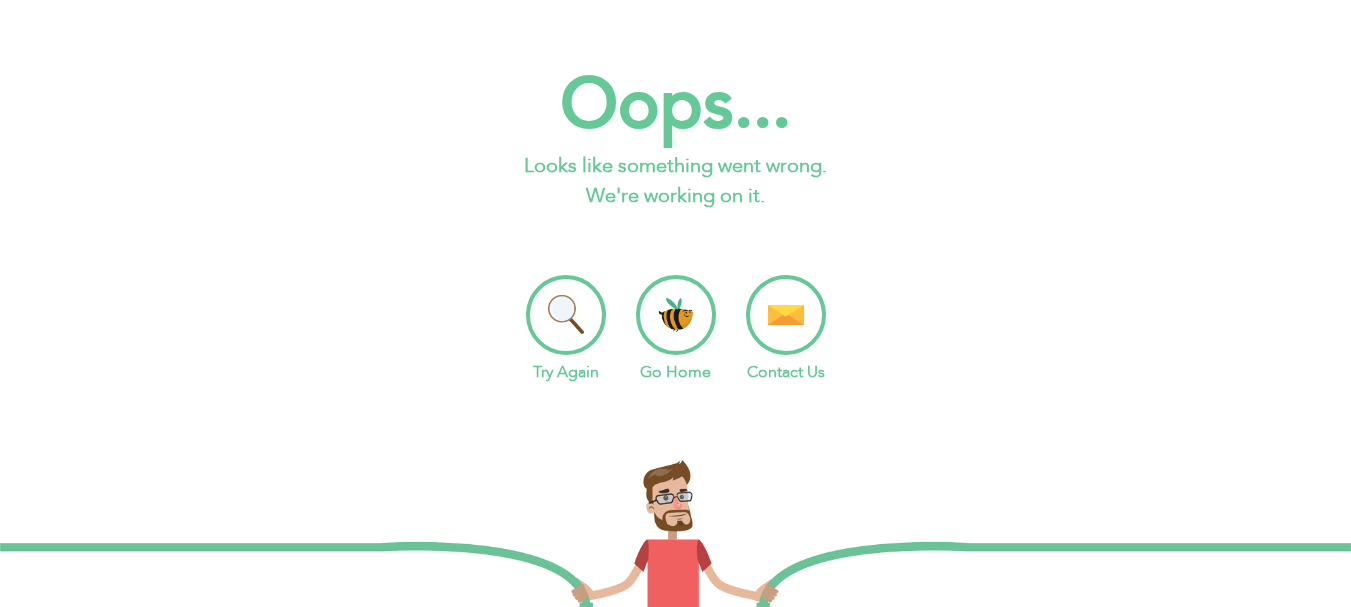 scroll, scrollTop: 0, scrollLeft: 0, axis: both 